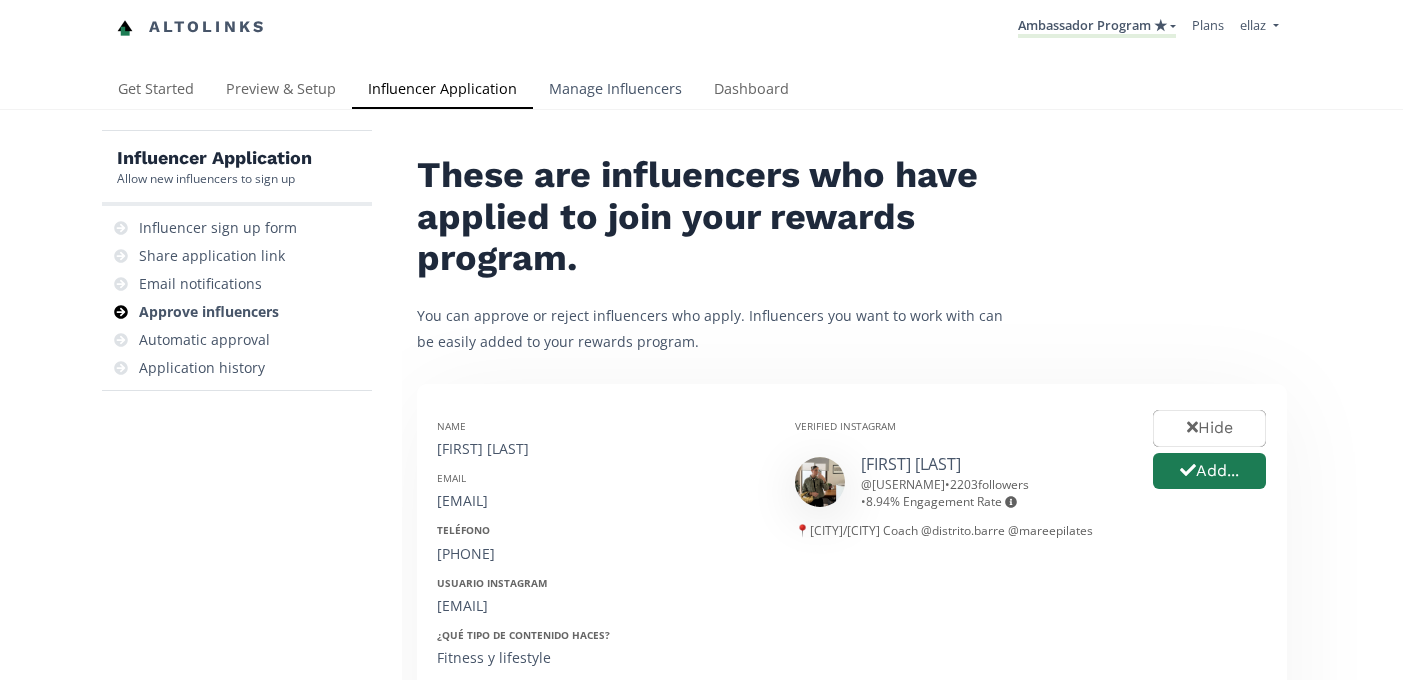 scroll, scrollTop: 0, scrollLeft: 0, axis: both 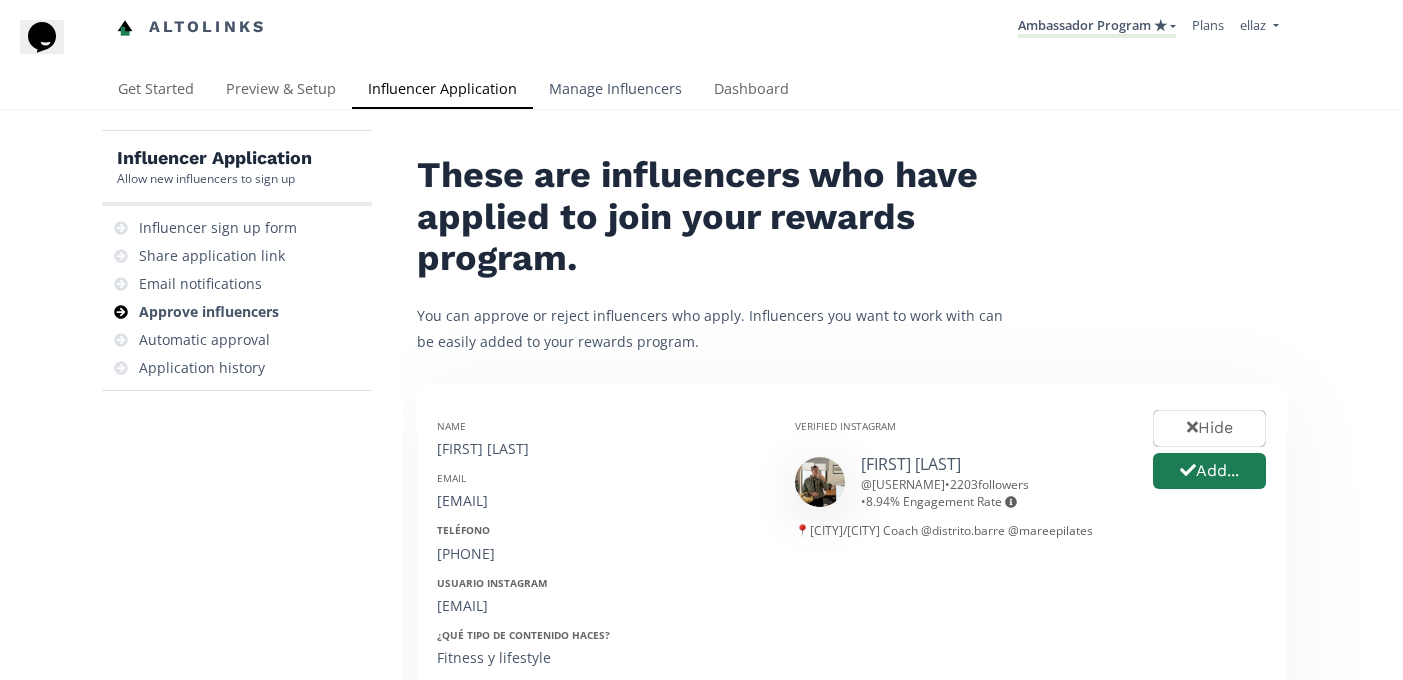 click on "Manage Influencers" at bounding box center (615, 91) 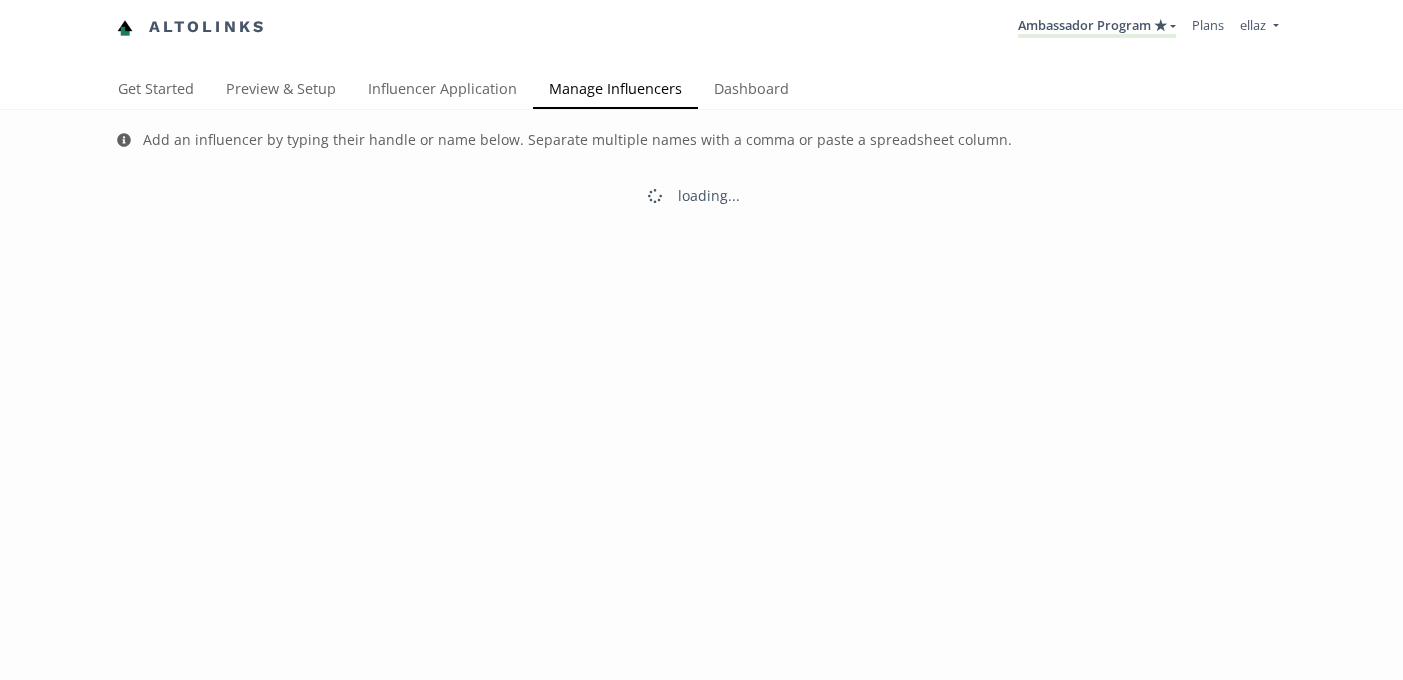scroll, scrollTop: 0, scrollLeft: 0, axis: both 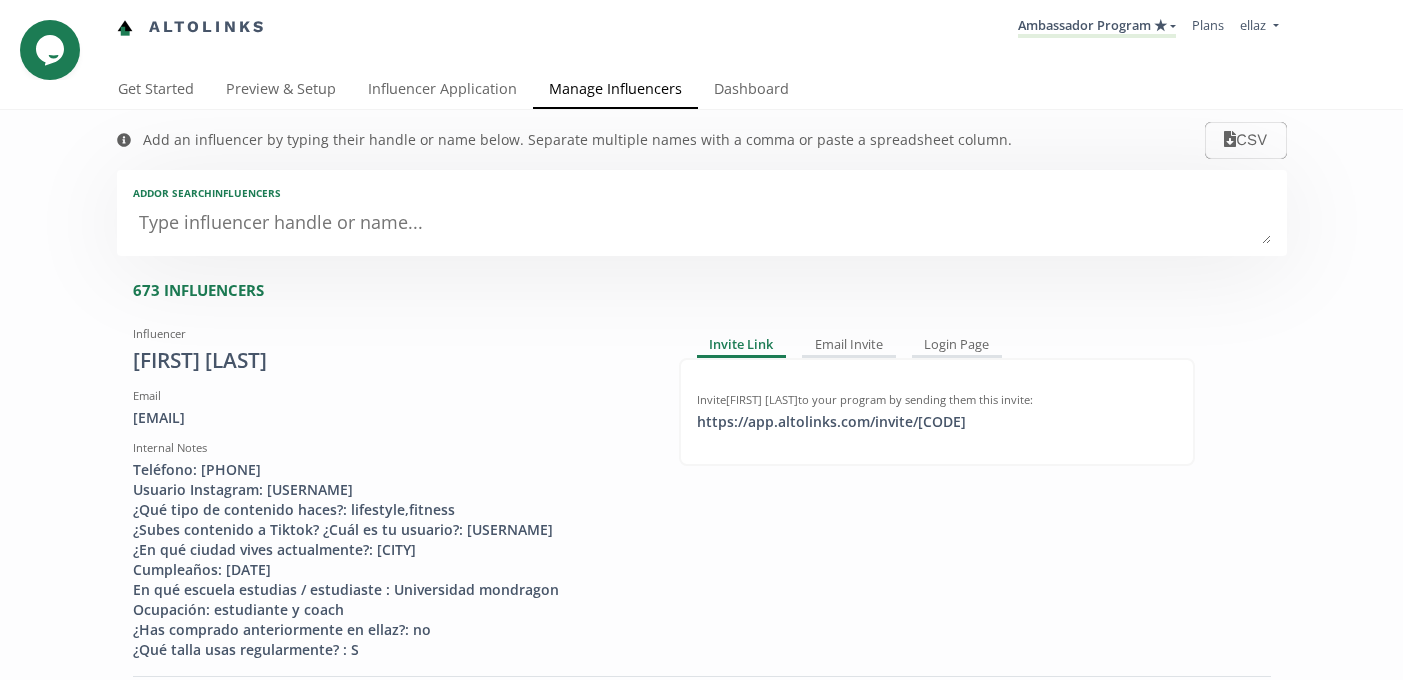 click at bounding box center [702, 224] 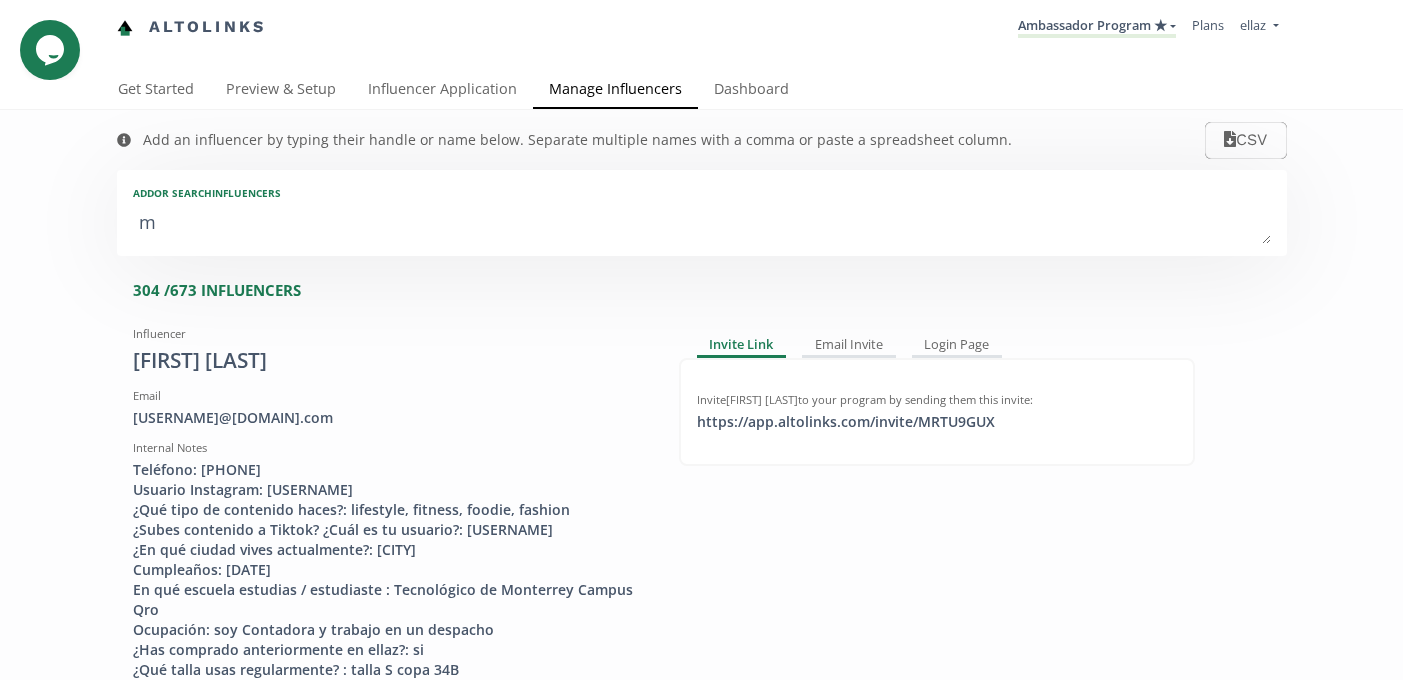type on "ma" 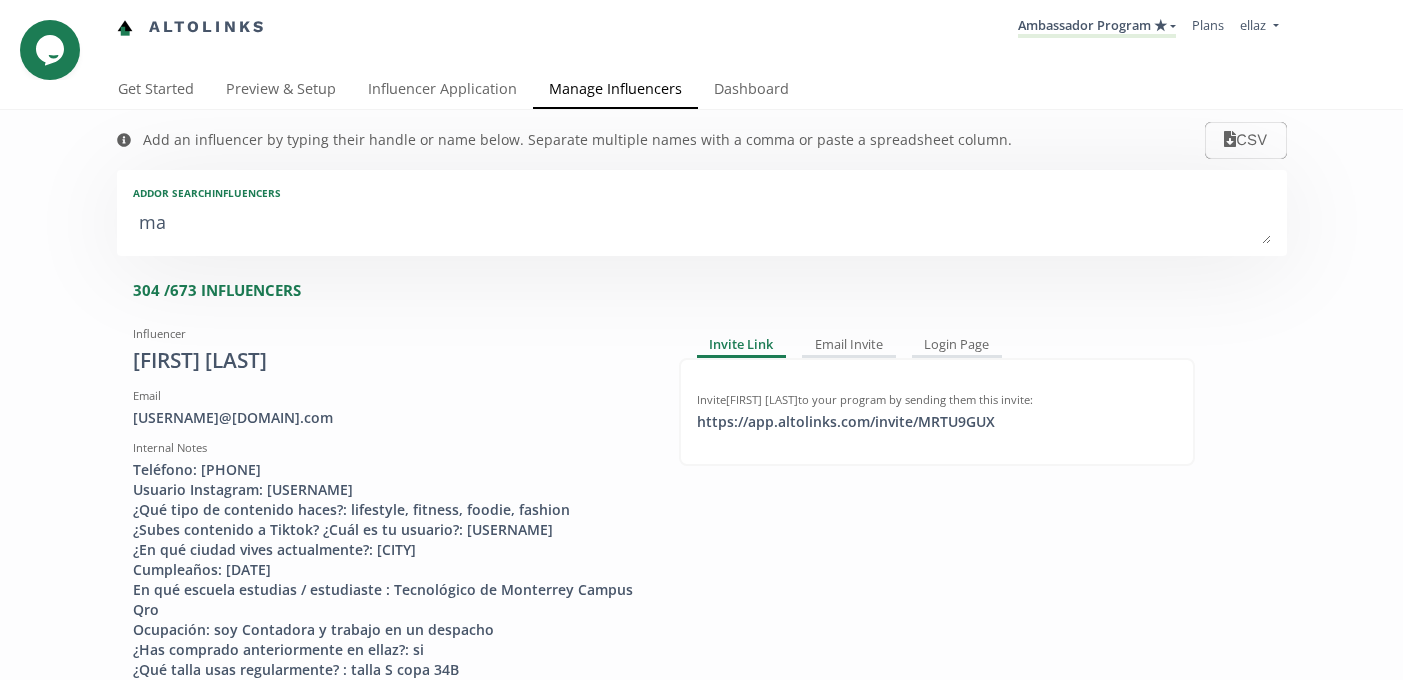 type on "ma" 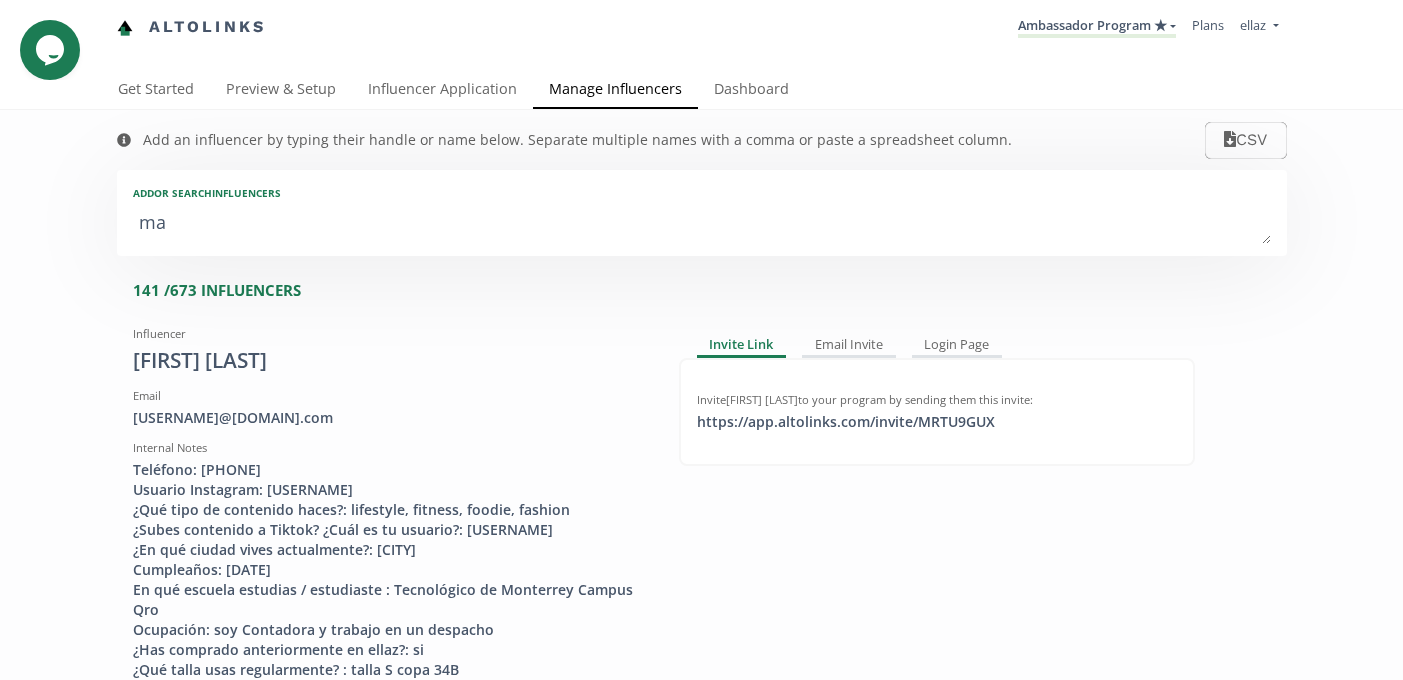 type on "mar" 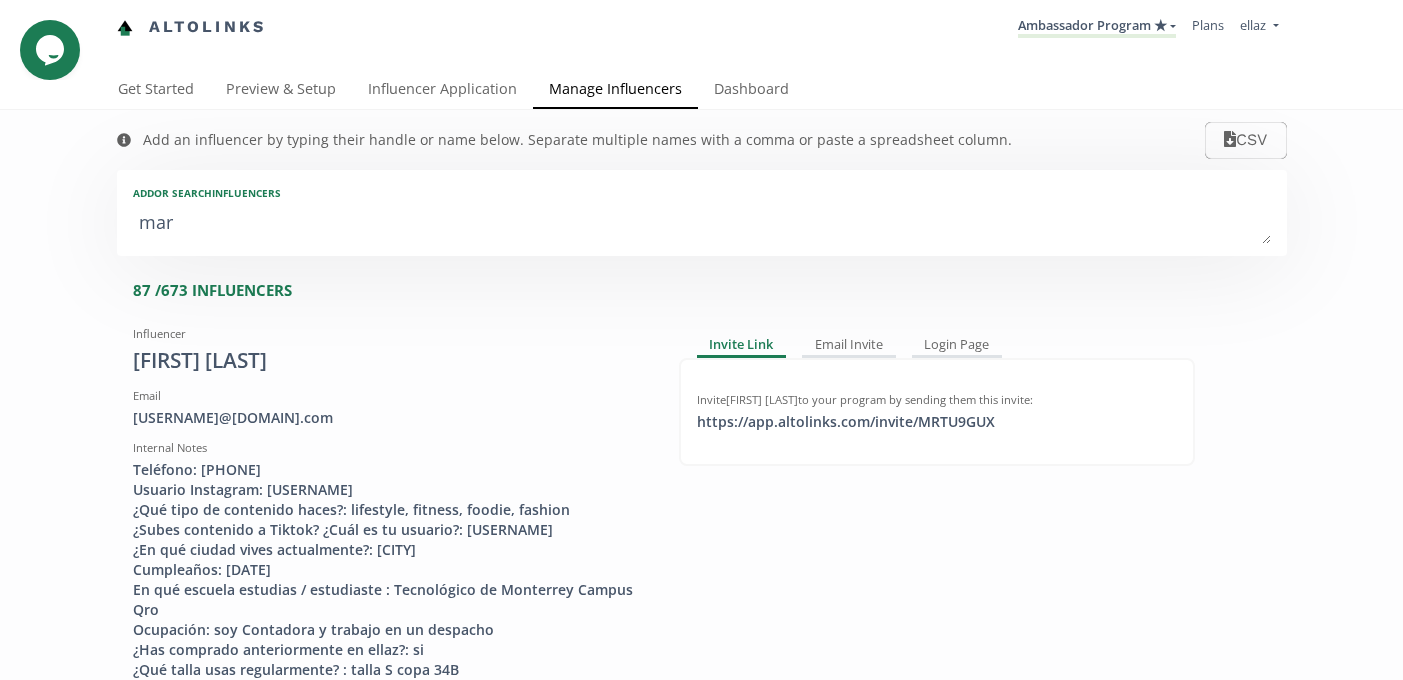 type on "mari" 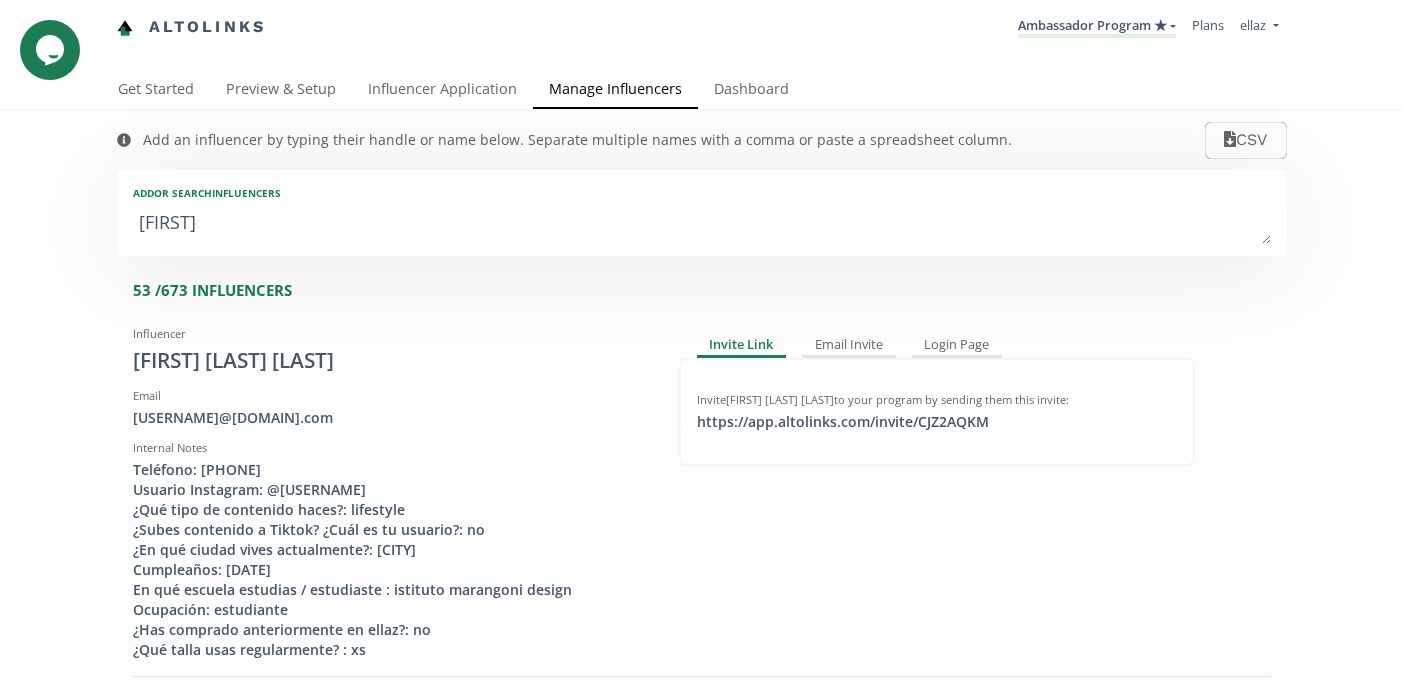 type on "maria" 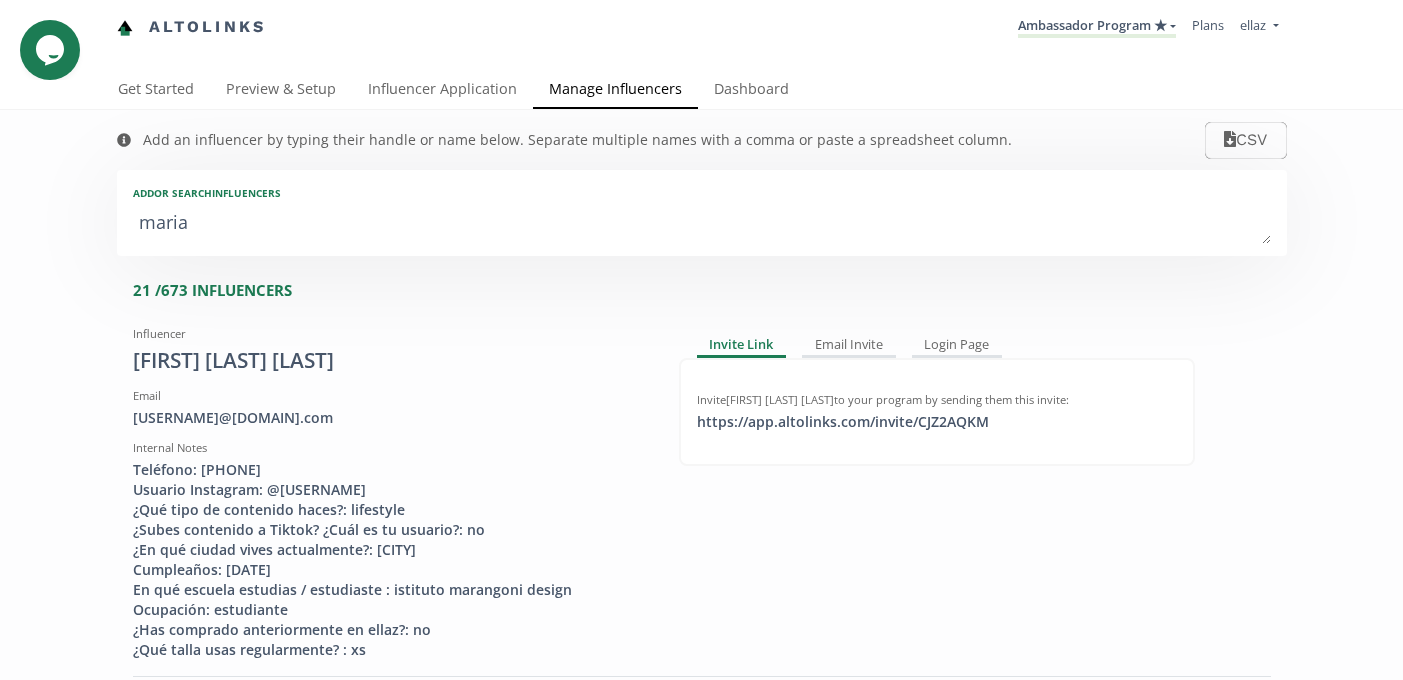 type on "maria j" 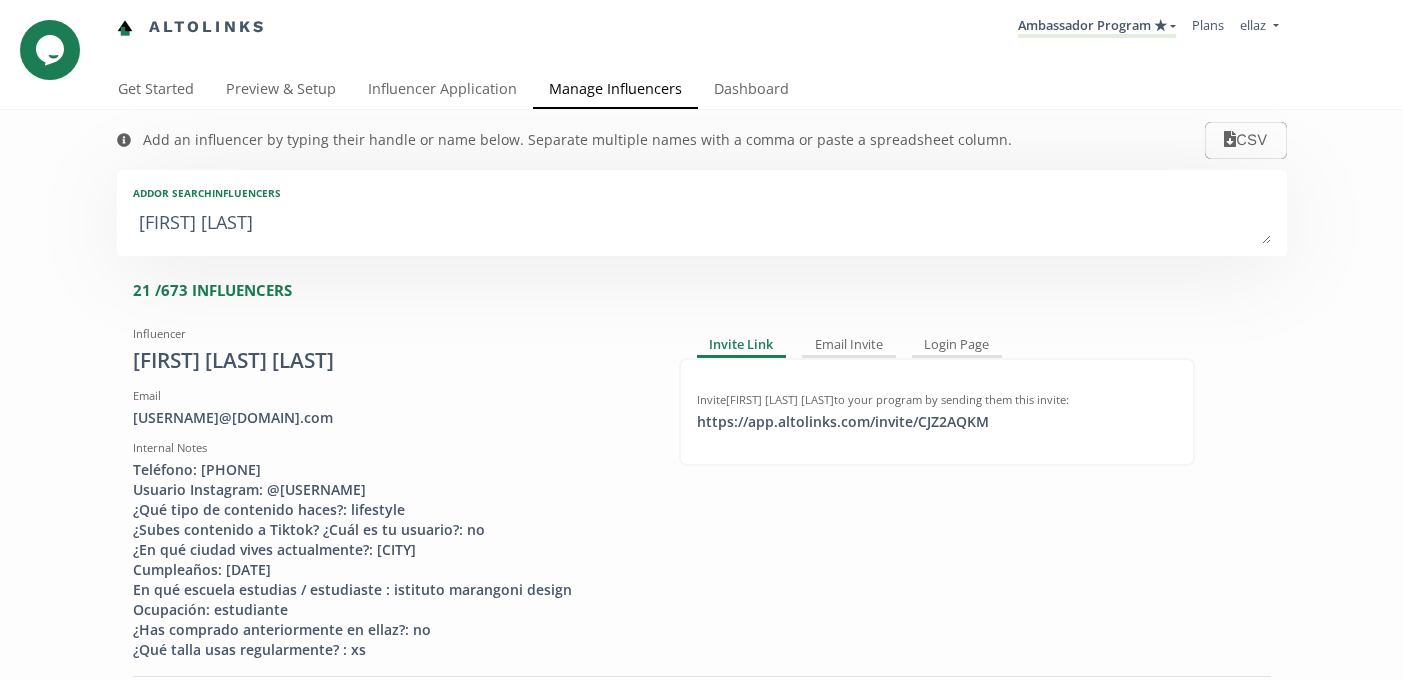 type on "maria jo" 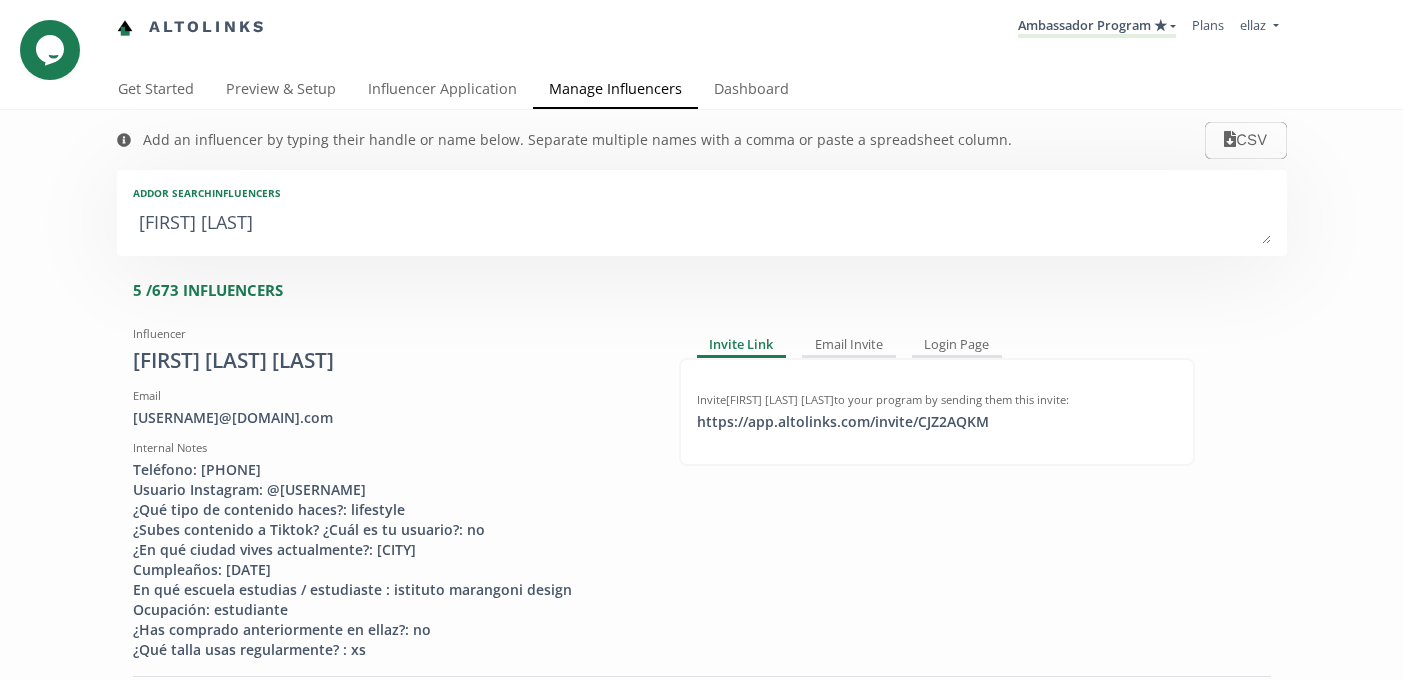 type on "maria jose" 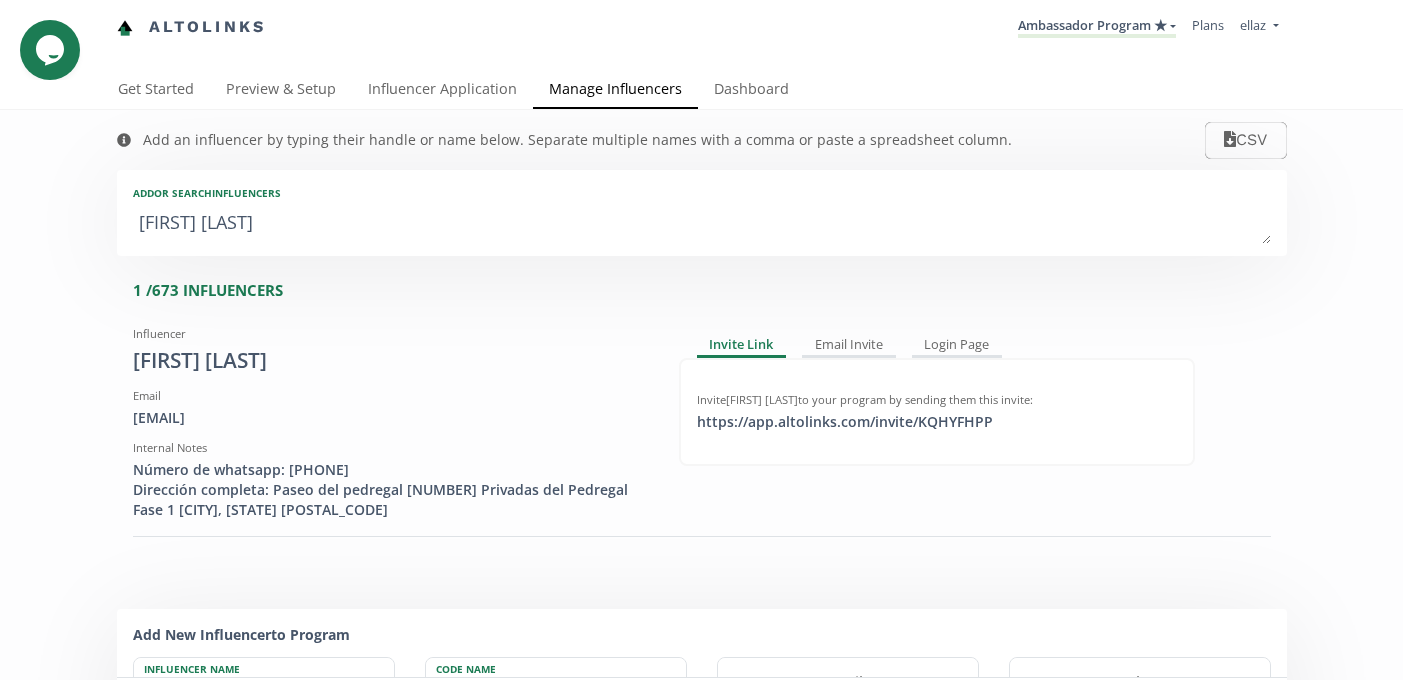 type on "maria jose go" 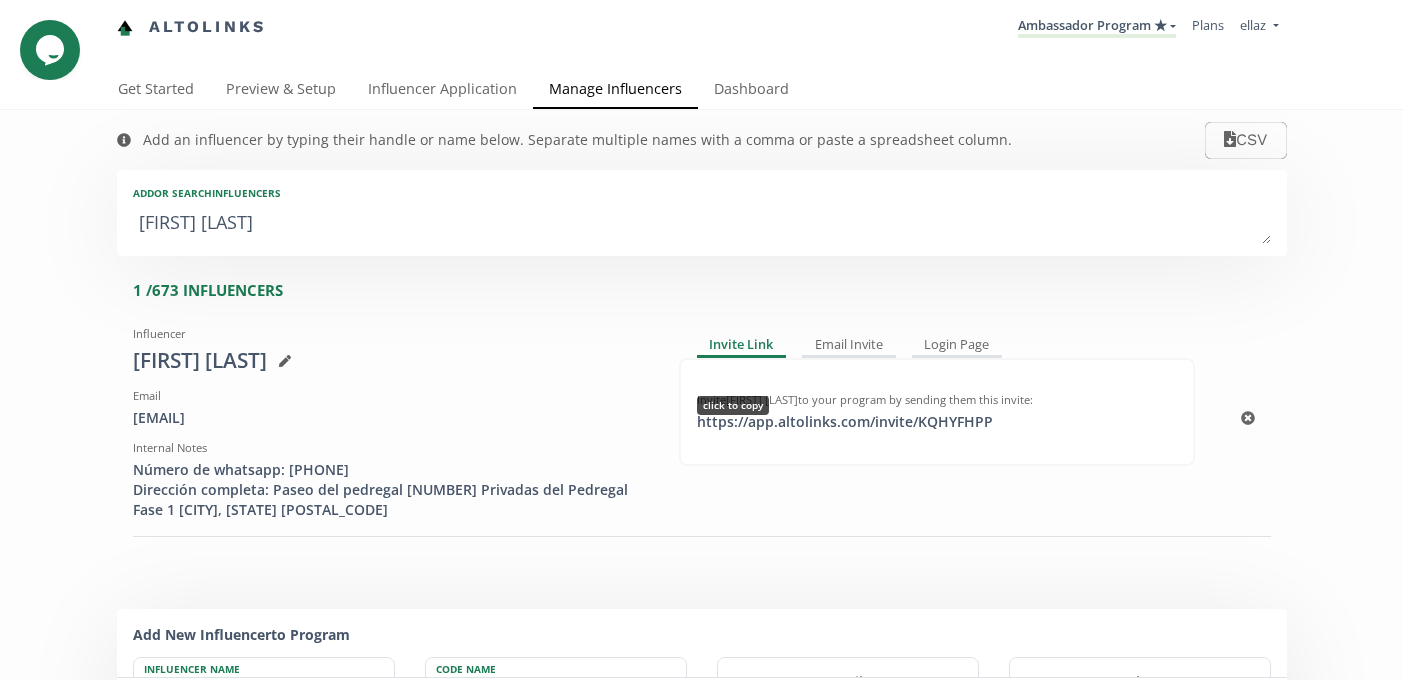type on "maria jose gon" 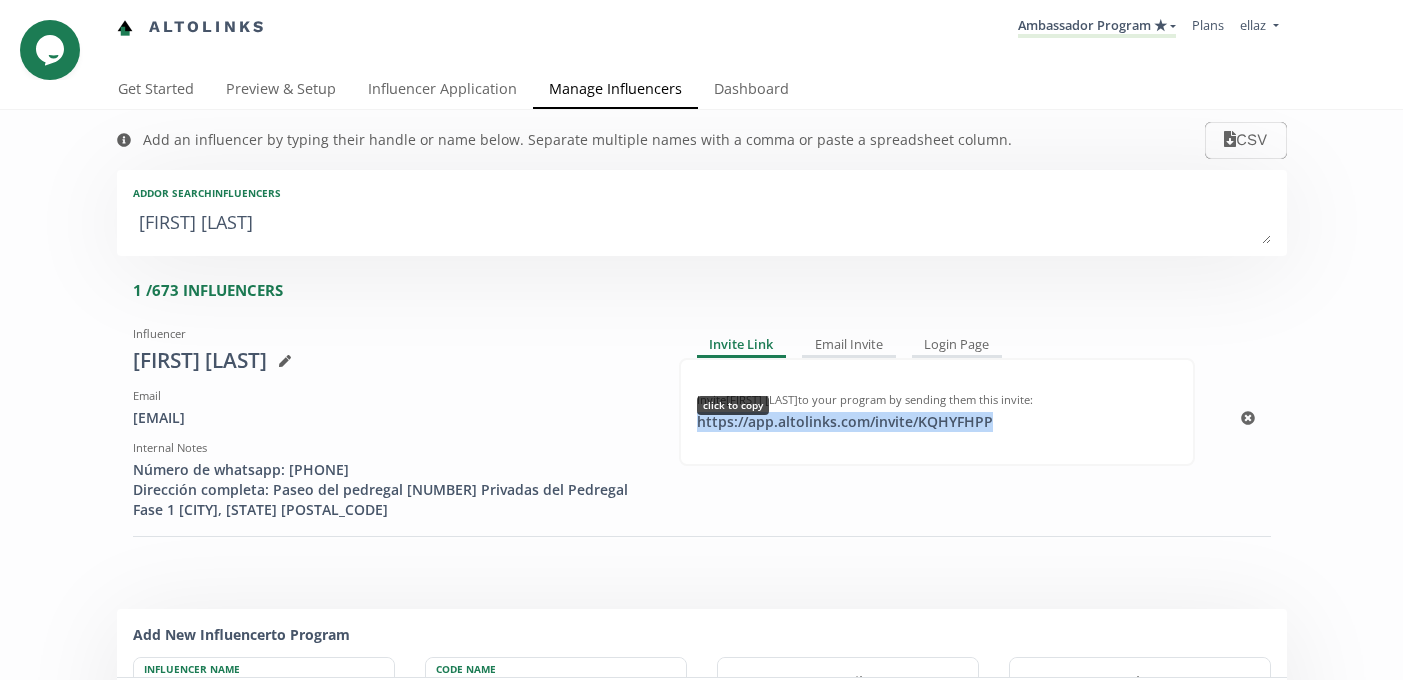 click on "https://app.altolinks.com/invite/ KQHYFHPP click to copy" at bounding box center (845, 422) 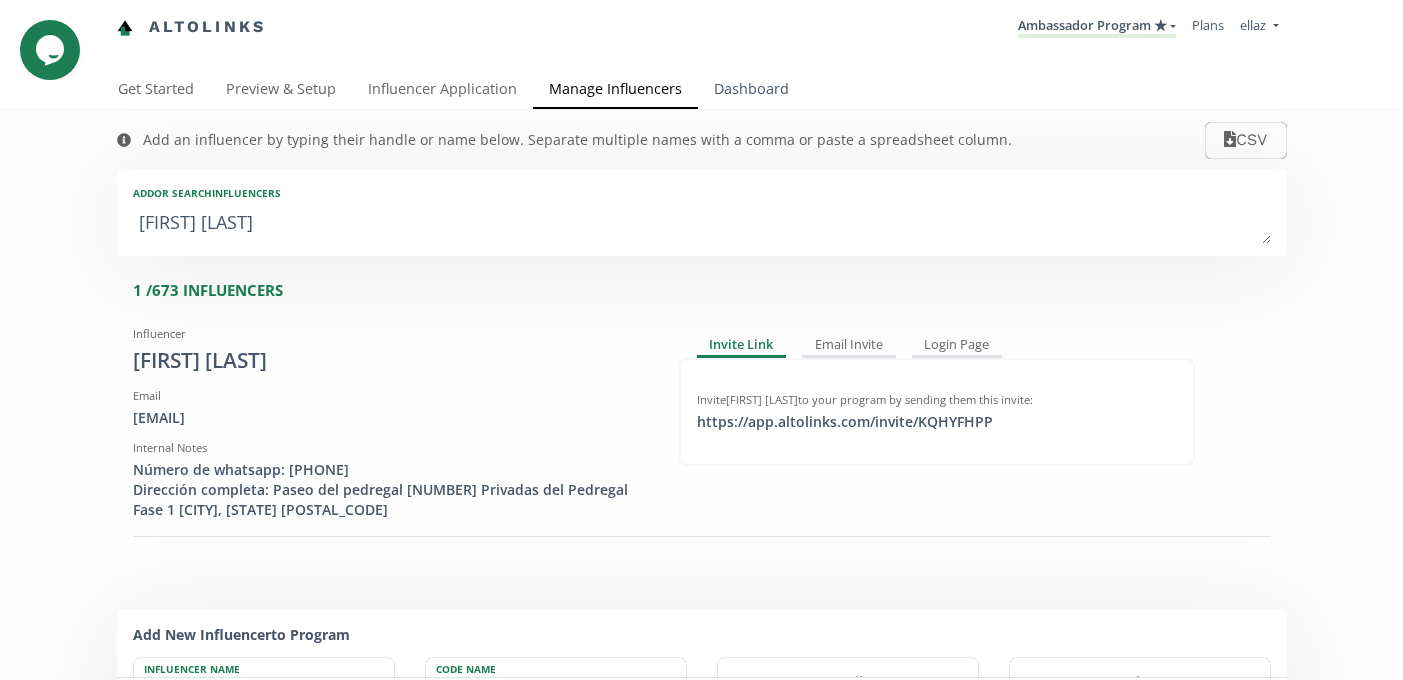 click on "Dashboard" at bounding box center (751, 91) 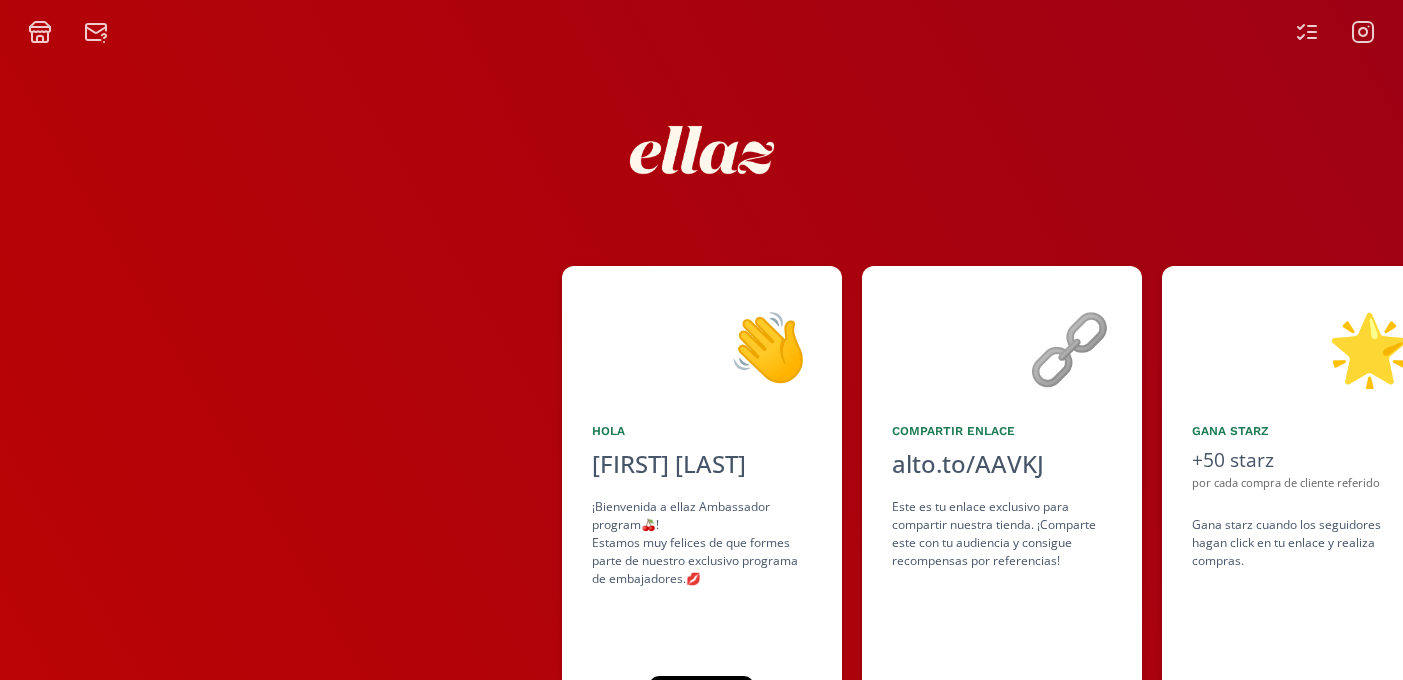 scroll, scrollTop: 0, scrollLeft: 0, axis: both 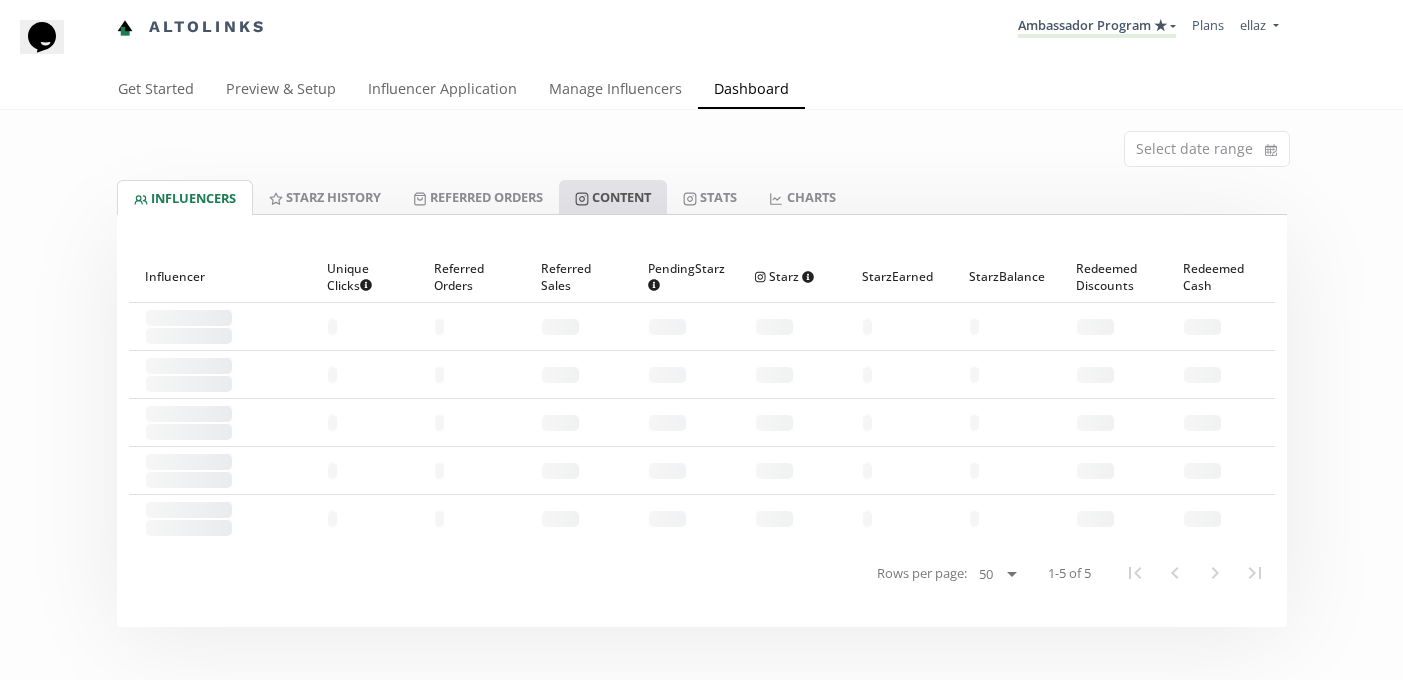 click on "Content" at bounding box center [613, 197] 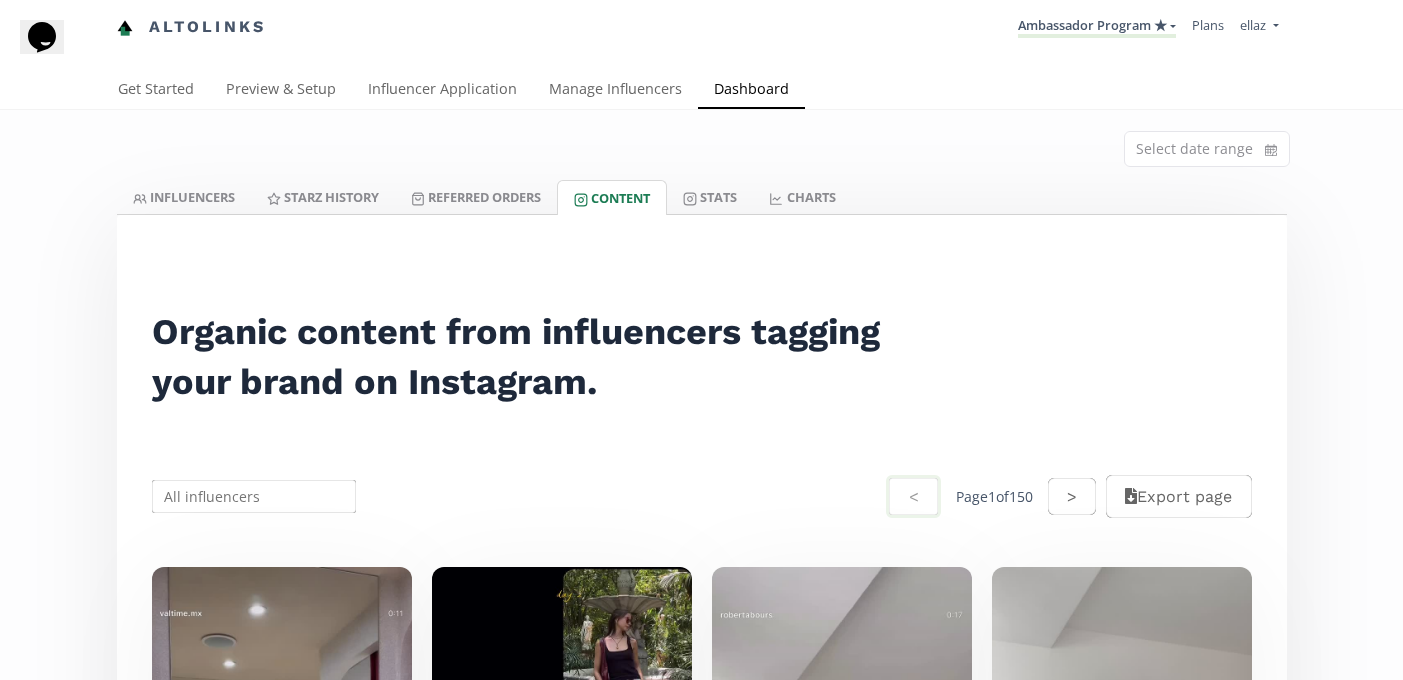 click at bounding box center [254, 496] 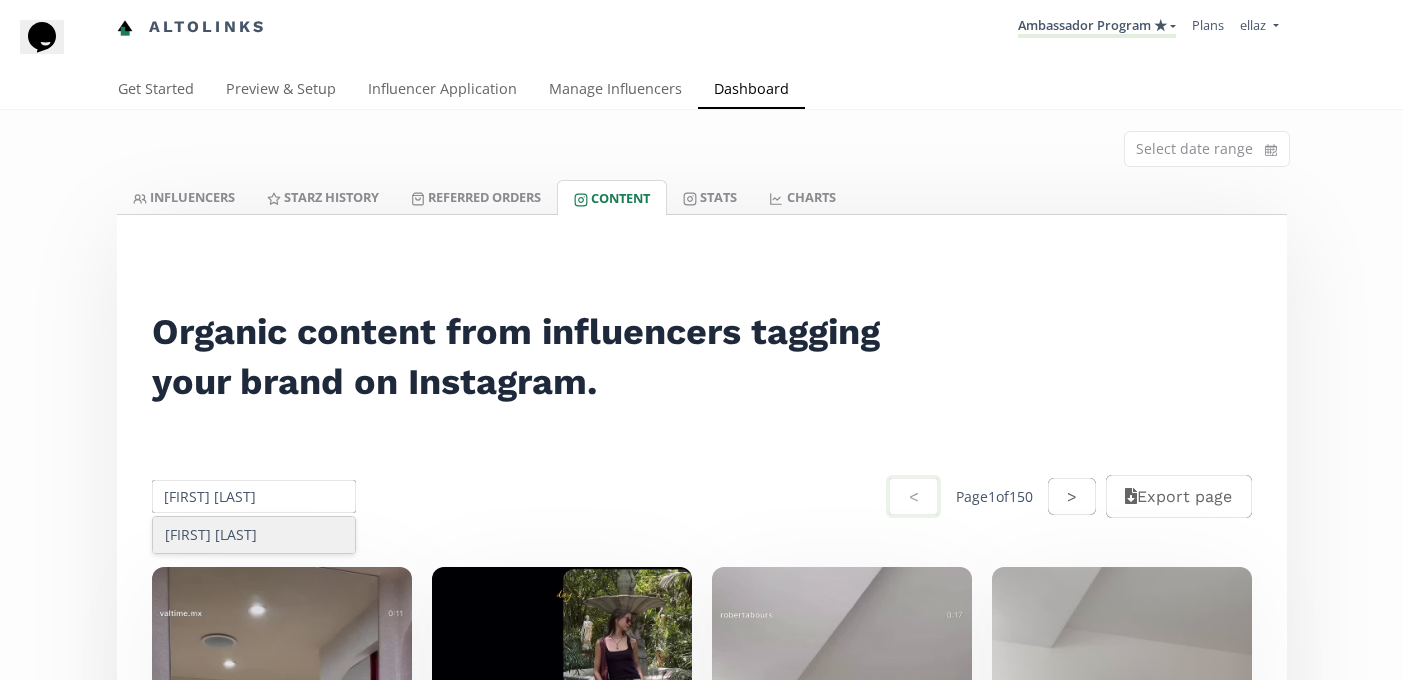 click on "Maria Jose Gonzalez" at bounding box center [254, 535] 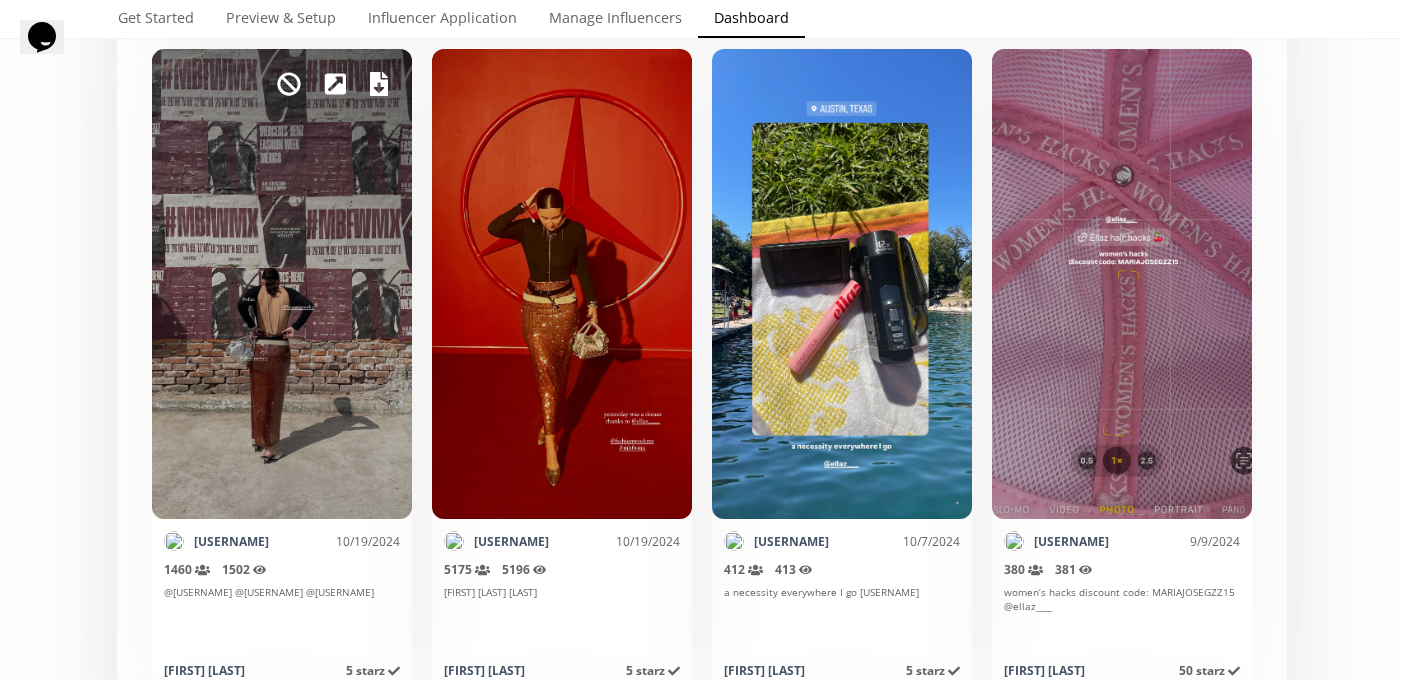 scroll, scrollTop: 0, scrollLeft: 0, axis: both 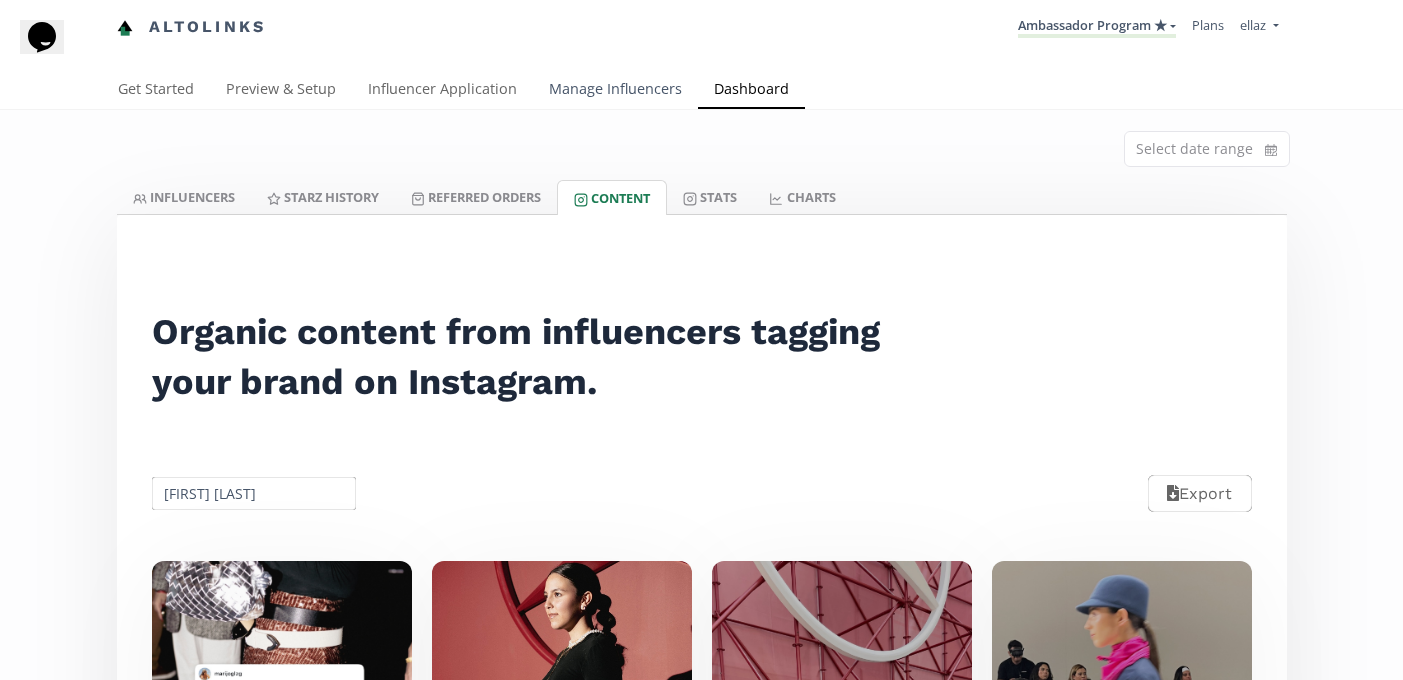 click on "Manage Influencers" at bounding box center (615, 91) 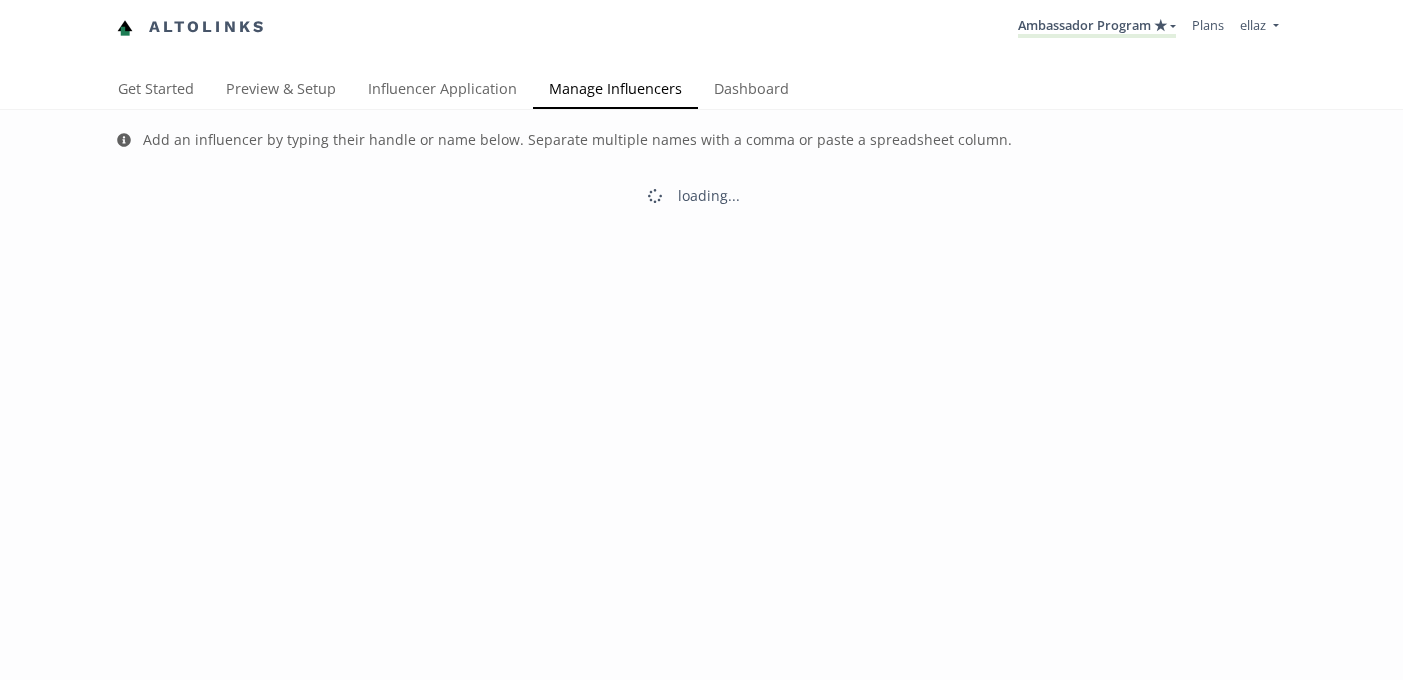 scroll, scrollTop: 0, scrollLeft: 0, axis: both 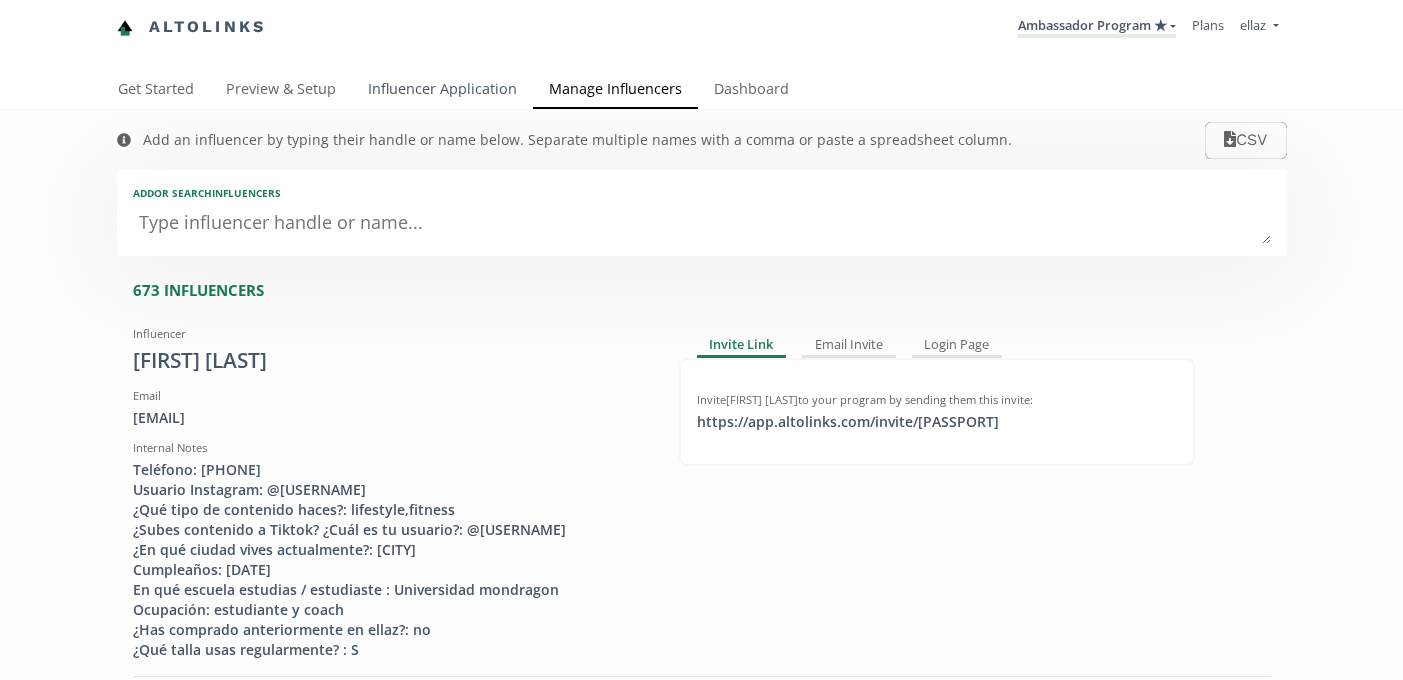 click on "Influencer Application" at bounding box center [442, 91] 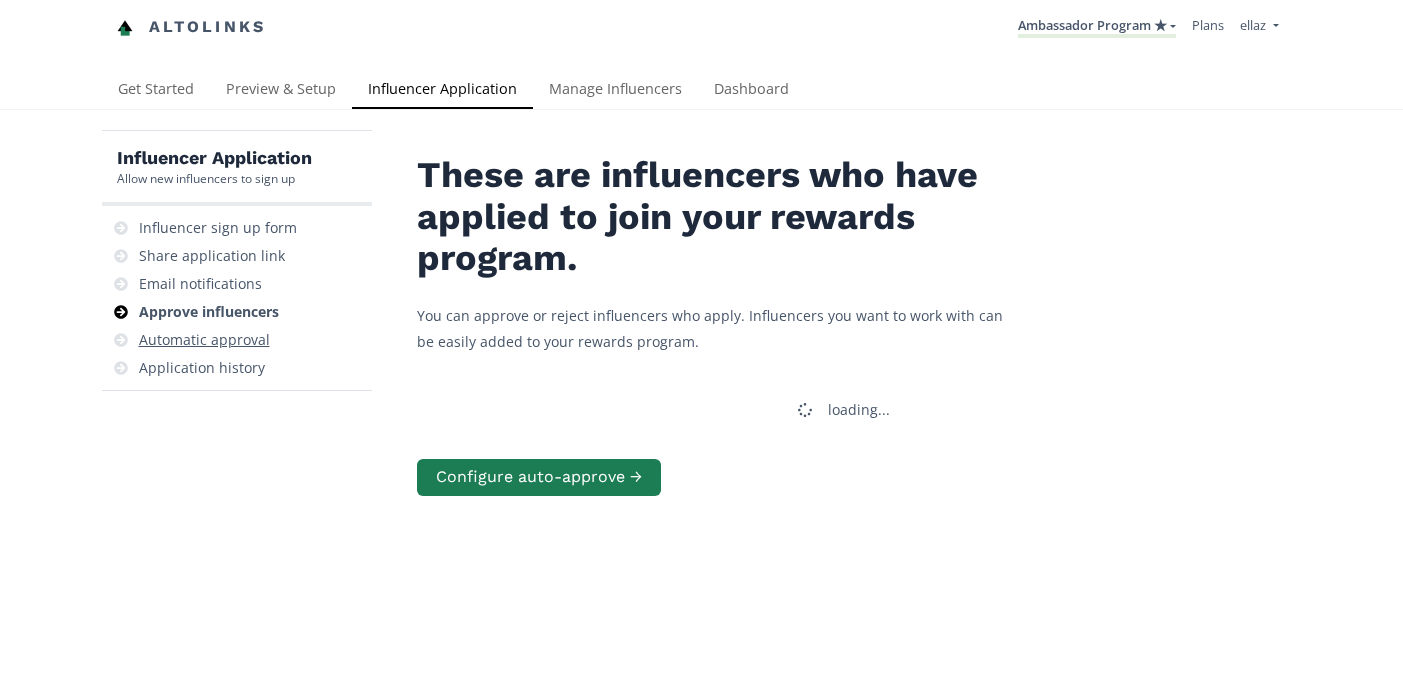 scroll, scrollTop: 0, scrollLeft: 0, axis: both 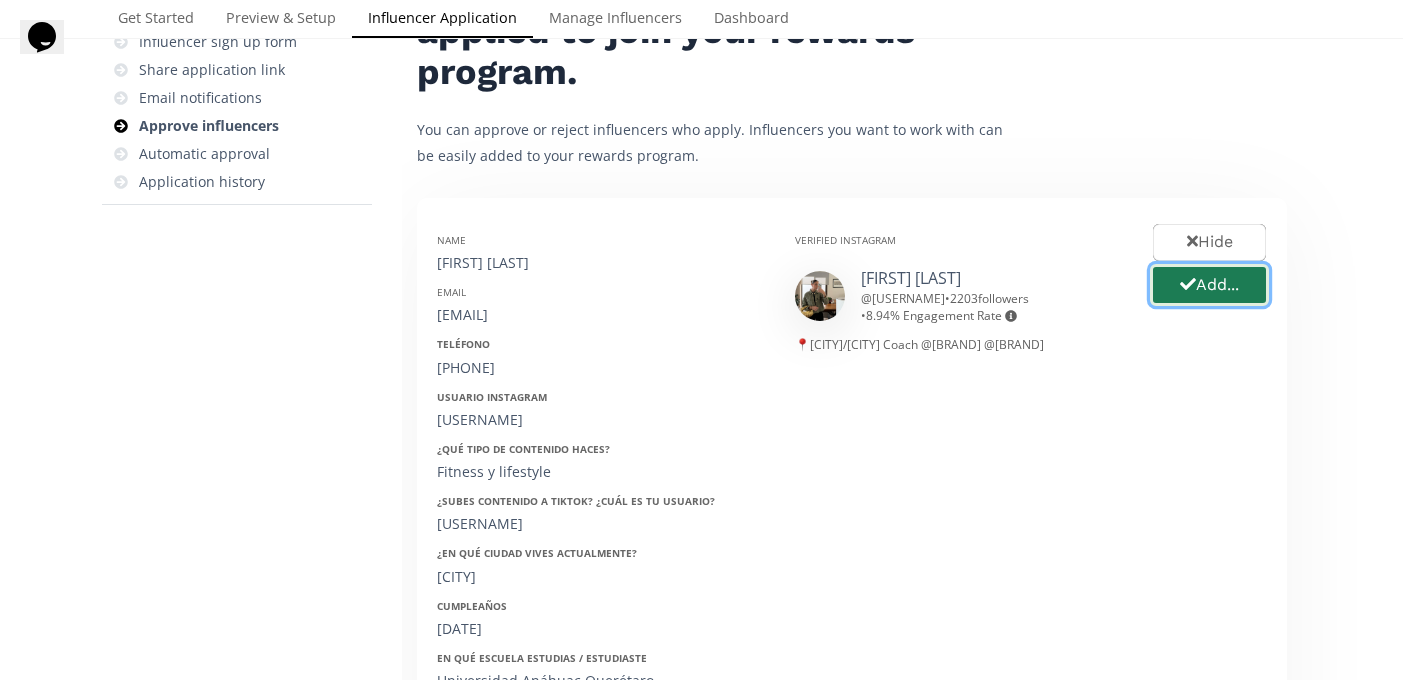 click on "Add..." at bounding box center [1209, 285] 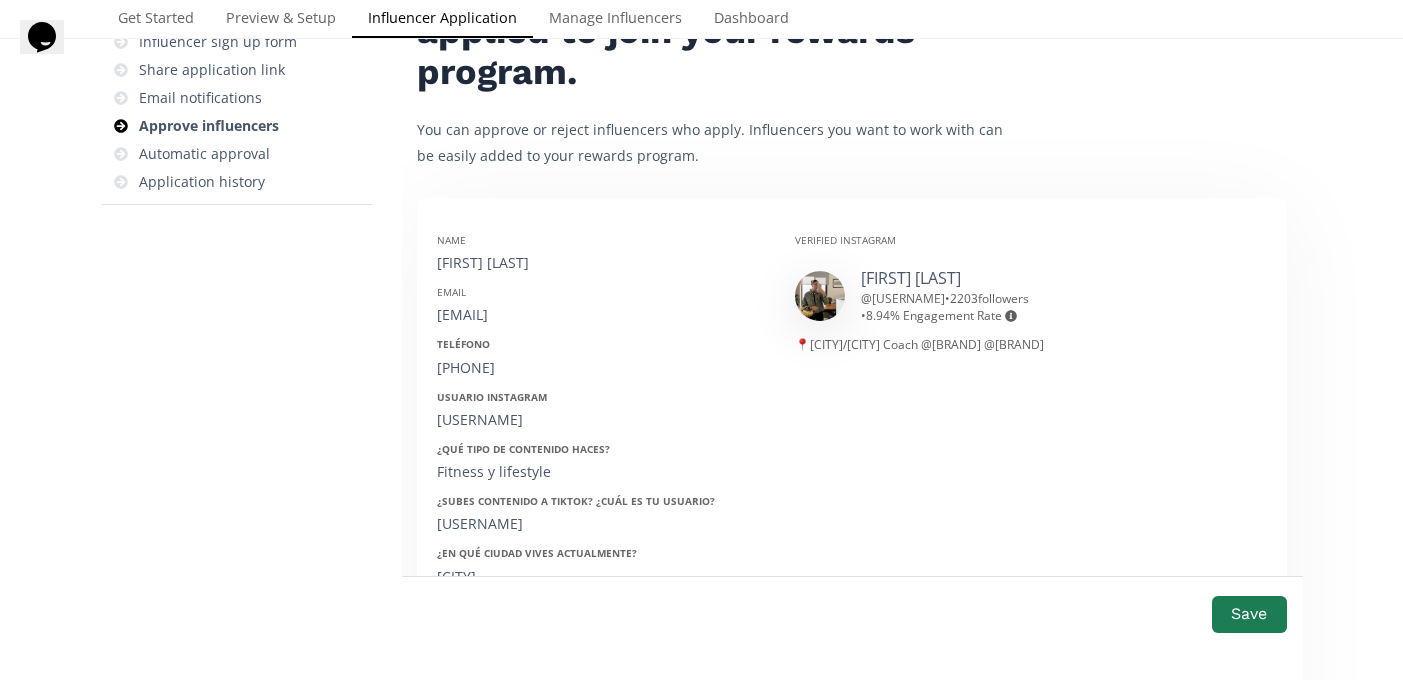 click on "[FIRST] [LAST]" at bounding box center [601, 263] 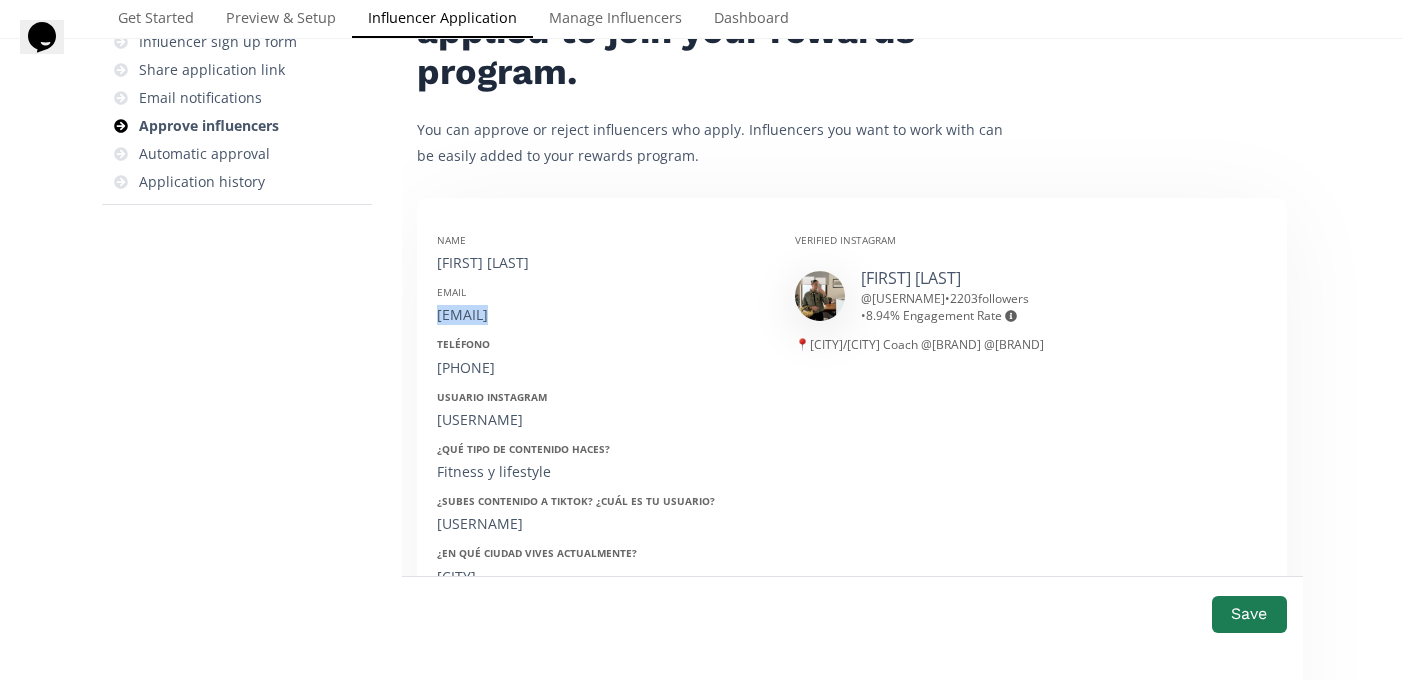 click on "[EMAIL]" at bounding box center [601, 315] 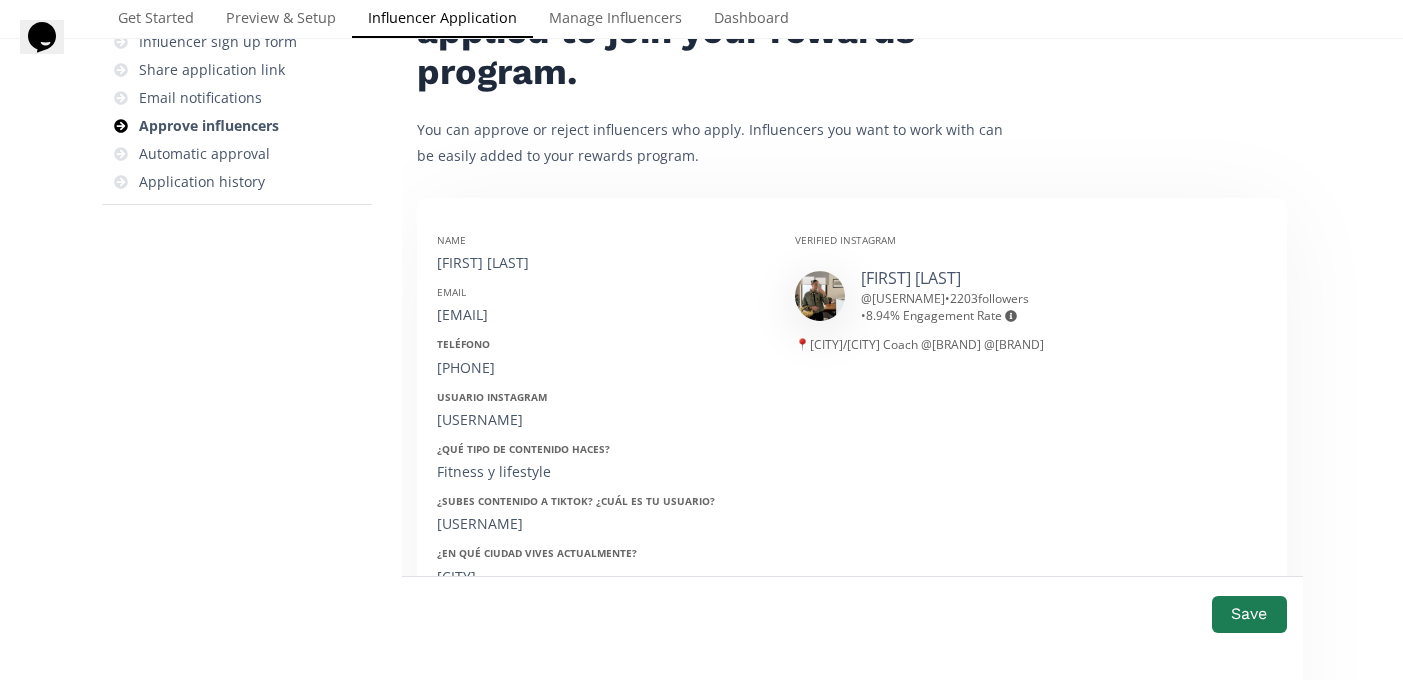 click on "[PHONE]" at bounding box center (601, 368) 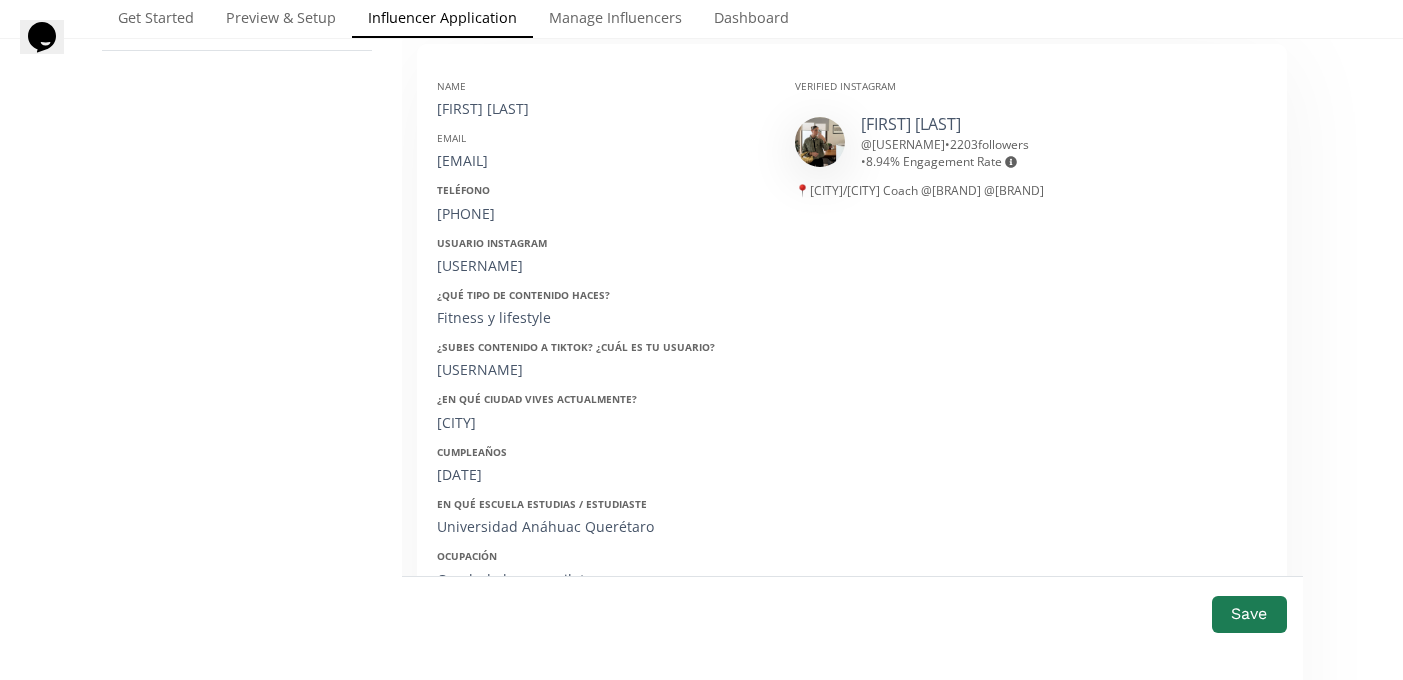 scroll, scrollTop: 345, scrollLeft: 0, axis: vertical 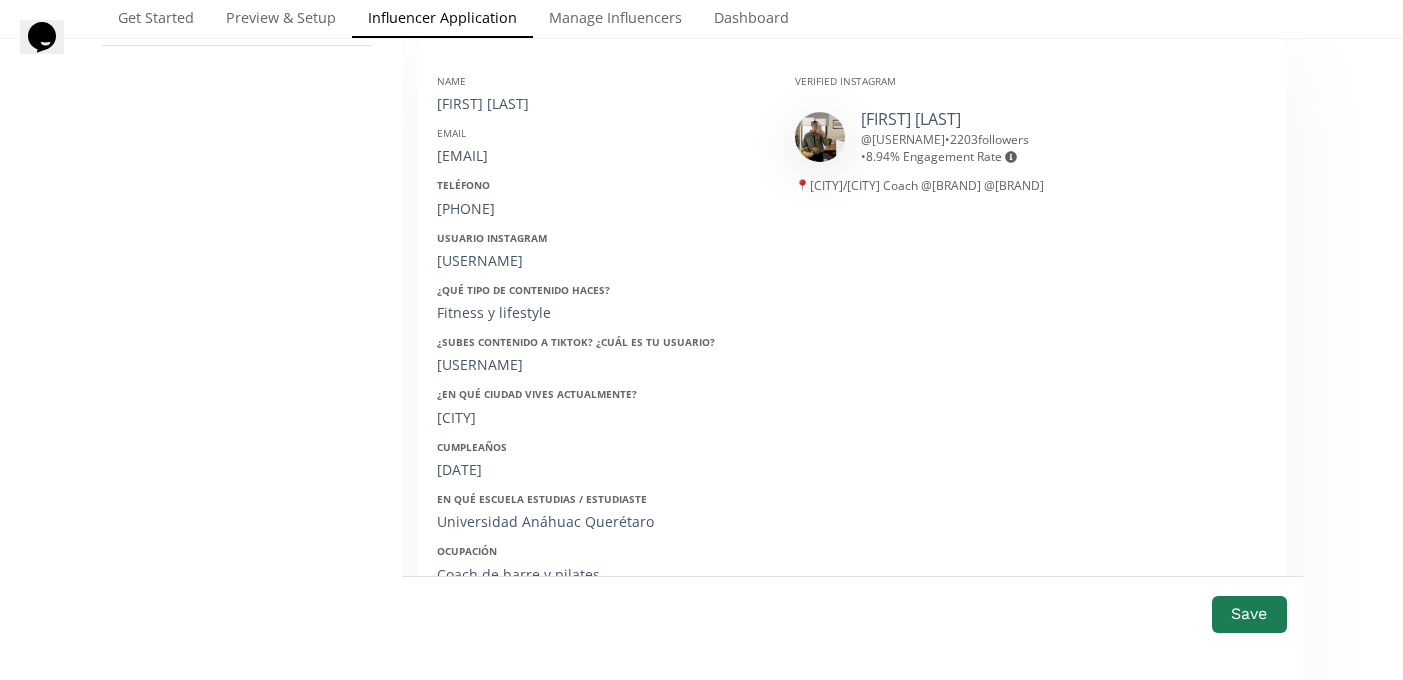 click on "[DATE]" at bounding box center [601, 470] 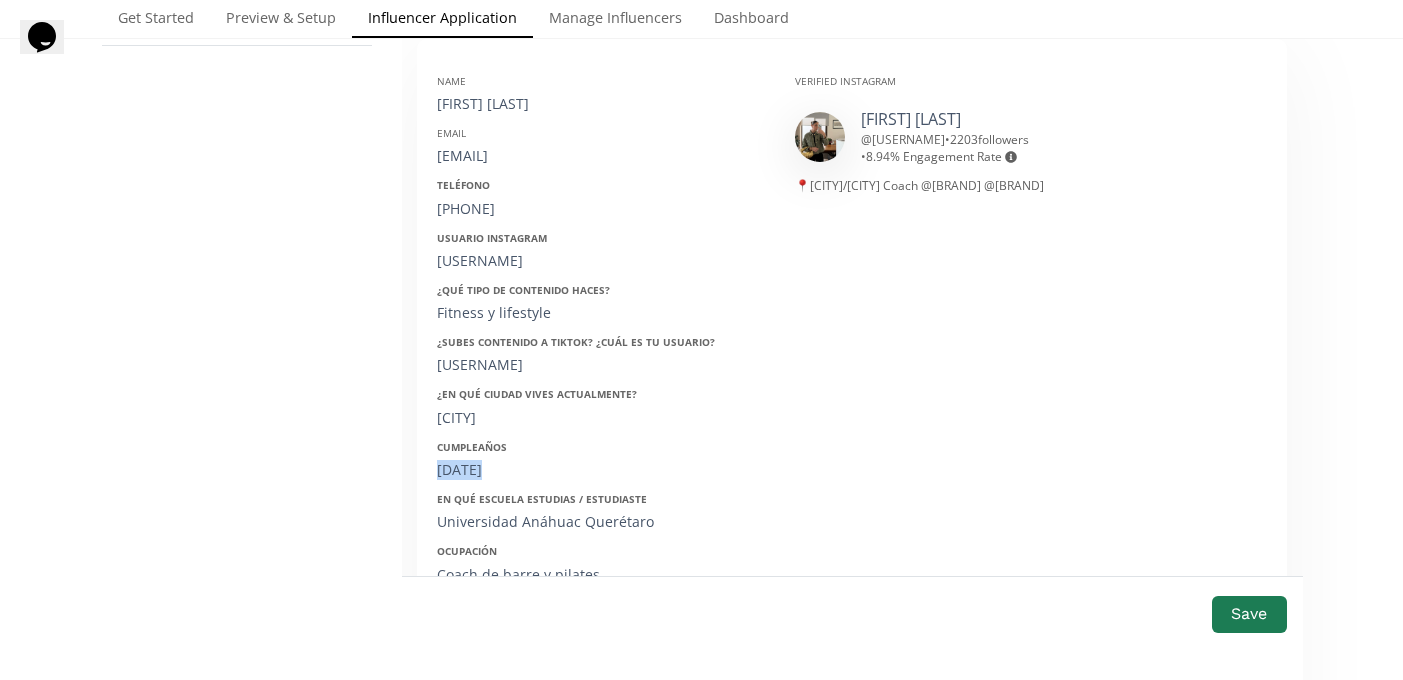 click on "[DATE]" at bounding box center [601, 470] 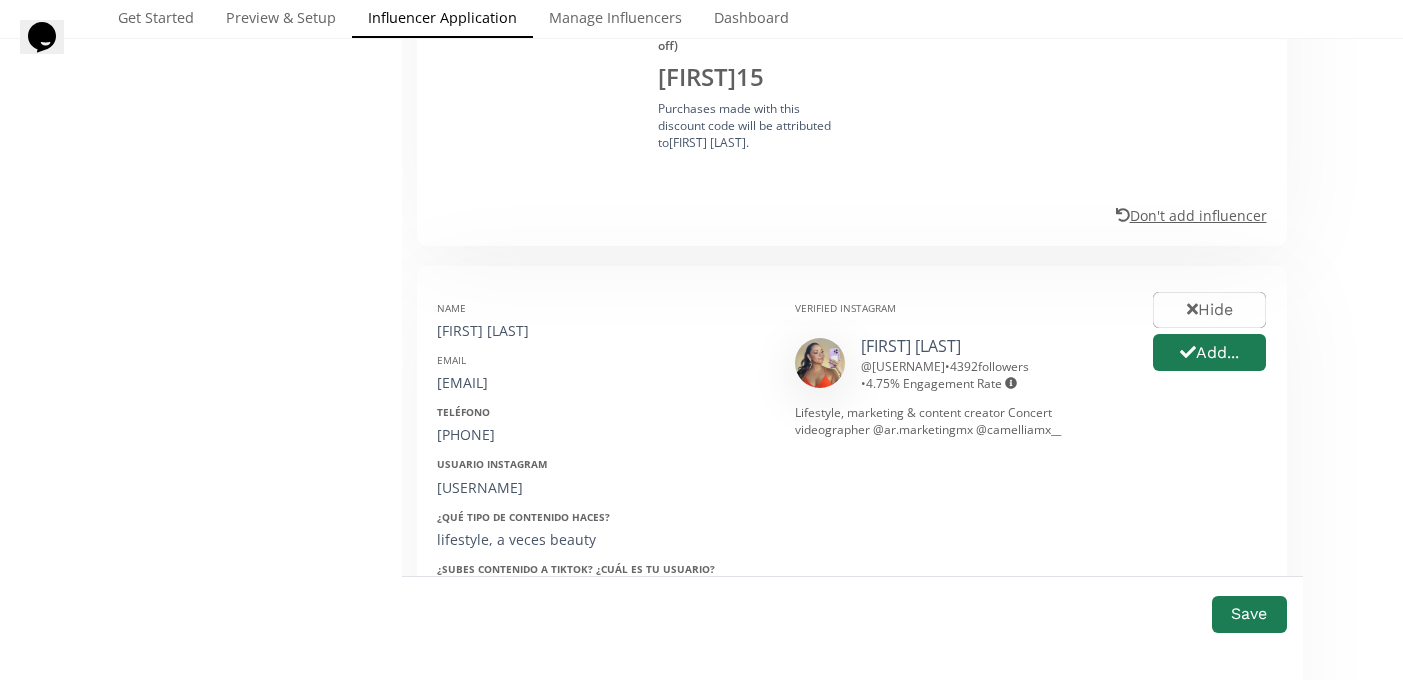 scroll, scrollTop: 1206, scrollLeft: 0, axis: vertical 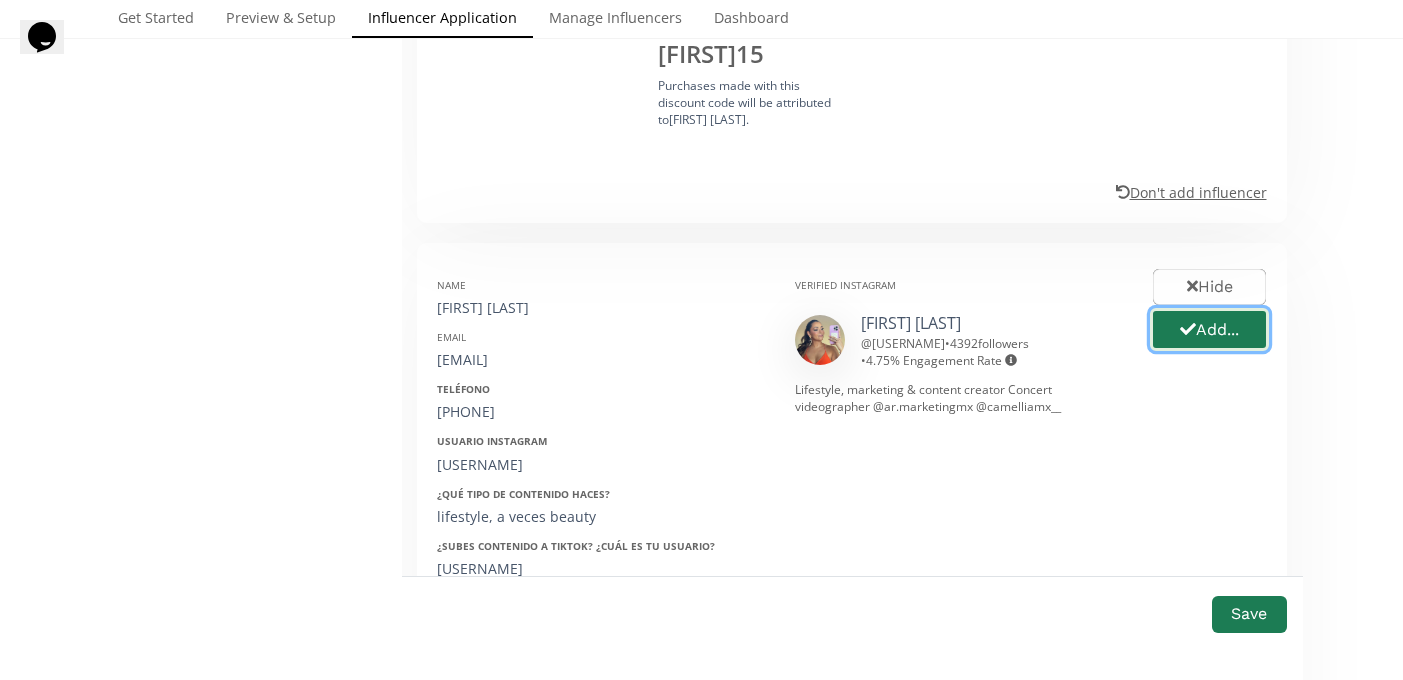 click on "Add..." at bounding box center [1209, 329] 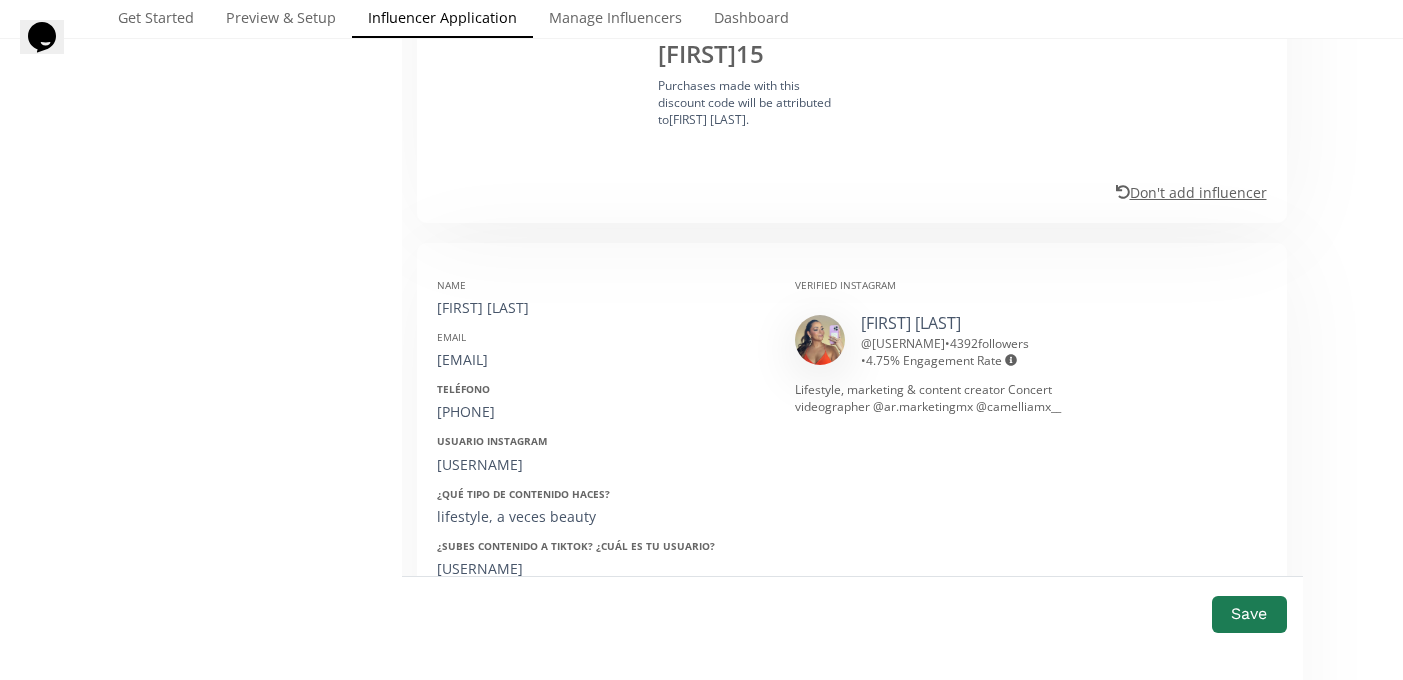 click on "Name [FIRST] [LAST] Email [EMAIL] Teléfono [PHONE] Usuario Instagram @[USERNAME] ¿Qué tipo de contenido haces? lifestyle, a veces beauty  ¿Subes contenido a Tiktok? ¿Cuál es tu usuario? @[USERNAME] ¿En qué ciudad vives actualmente? [CITY],[STATE] Cumpleaños [DATE] En qué escuela estudias / estudiaste  [SCHOOL] (prepa) y [SCHOOL] ([CITY])  Ocupación Tengo una agencia de marketing y creo contenido para conciertos y bodas, adicionalmente me gusta crear contenido para mi cuenta personal  ¿Has comprado anteriormente en ellaz? No  ¿Qué talla usas regularmente?  M/L" at bounding box center [601, 609] 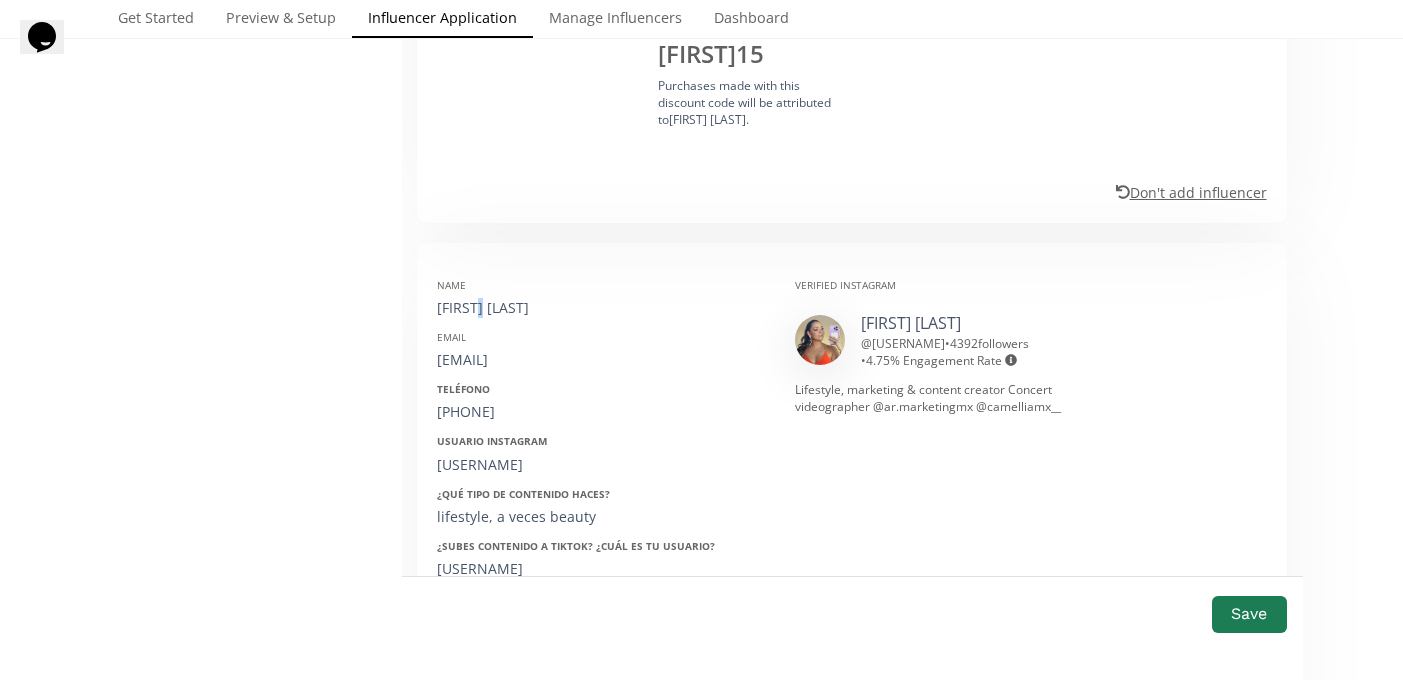 click on "Rebeca Acuña" at bounding box center (601, 308) 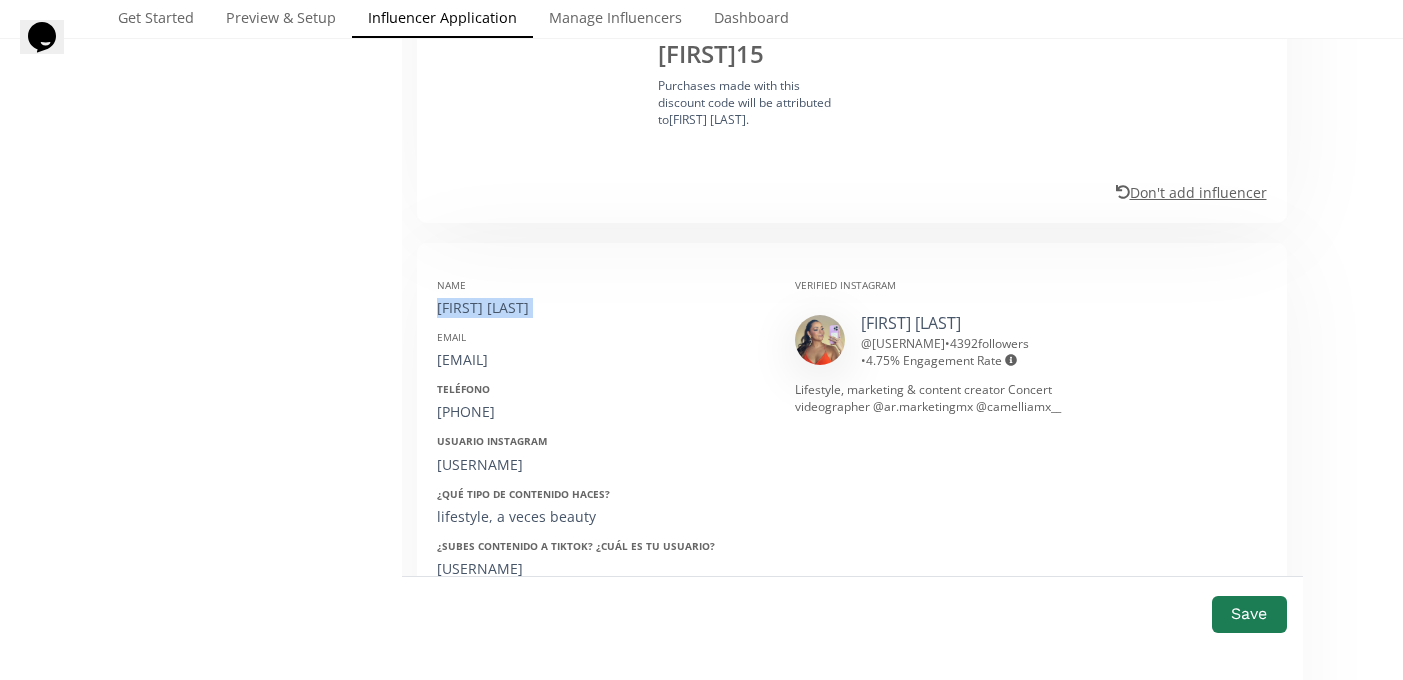 click on "Rebeca Acuña" at bounding box center [601, 308] 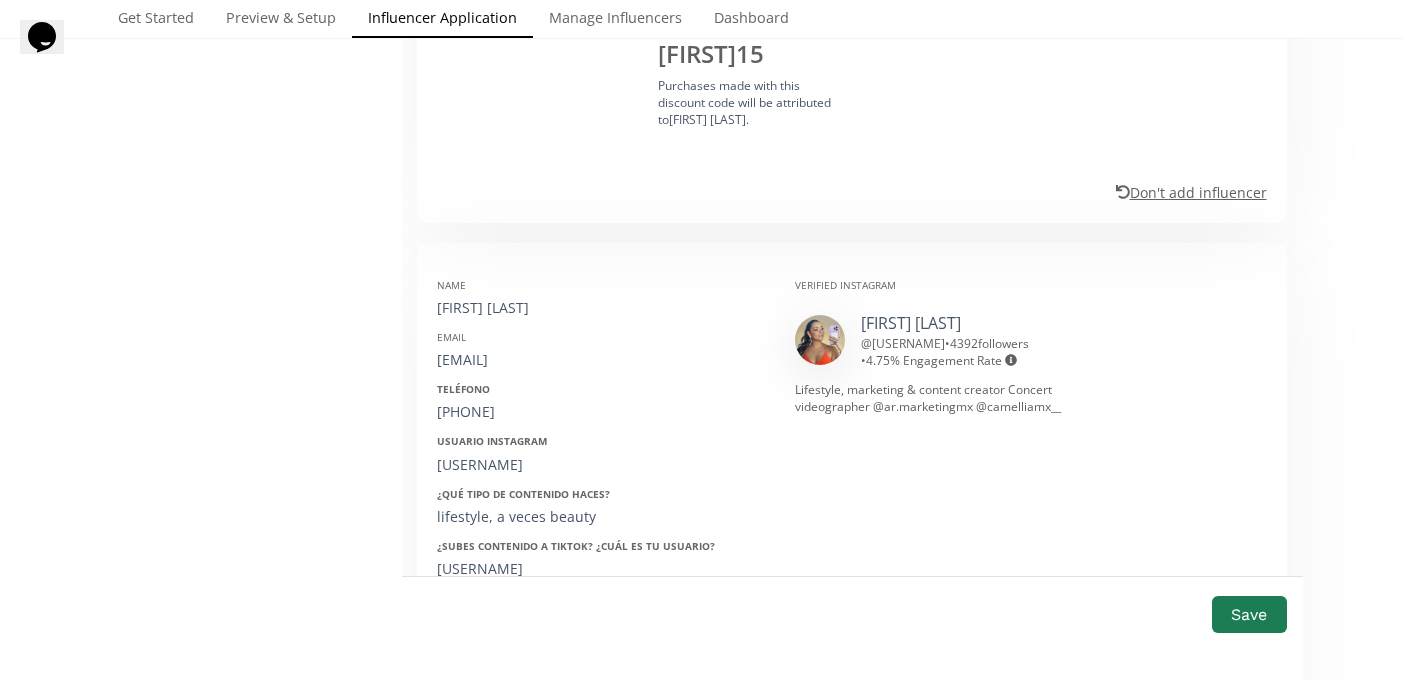 click on "rebecaacuna97@gmail.com" at bounding box center [601, 360] 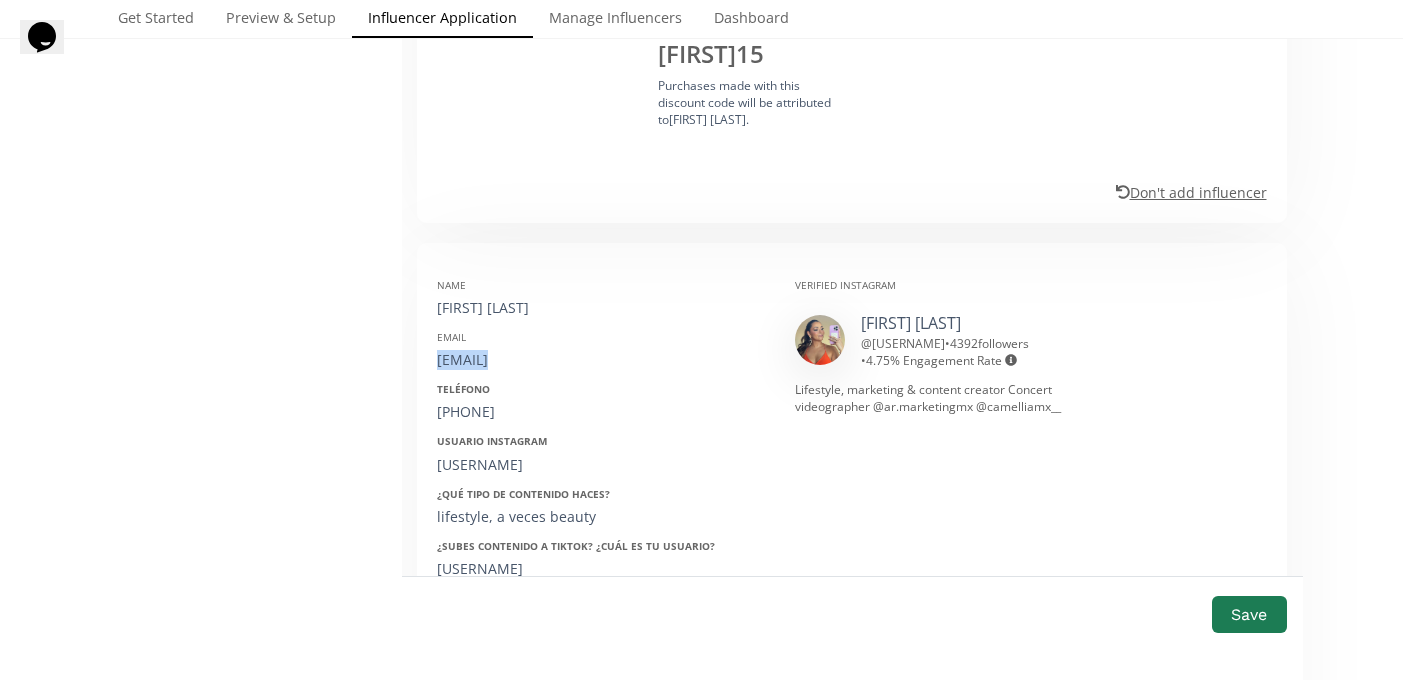 click on "rebecaacuna97@gmail.com" at bounding box center [601, 360] 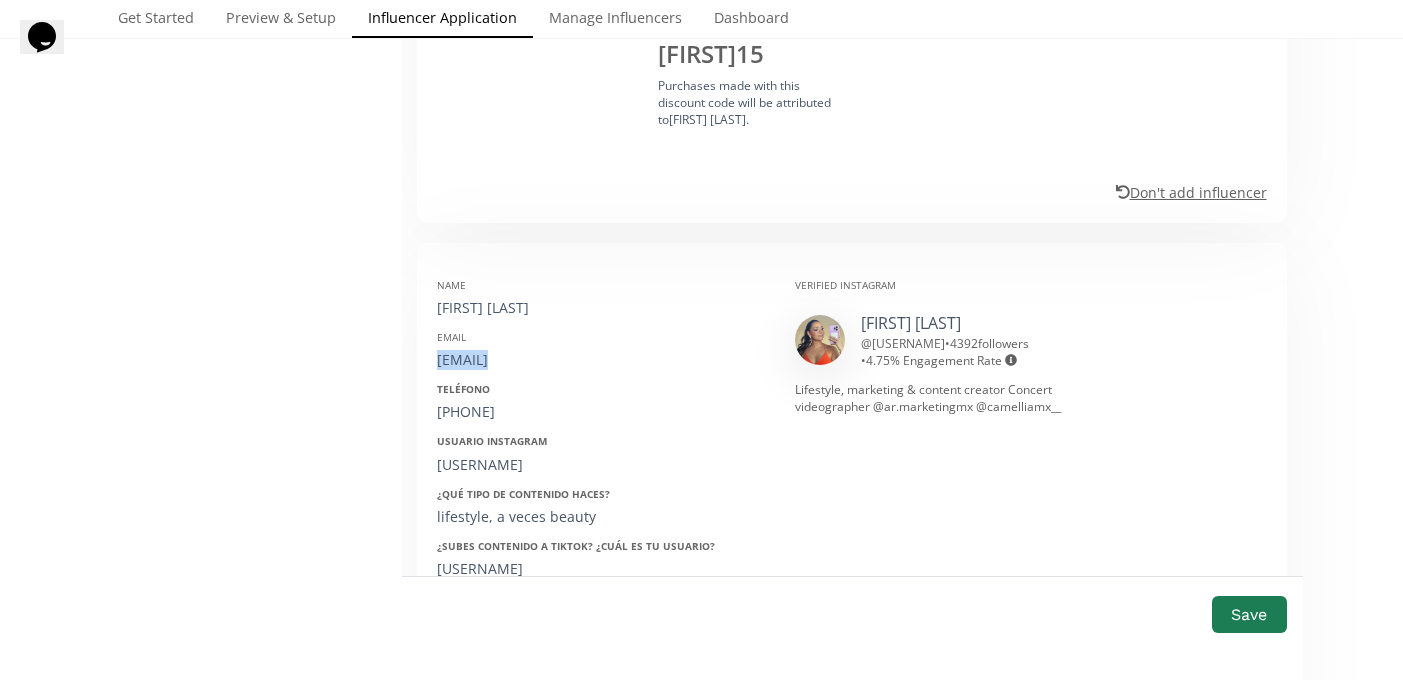 scroll, scrollTop: 1376, scrollLeft: 0, axis: vertical 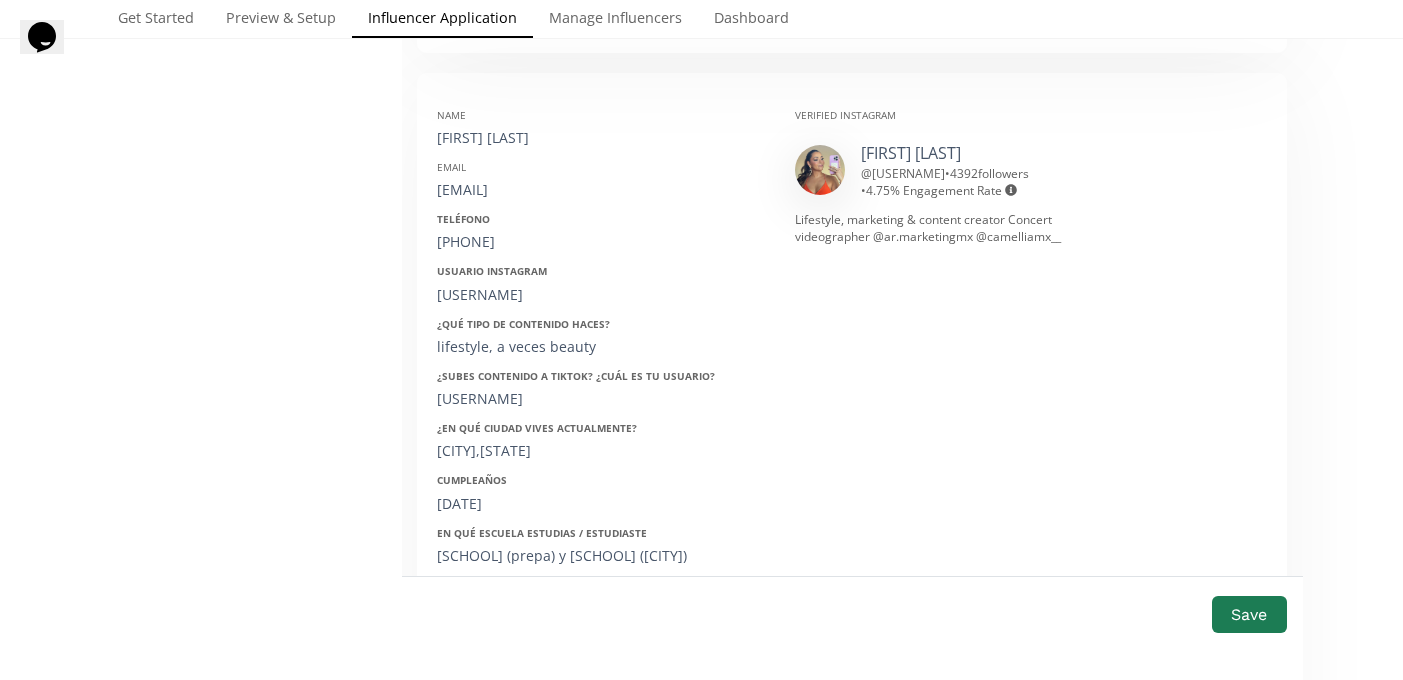click on "6621006732" at bounding box center [601, 242] 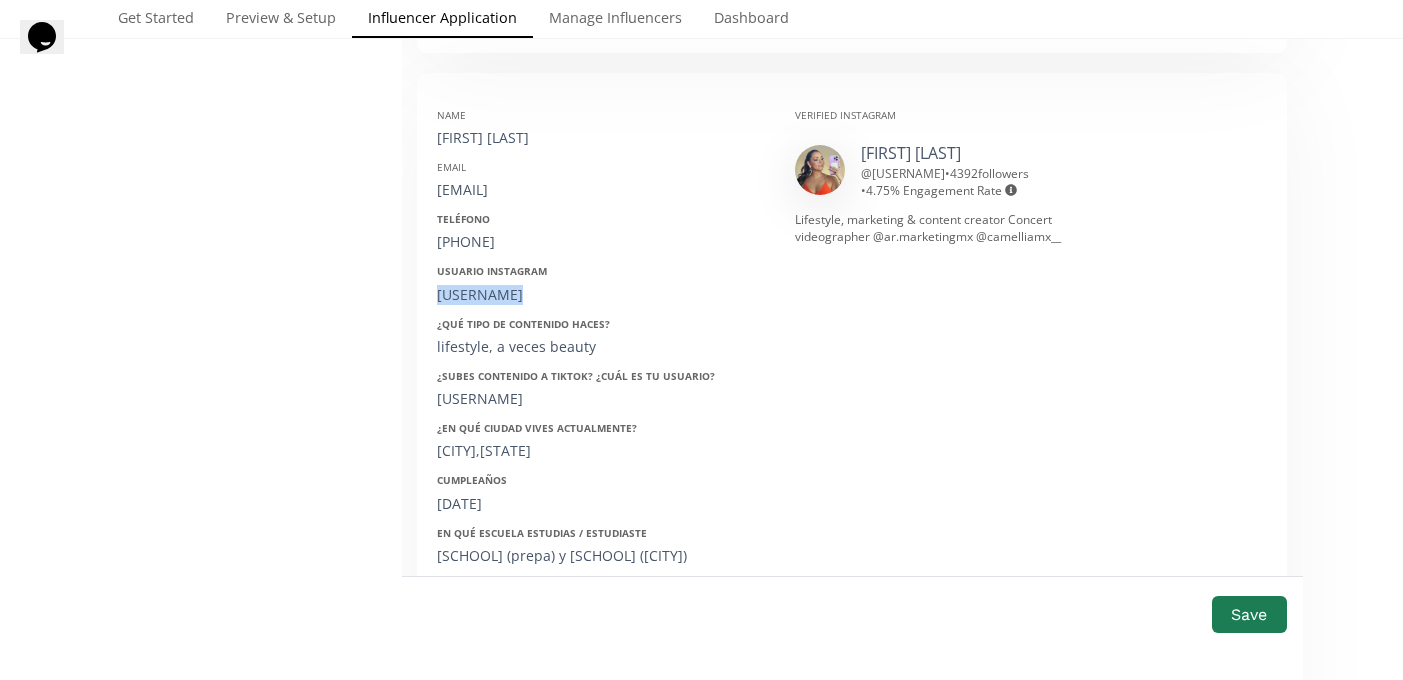 click on "@rebecaacuna" at bounding box center [601, 295] 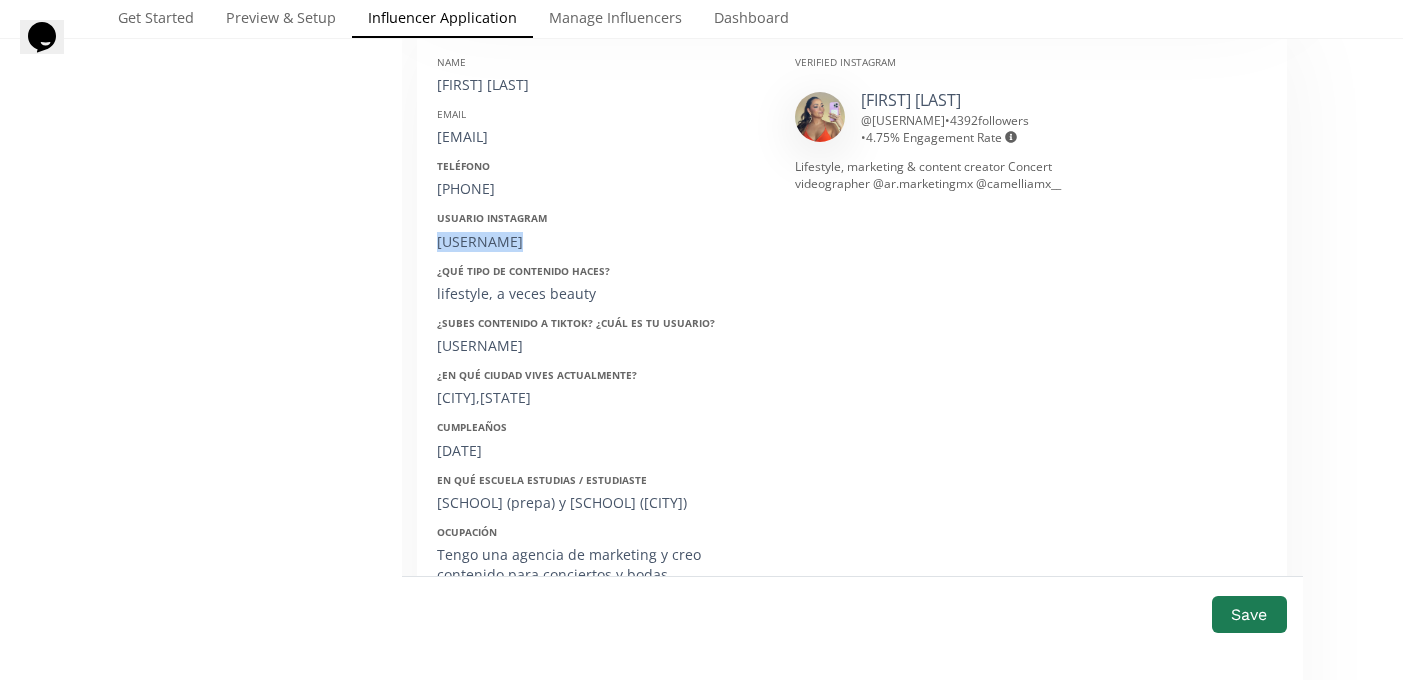 scroll, scrollTop: 1447, scrollLeft: 0, axis: vertical 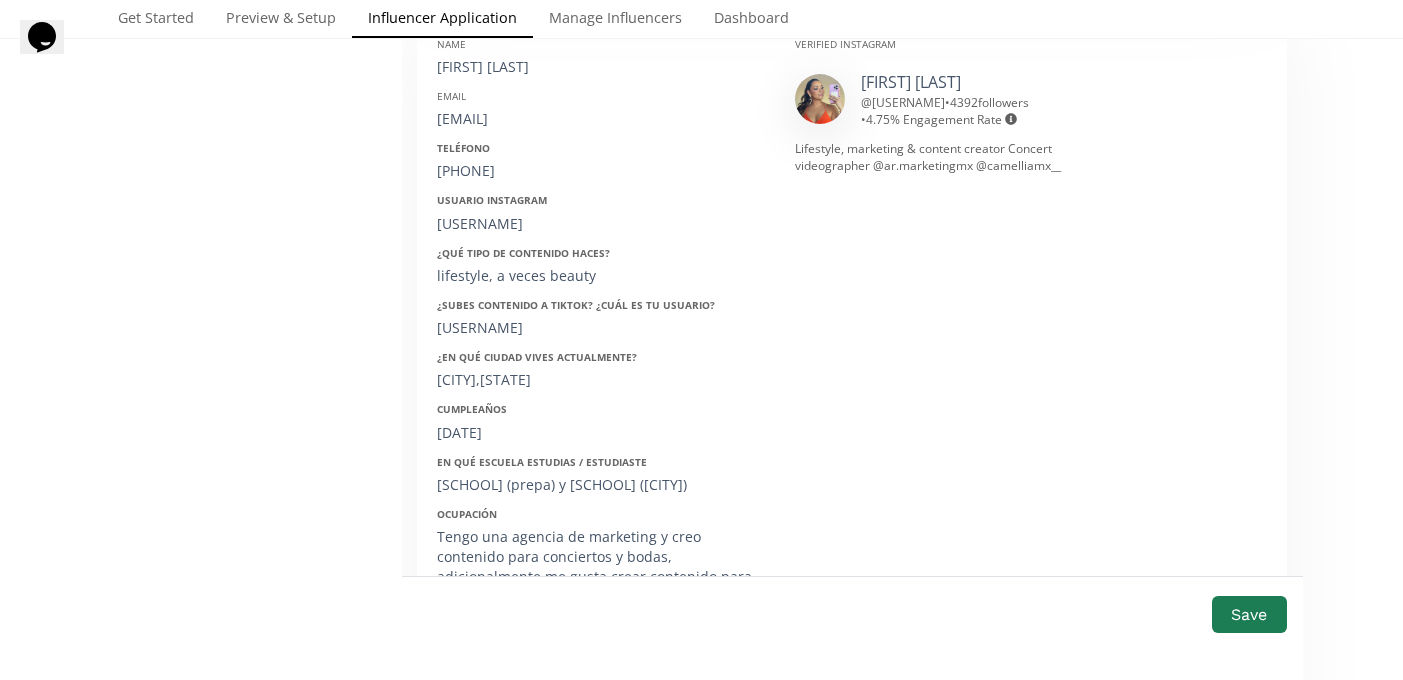 click on "07/03/1997" at bounding box center [601, 433] 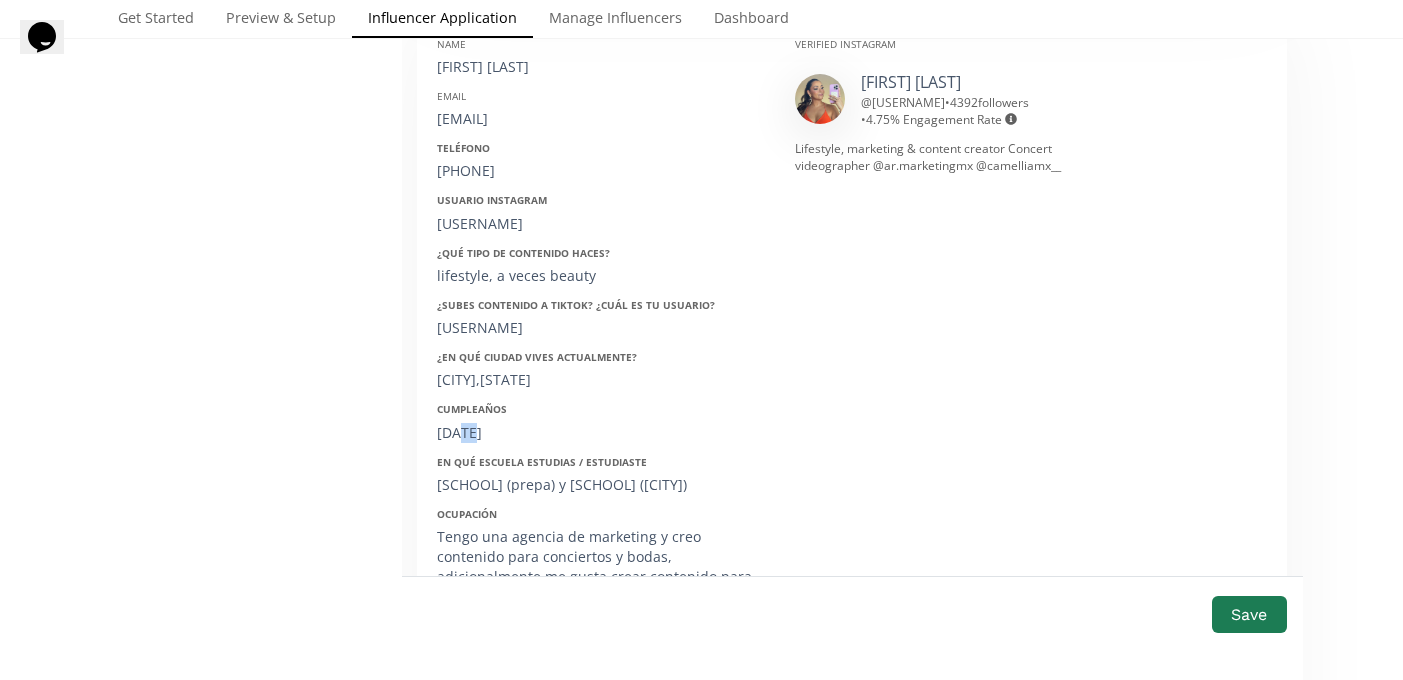click on "07/03/1997" at bounding box center (601, 433) 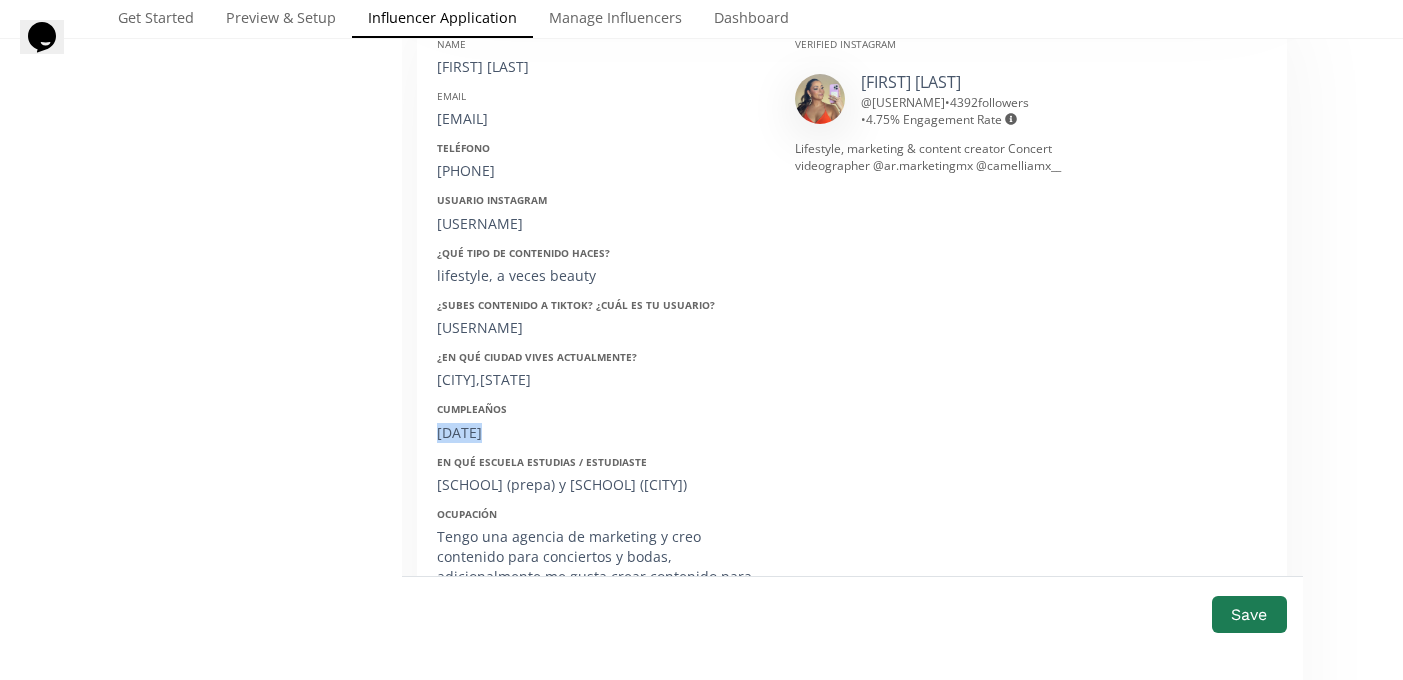 click on "07/03/1997" at bounding box center [601, 433] 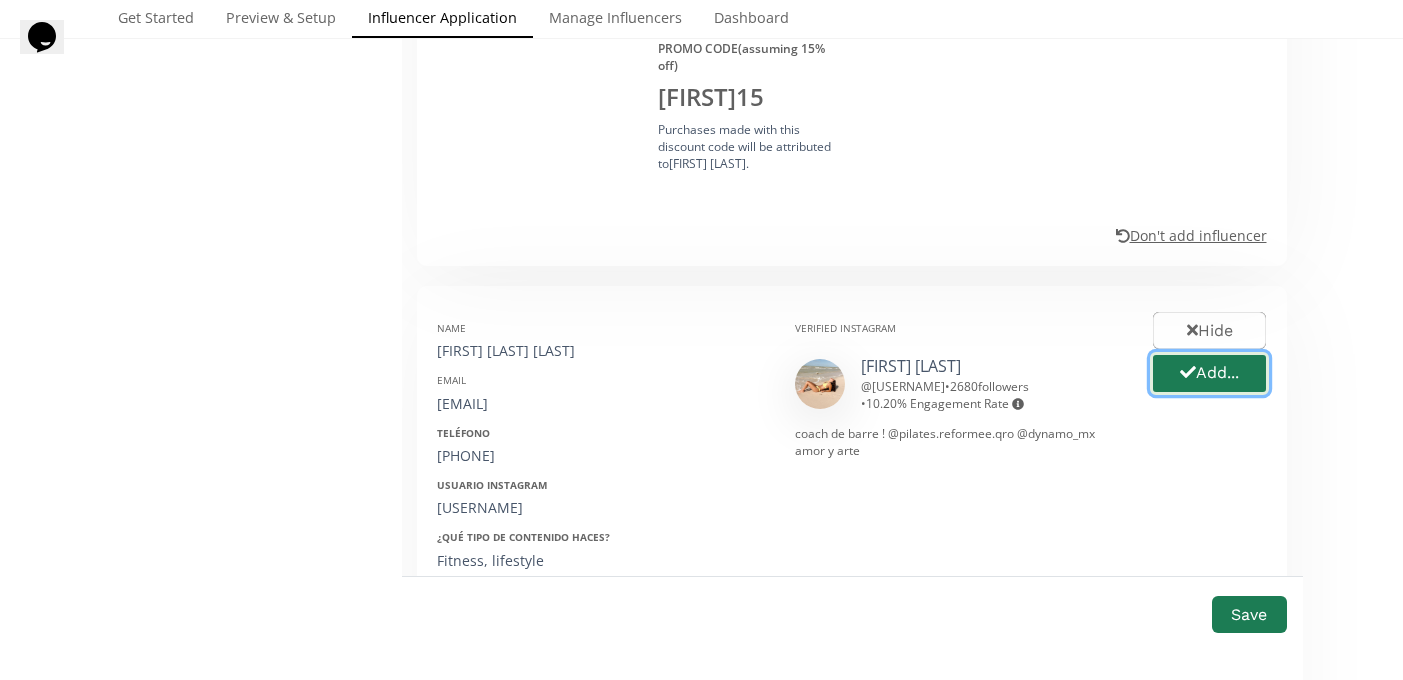 click on "Add..." at bounding box center (1209, 373) 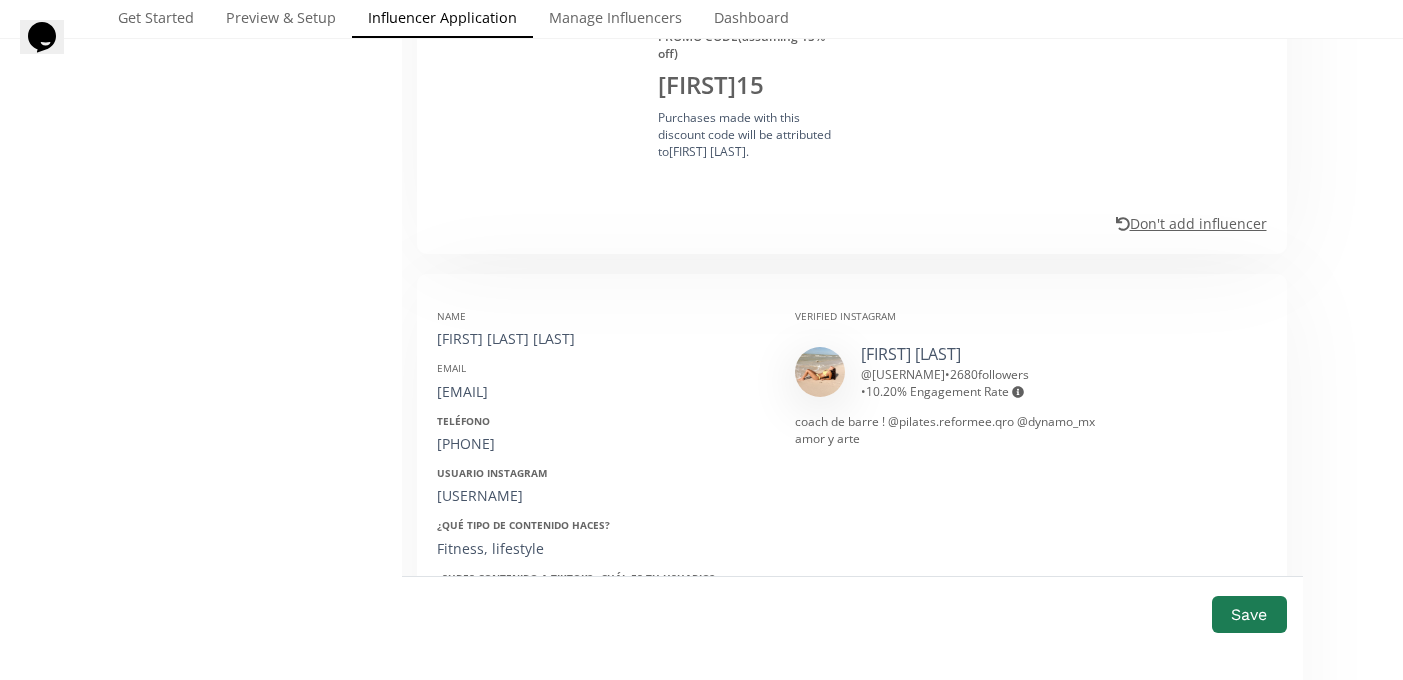scroll, scrollTop: 2283, scrollLeft: 0, axis: vertical 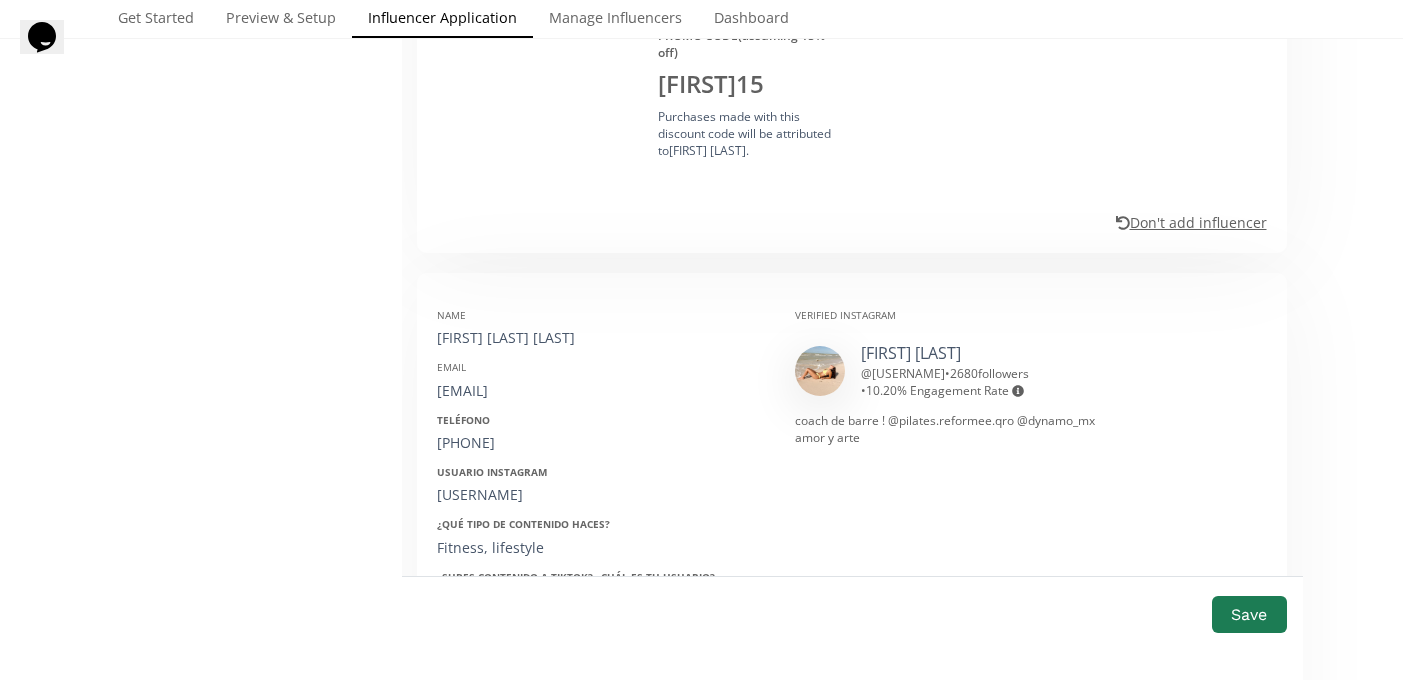 click on "Maria Paula Rosales Caballero" at bounding box center (601, 338) 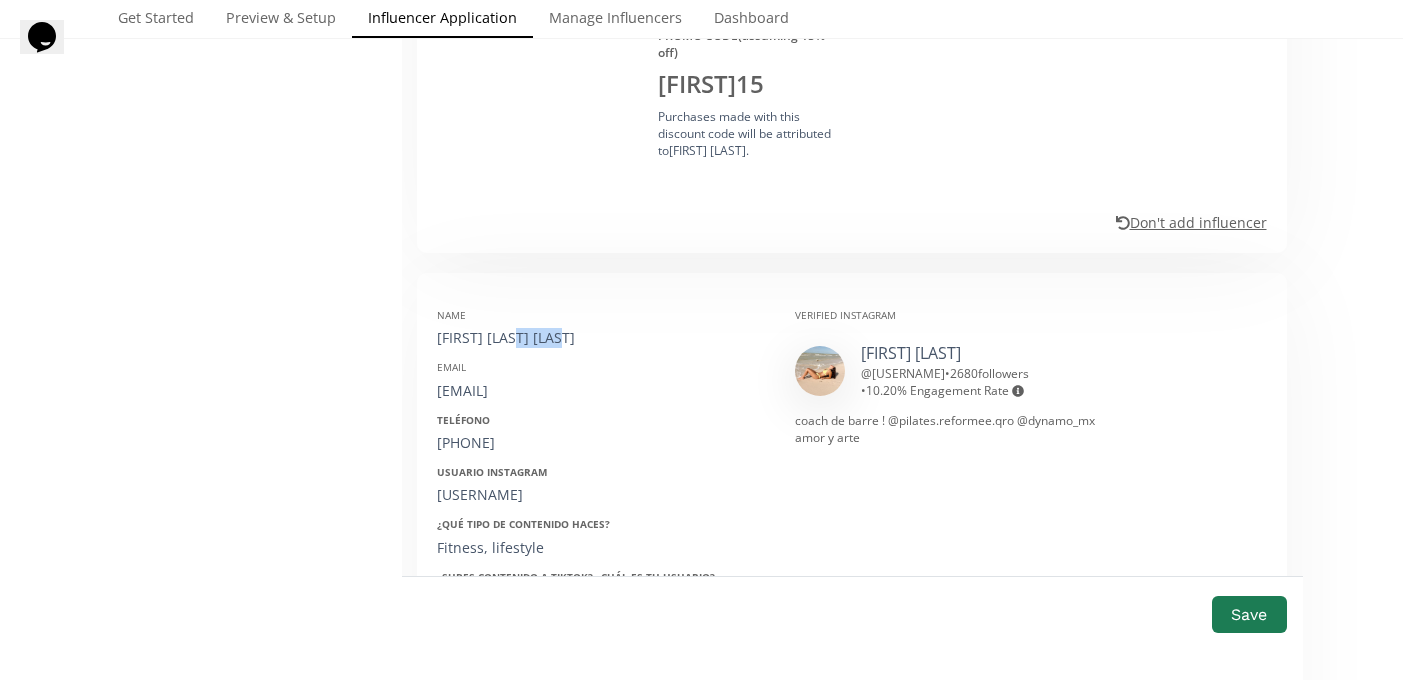 click on "Maria Paula Rosales Caballero" at bounding box center (601, 338) 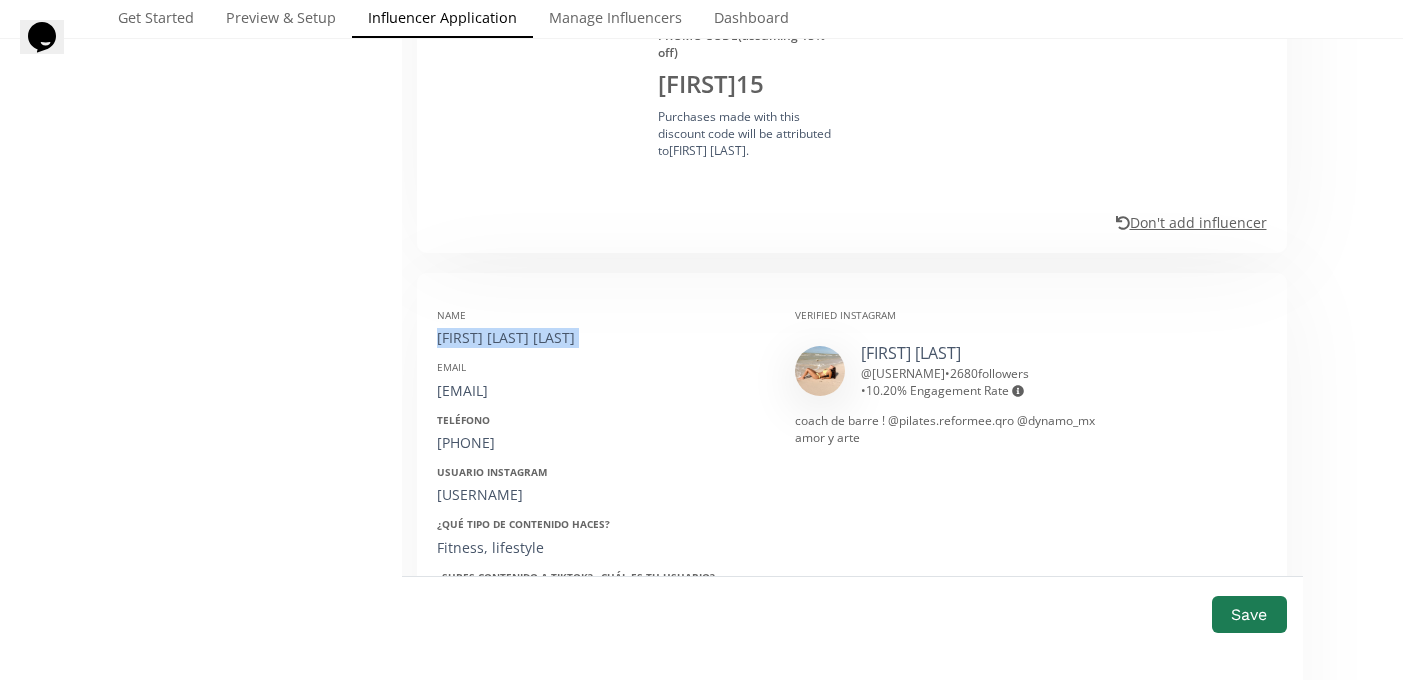 click on "Maria Paula Rosales Caballero" at bounding box center [601, 338] 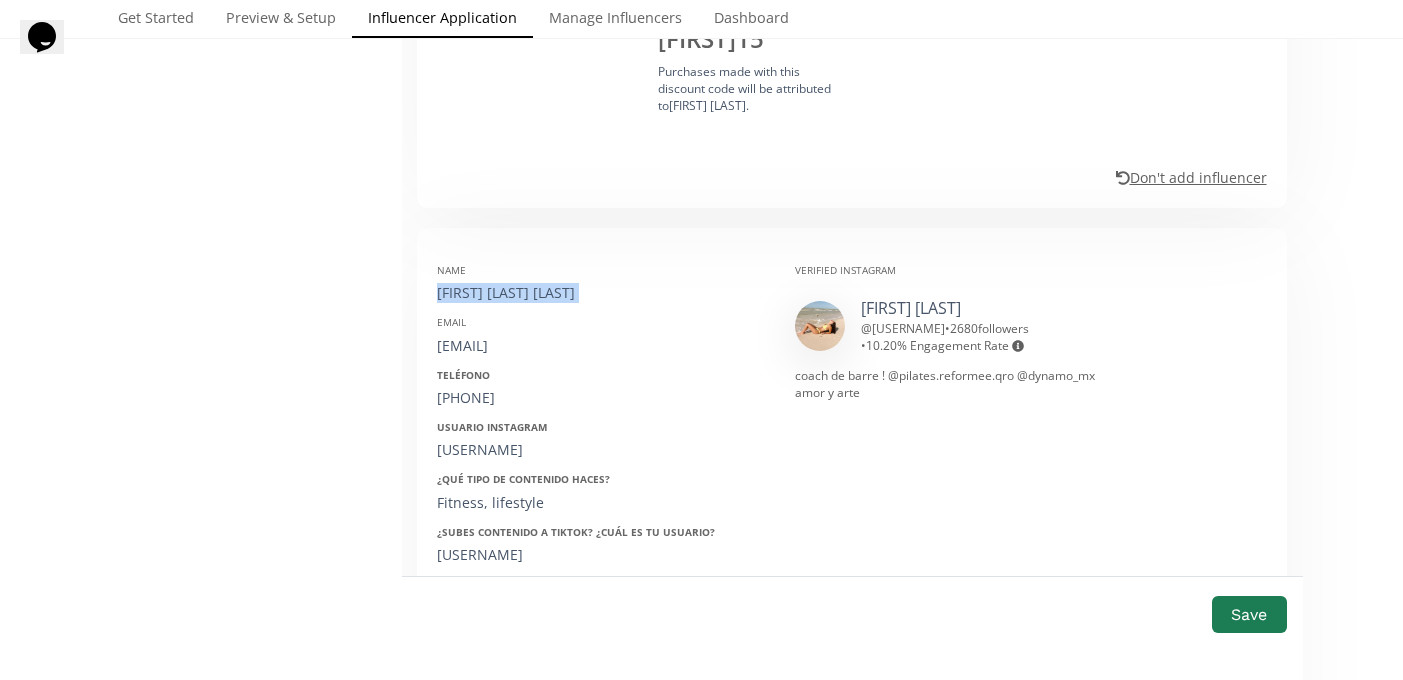 scroll, scrollTop: 2330, scrollLeft: 0, axis: vertical 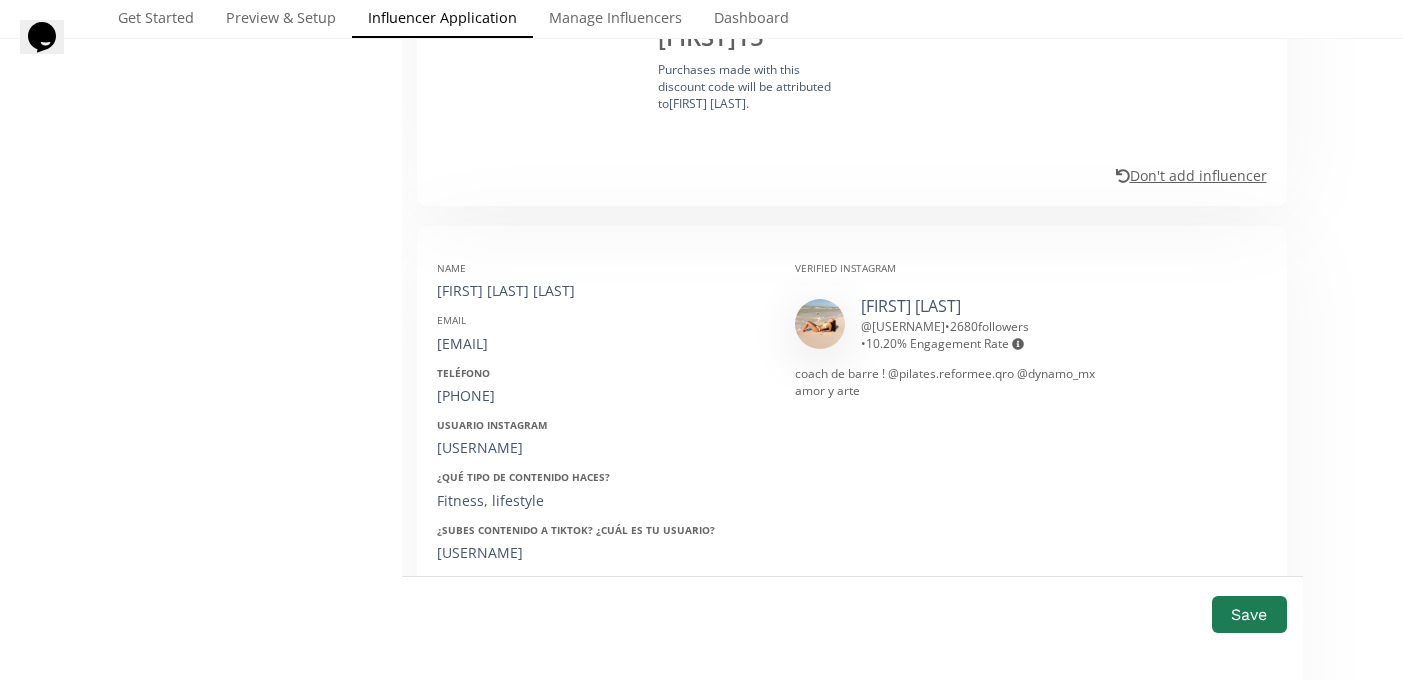 click on "mapaurosales@hotmail.com" at bounding box center [601, 344] 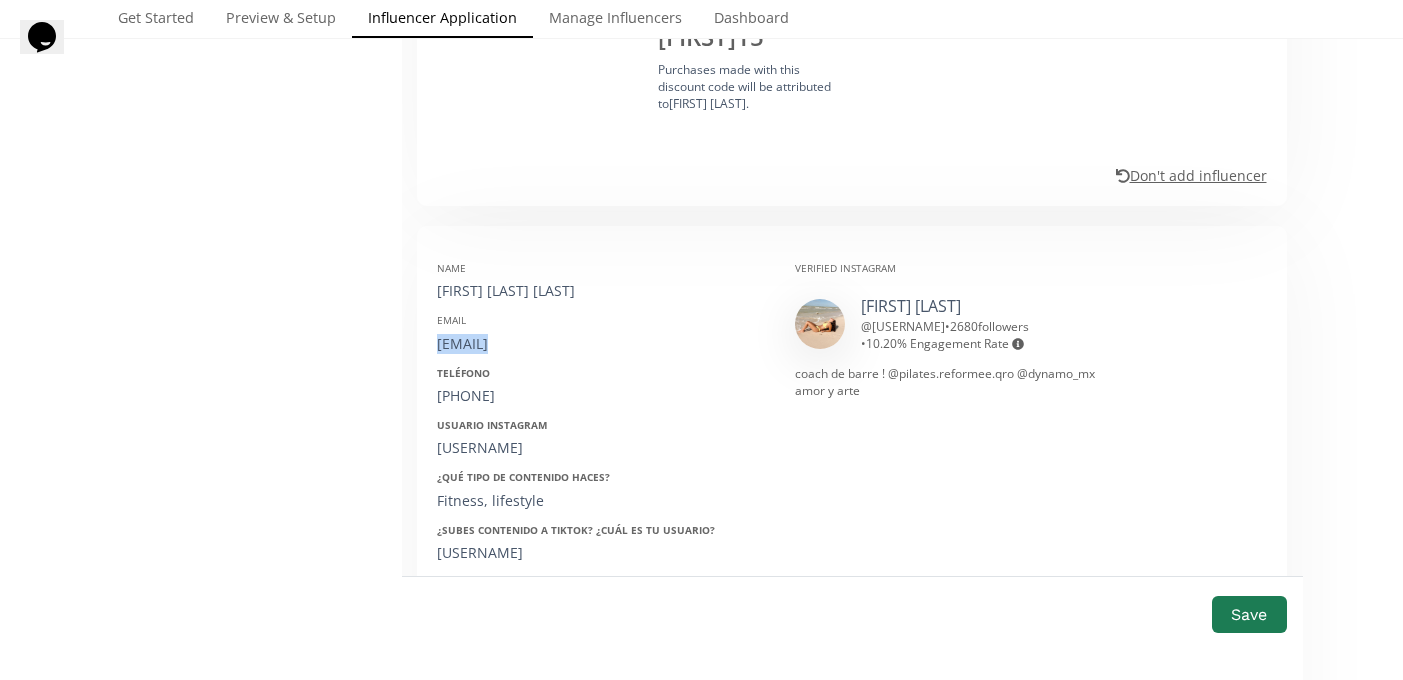 click on "mapaurosales@hotmail.com" at bounding box center [601, 344] 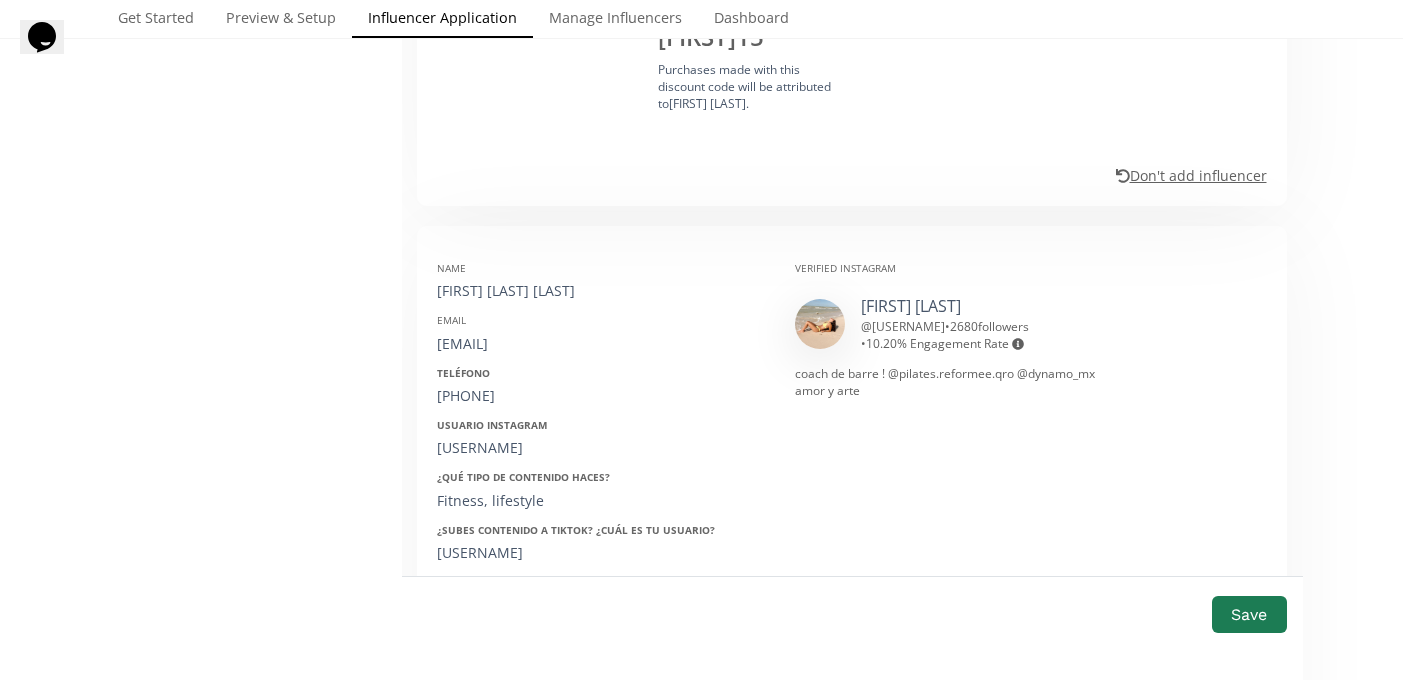 click on "4423899545" at bounding box center [601, 396] 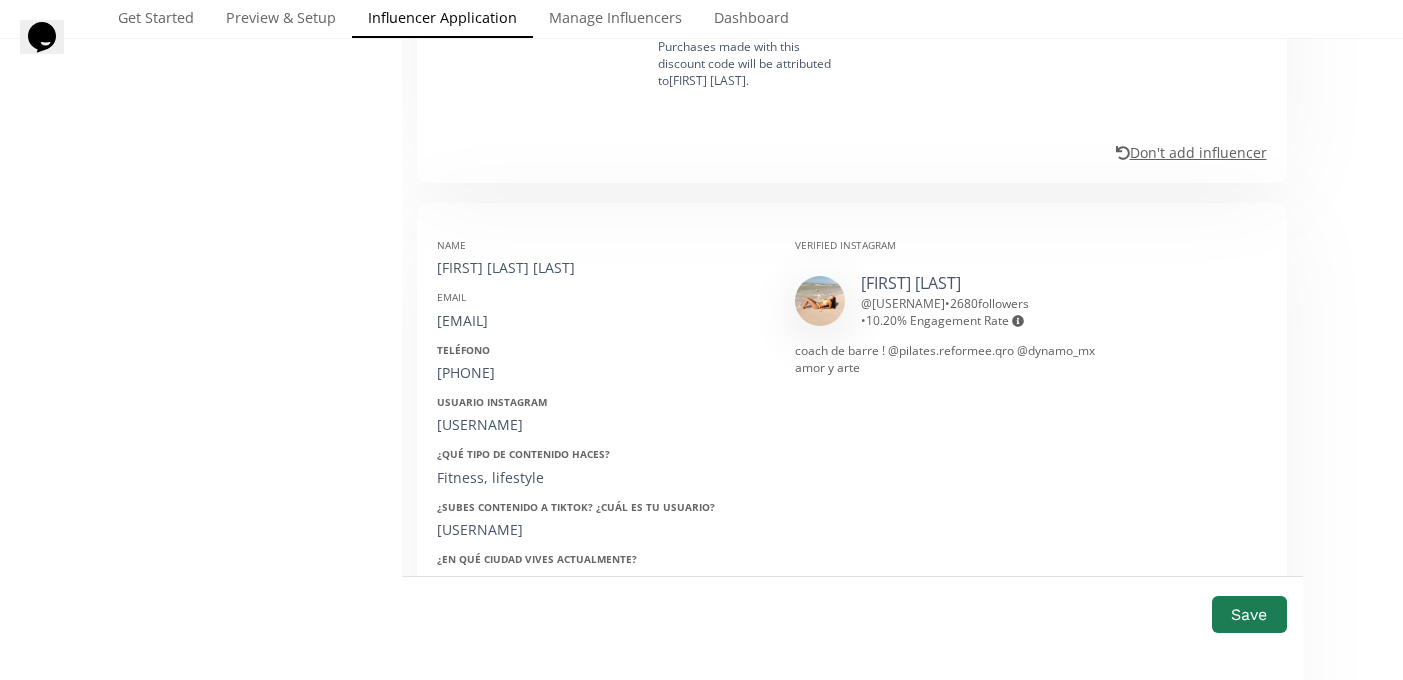 click on "mapaupeppa" at bounding box center [601, 425] 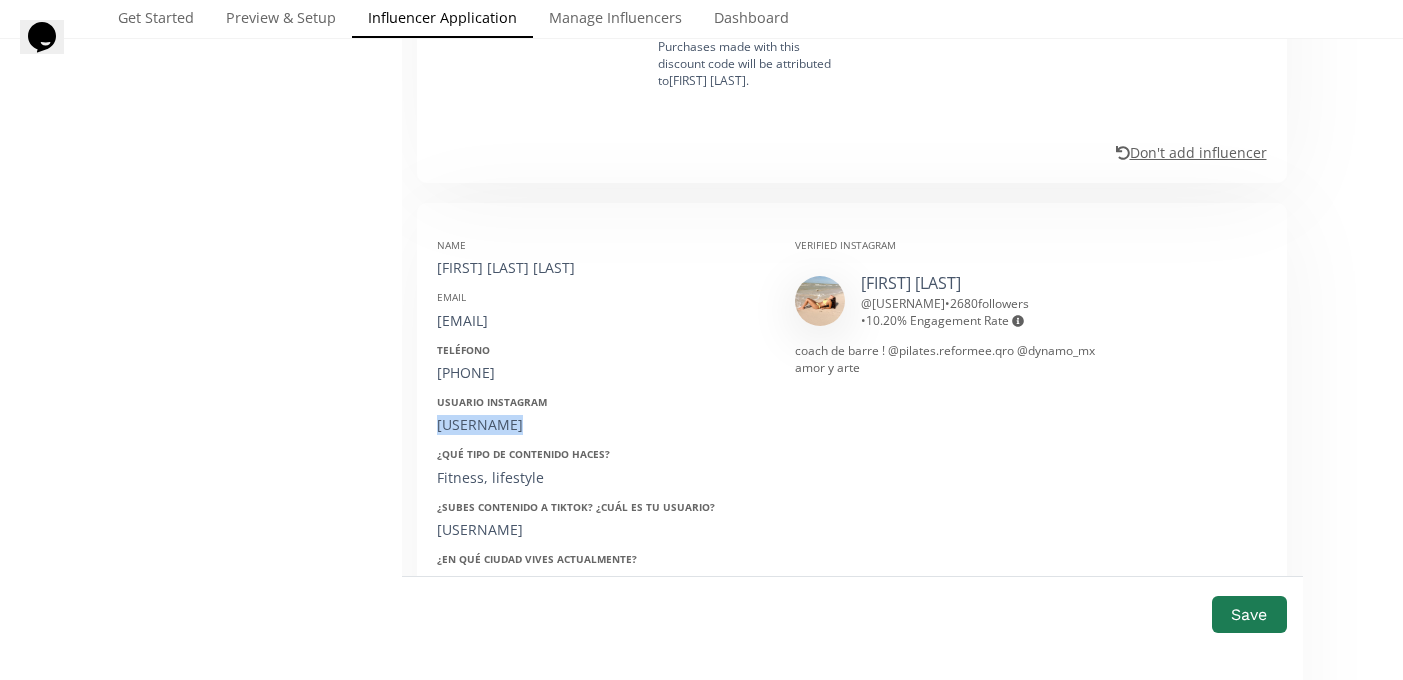 click on "mapaupeppa" at bounding box center [601, 425] 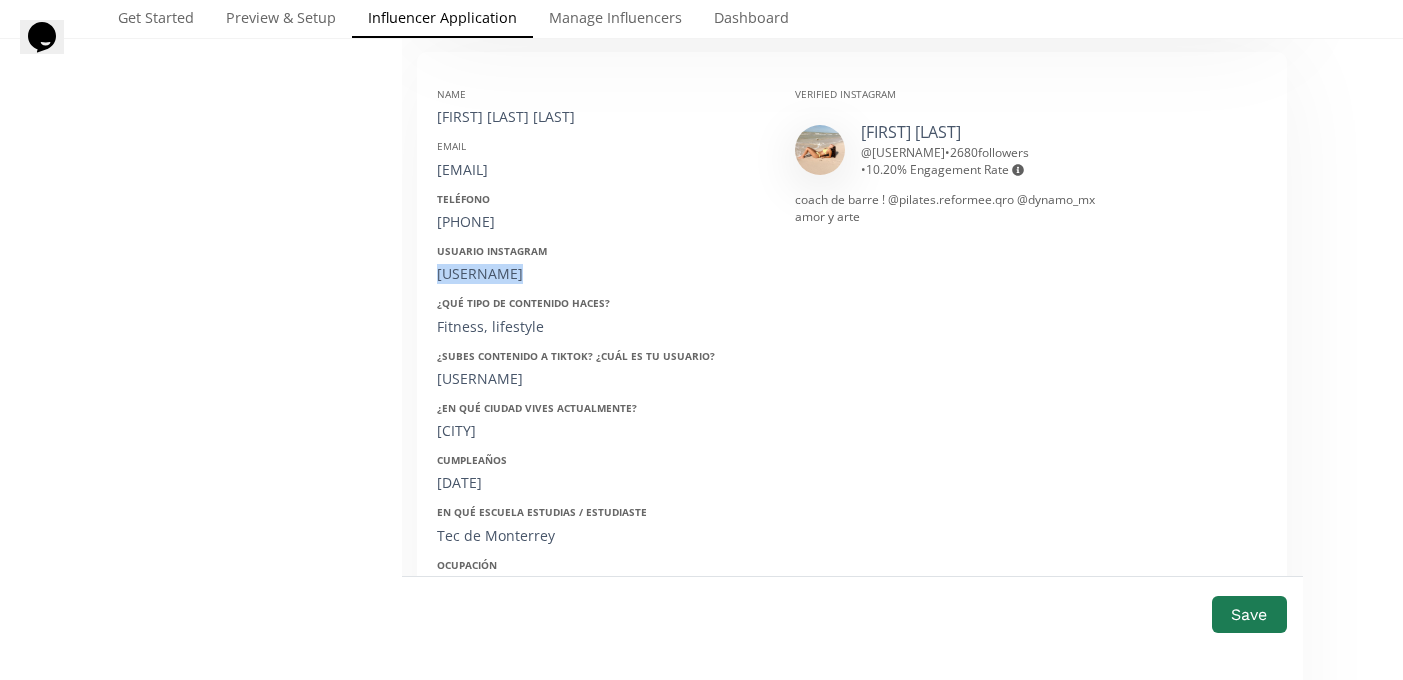 scroll, scrollTop: 2512, scrollLeft: 0, axis: vertical 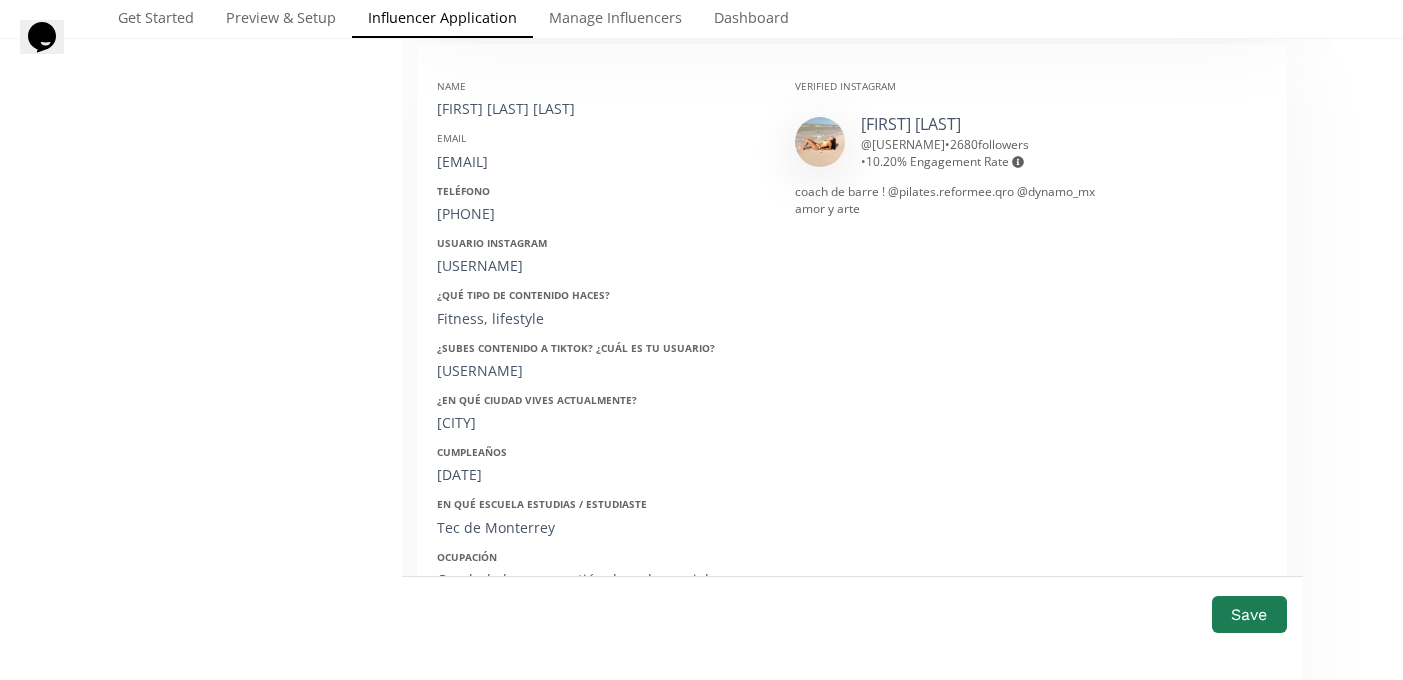 click on "25/01/2001" at bounding box center [601, 475] 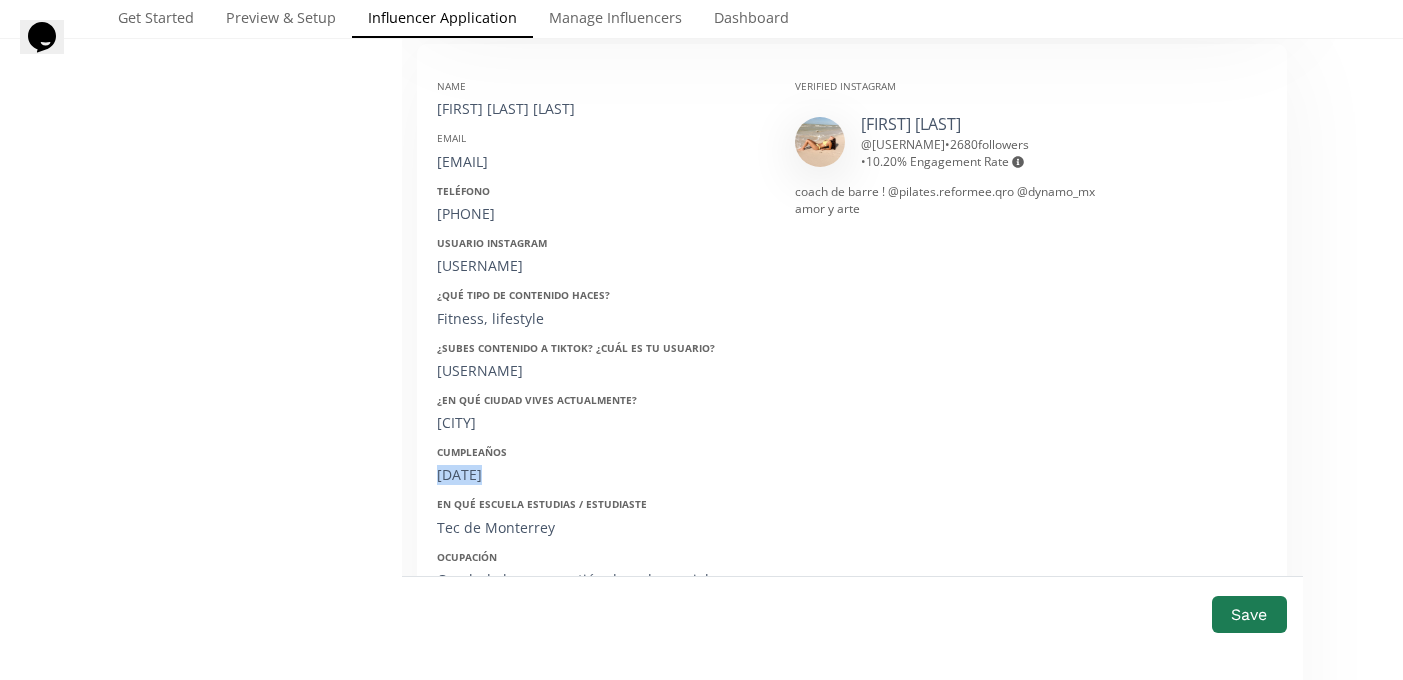 click on "25/01/2001" at bounding box center [601, 475] 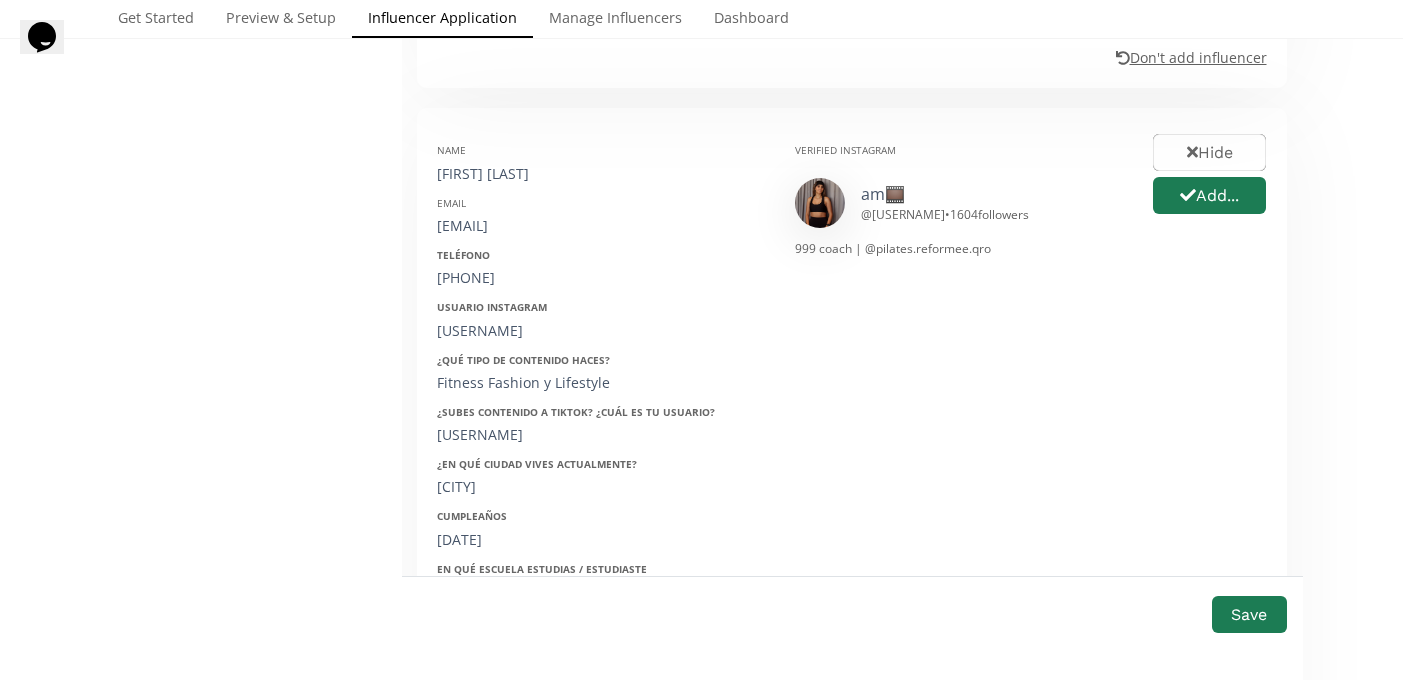 scroll, scrollTop: 3589, scrollLeft: 0, axis: vertical 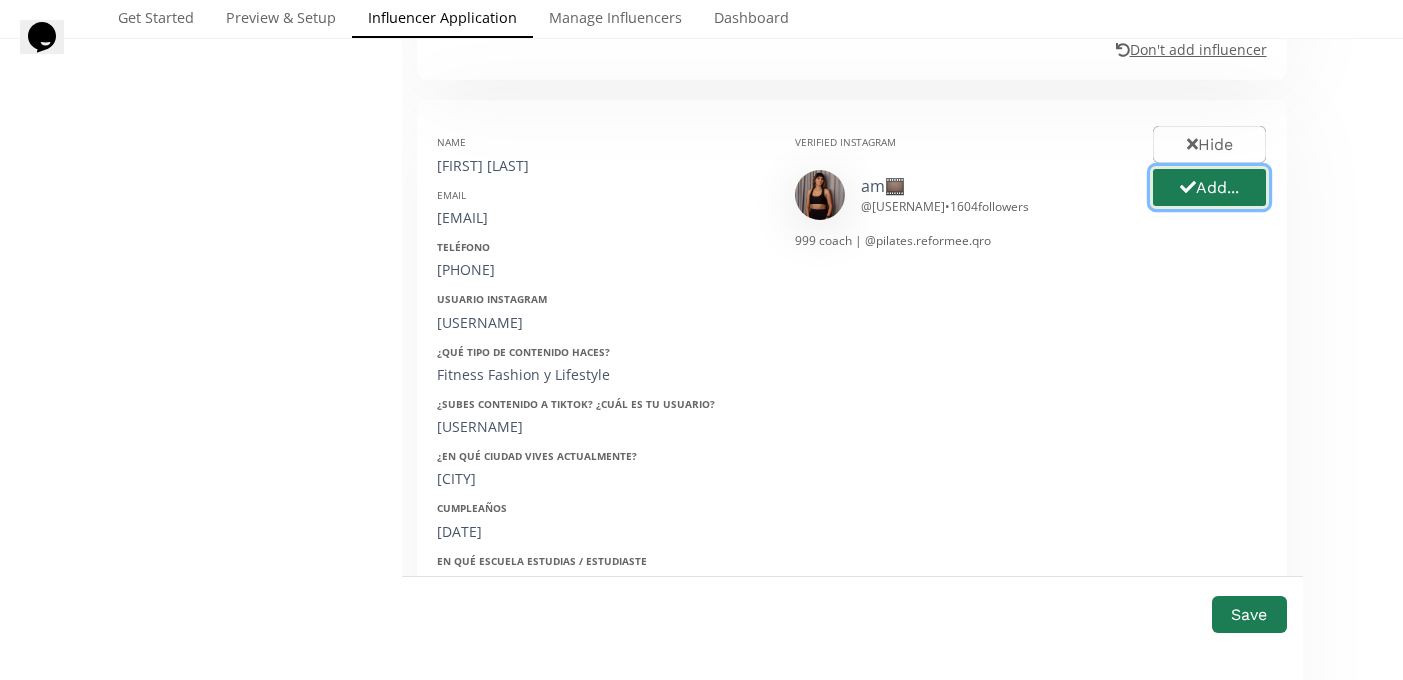 click on "Add..." at bounding box center [1209, 187] 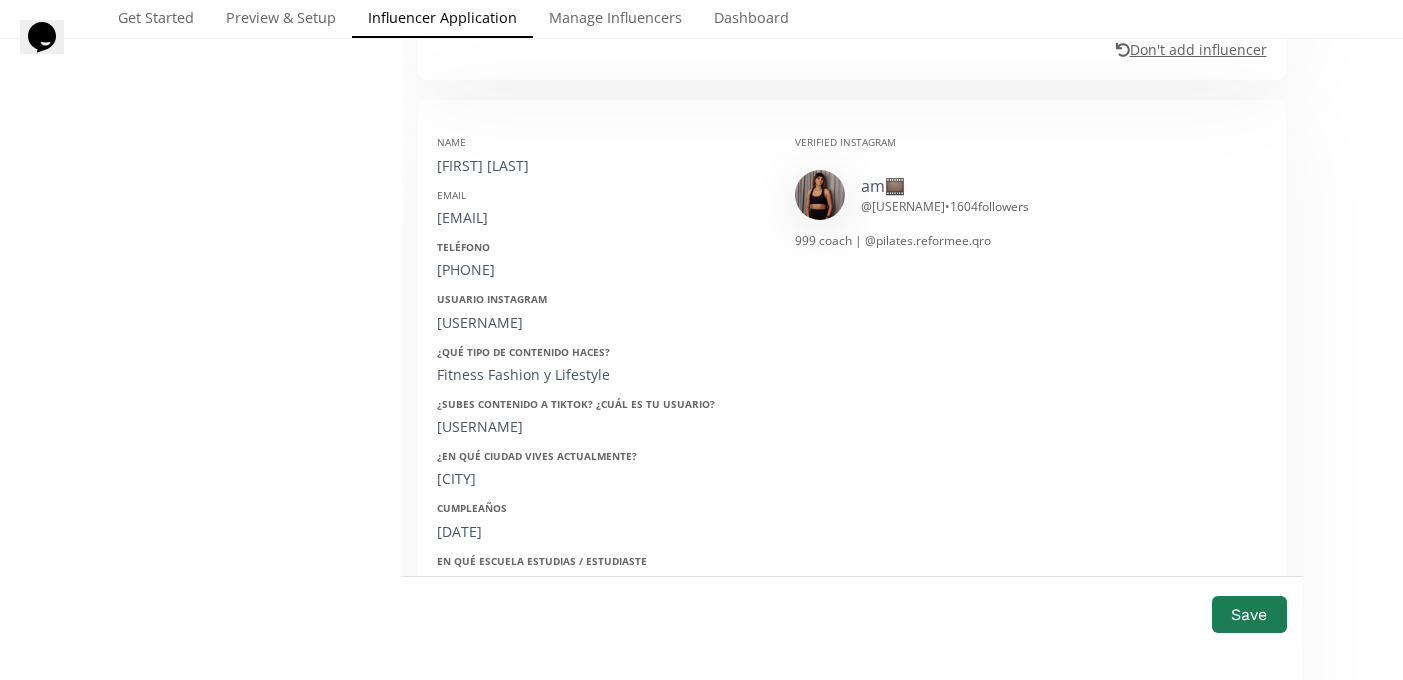 click on "Azuri Mata De La Torre" at bounding box center [601, 166] 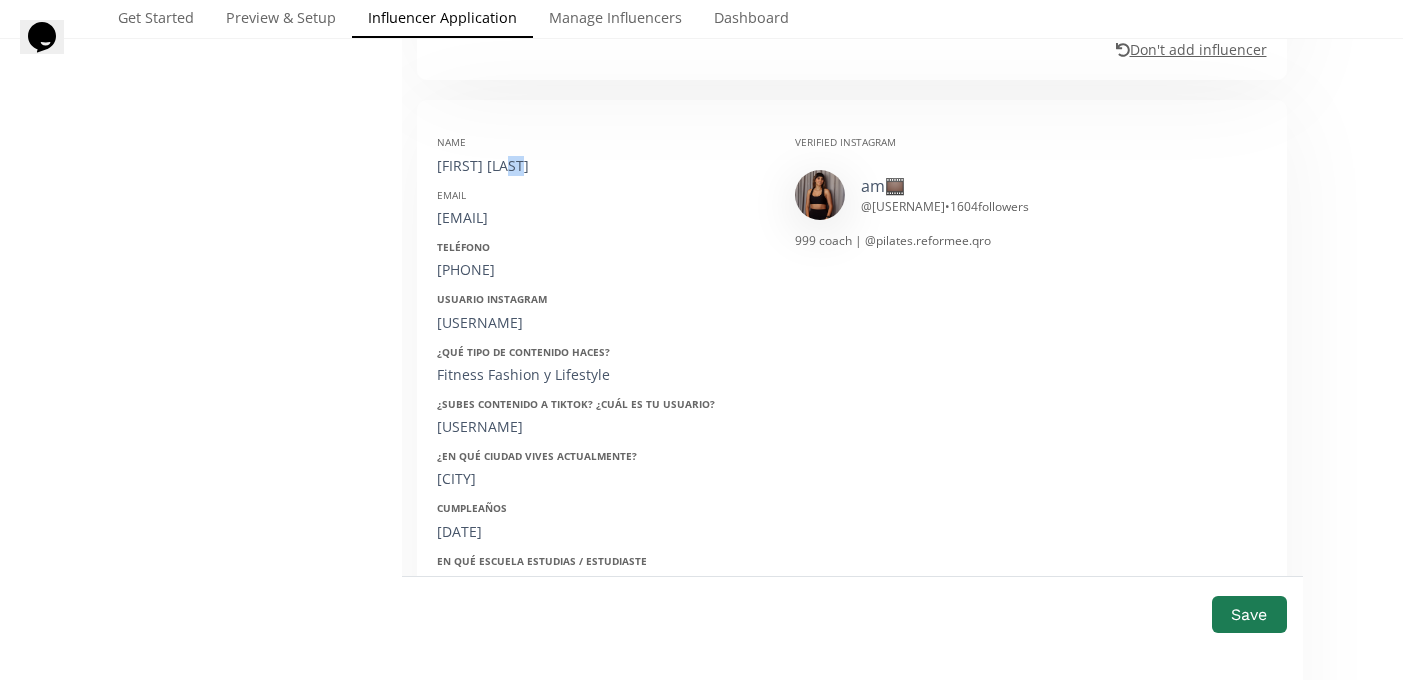 click on "Azuri Mata De La Torre" at bounding box center (601, 166) 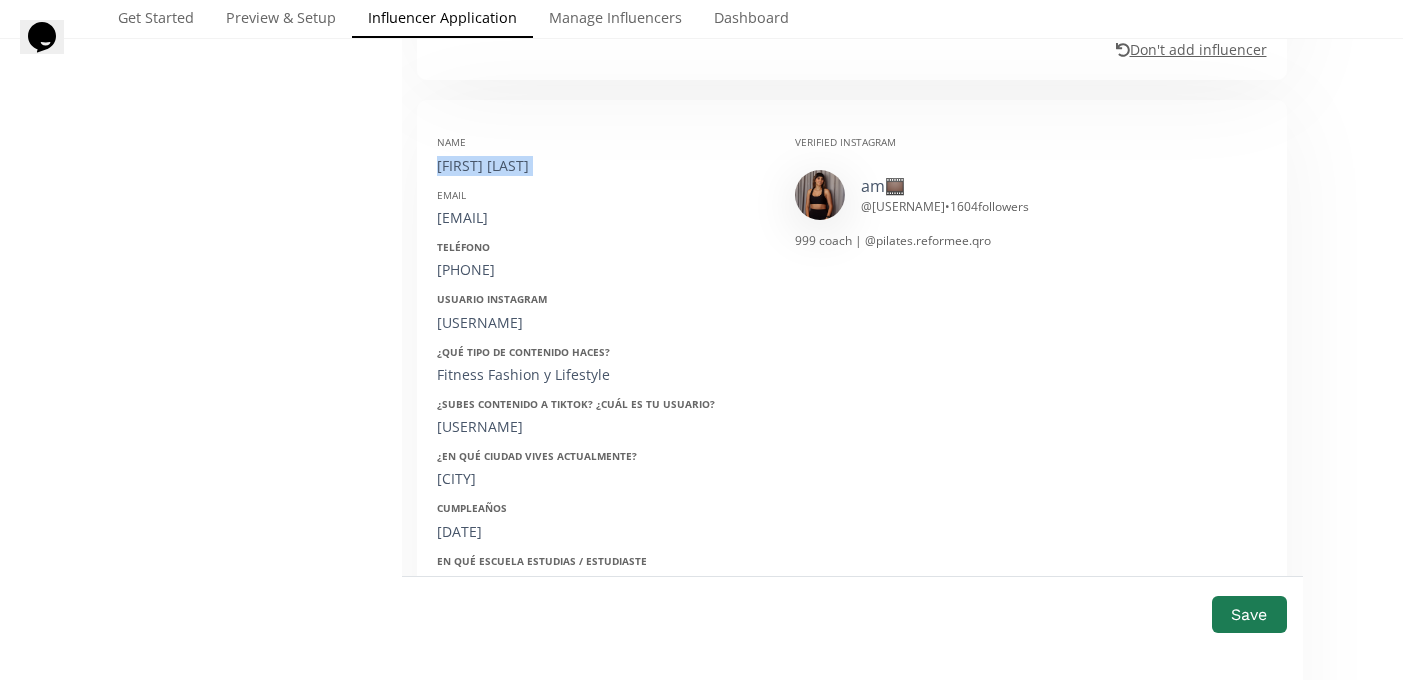 click on "Azuri Mata De La Torre" at bounding box center (601, 166) 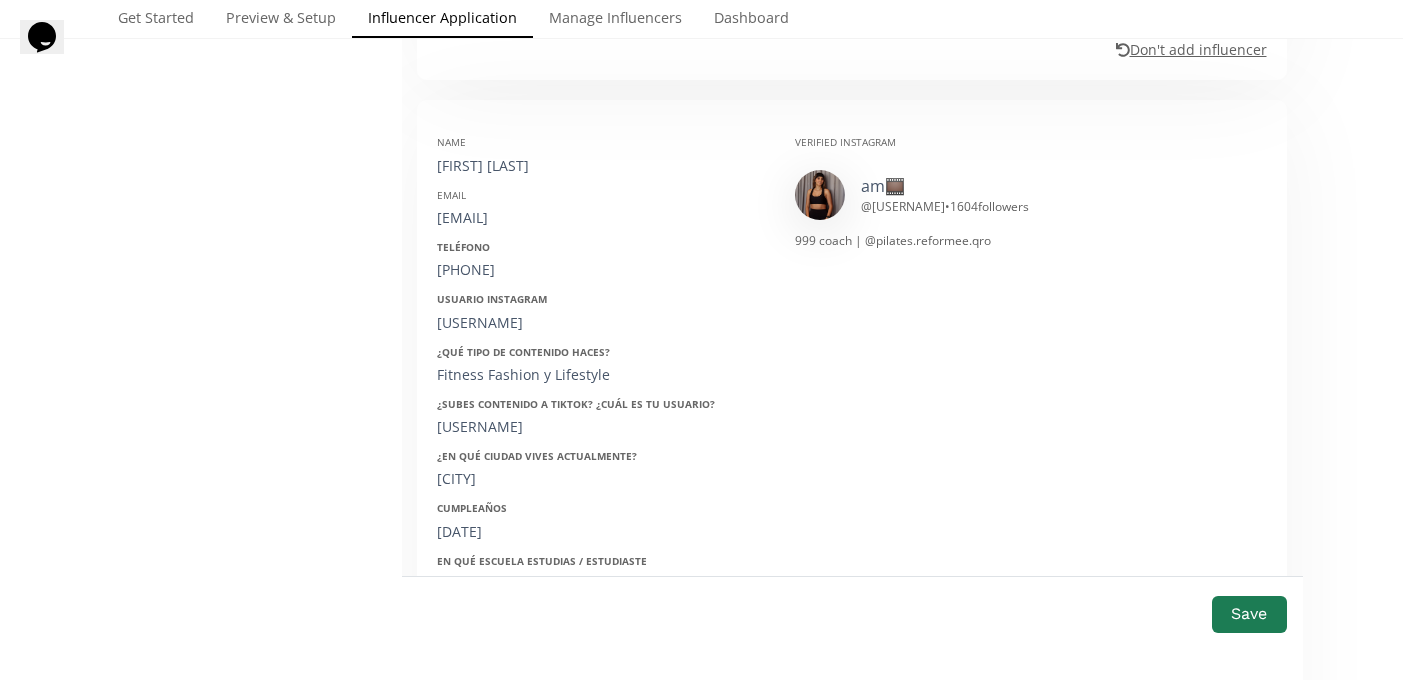 click on "azurimata@hotmail.com" at bounding box center [601, 218] 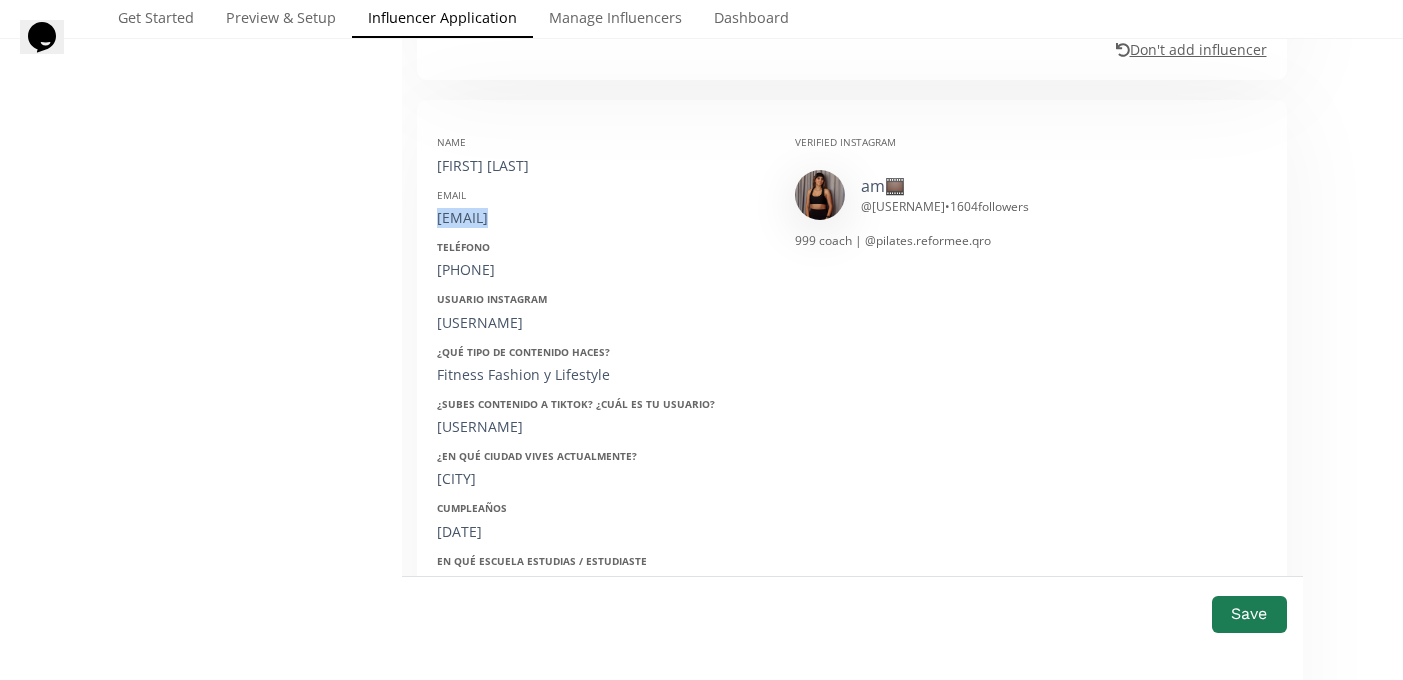 click on "azurimata@hotmail.com" at bounding box center [601, 218] 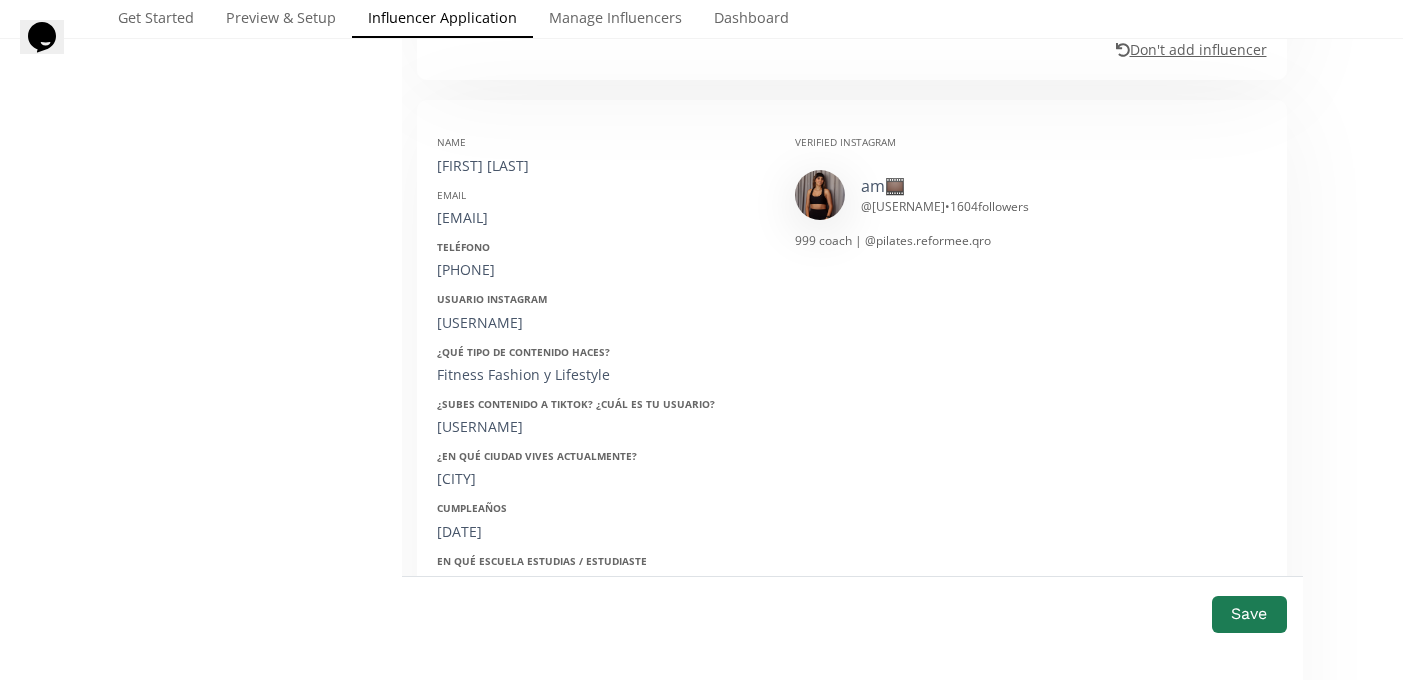 click on "Name Azuri Mata De La Torre  Email azurimata@hotmail.com Teléfono 4421371165 Usuario Instagram azuridelatorre ¿Qué tipo de contenido haces? Fitness Fashion y Lifestyle  ¿Subes contenido a Tiktok? ¿Cuál es tu usuario? amdelatorree ¿En qué ciudad vives actualmente? Querétaro  Cumpleaños 20/04/2001 En qué escuela estudias / estudiaste  Tec de monterrey Ocupación Head of General Administration y Coach pilates  ¿Has comprado anteriormente en ellaz? Si ¿Qué talla usas regularmente?  S-M" at bounding box center (601, 436) 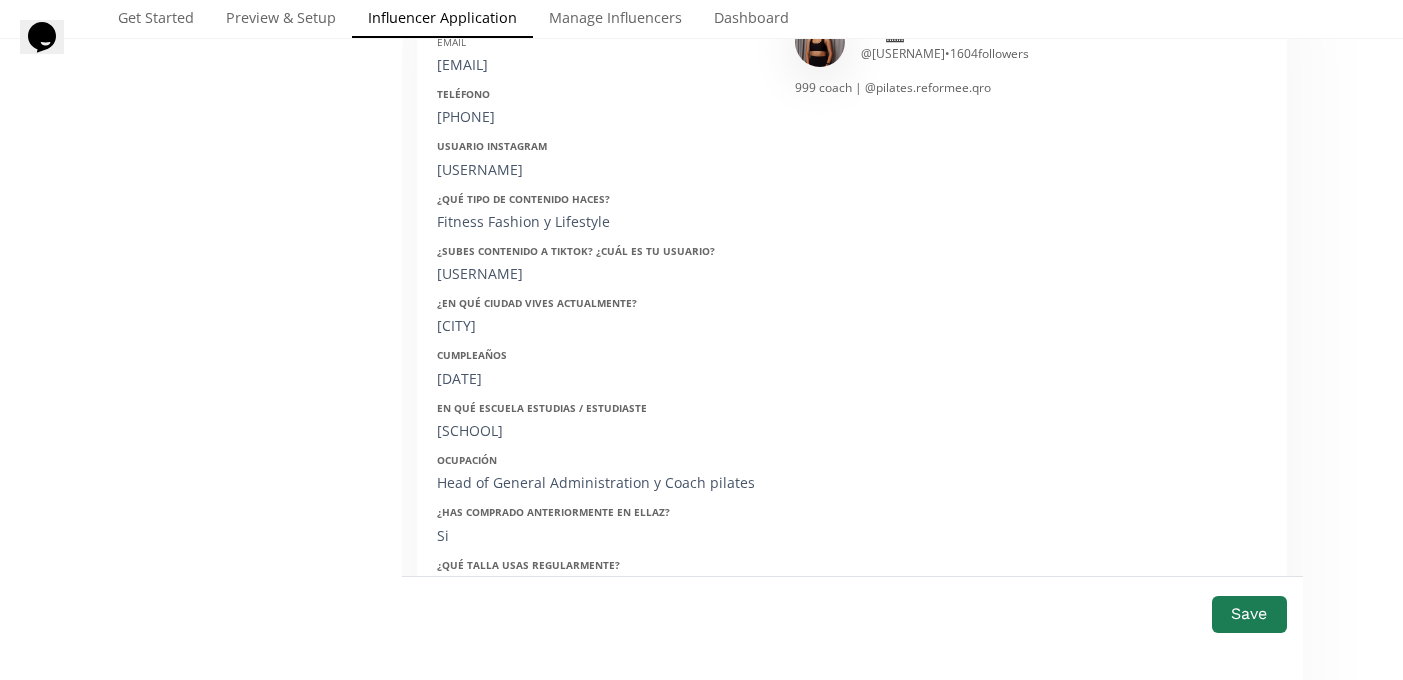 scroll, scrollTop: 3741, scrollLeft: 0, axis: vertical 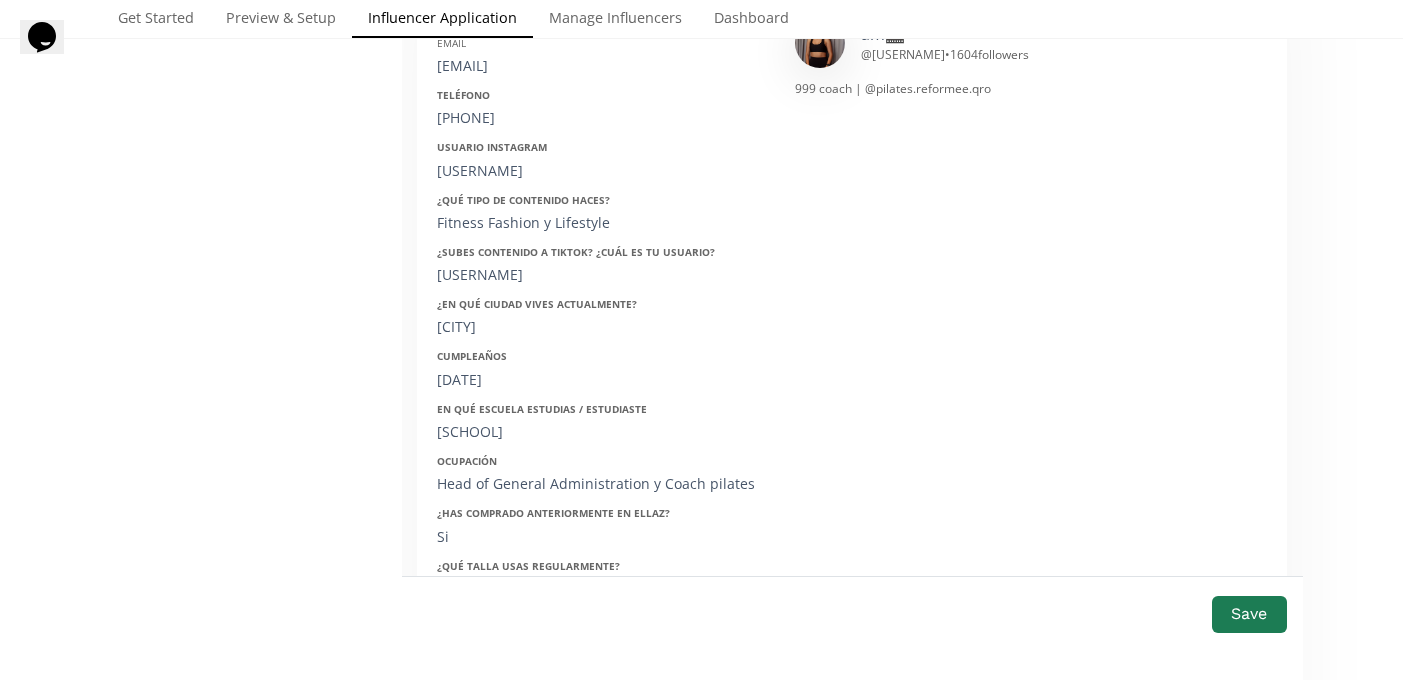 click on "20/04/2001" at bounding box center (601, 380) 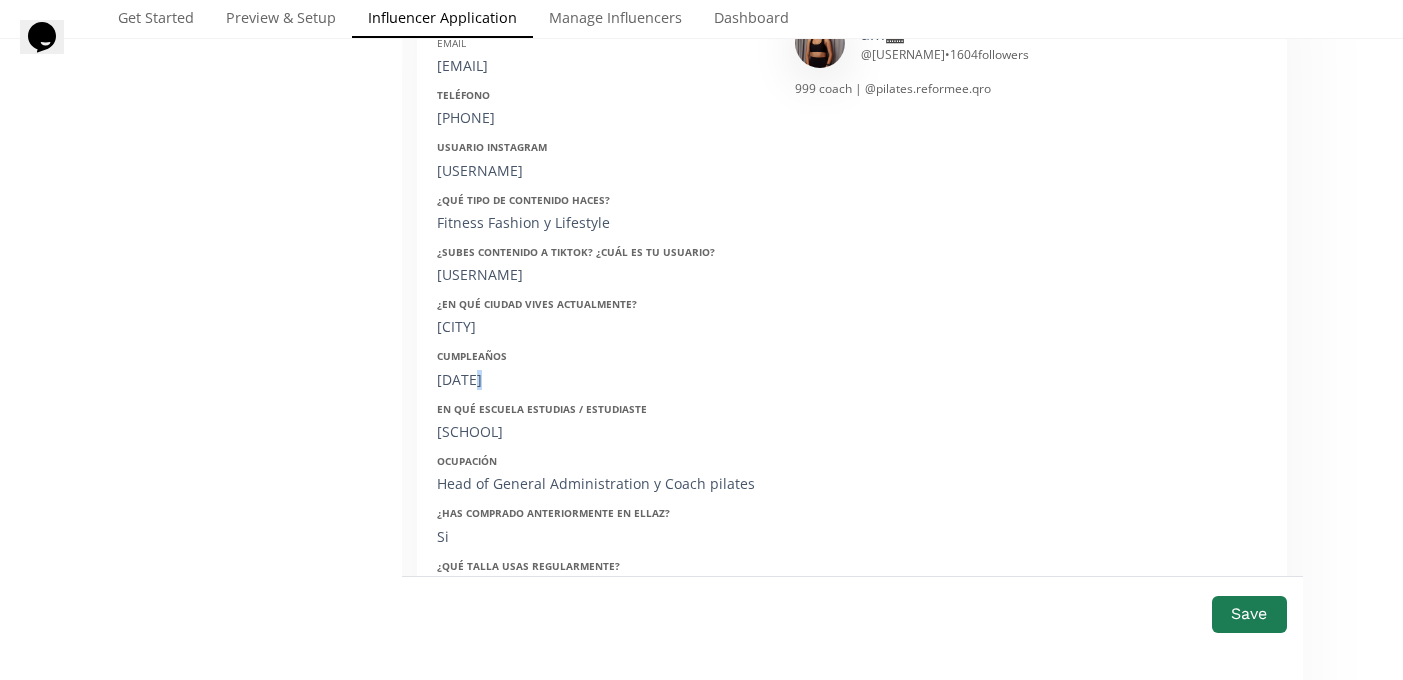 click on "20/04/2001" at bounding box center (601, 380) 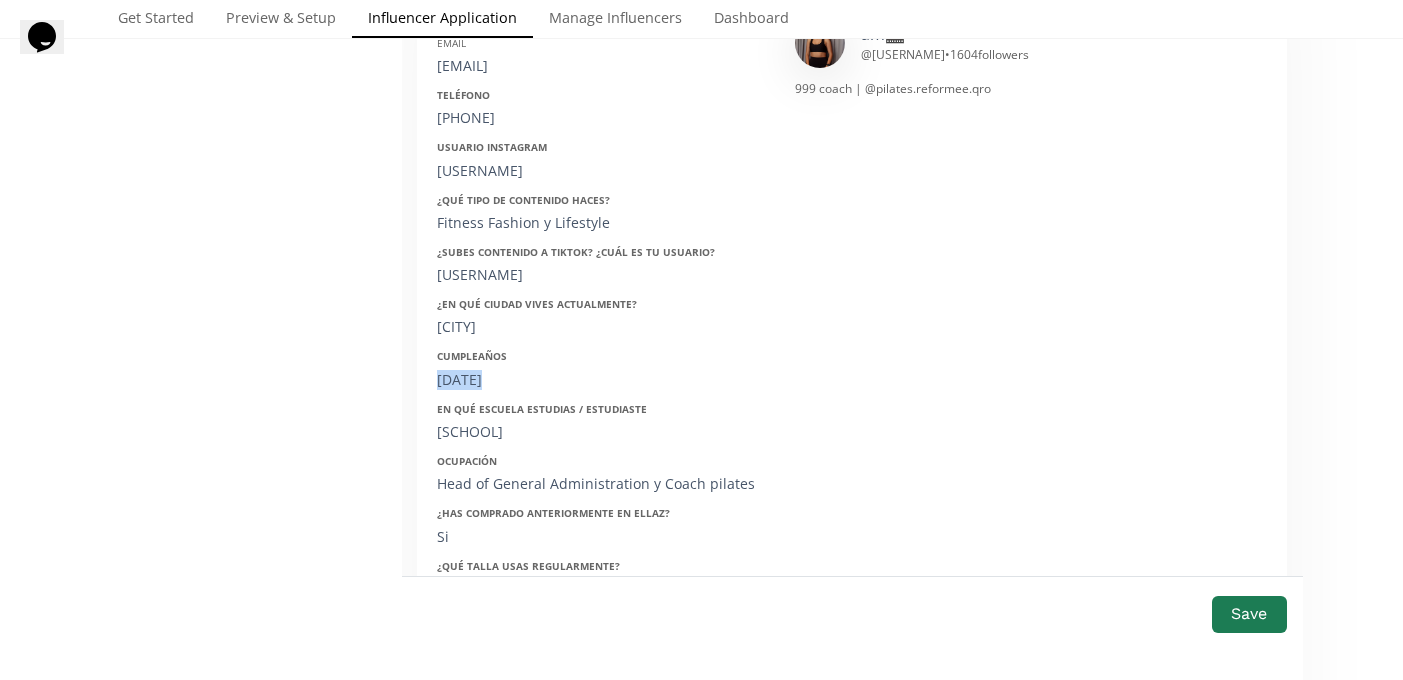 click on "20/04/2001" at bounding box center [601, 380] 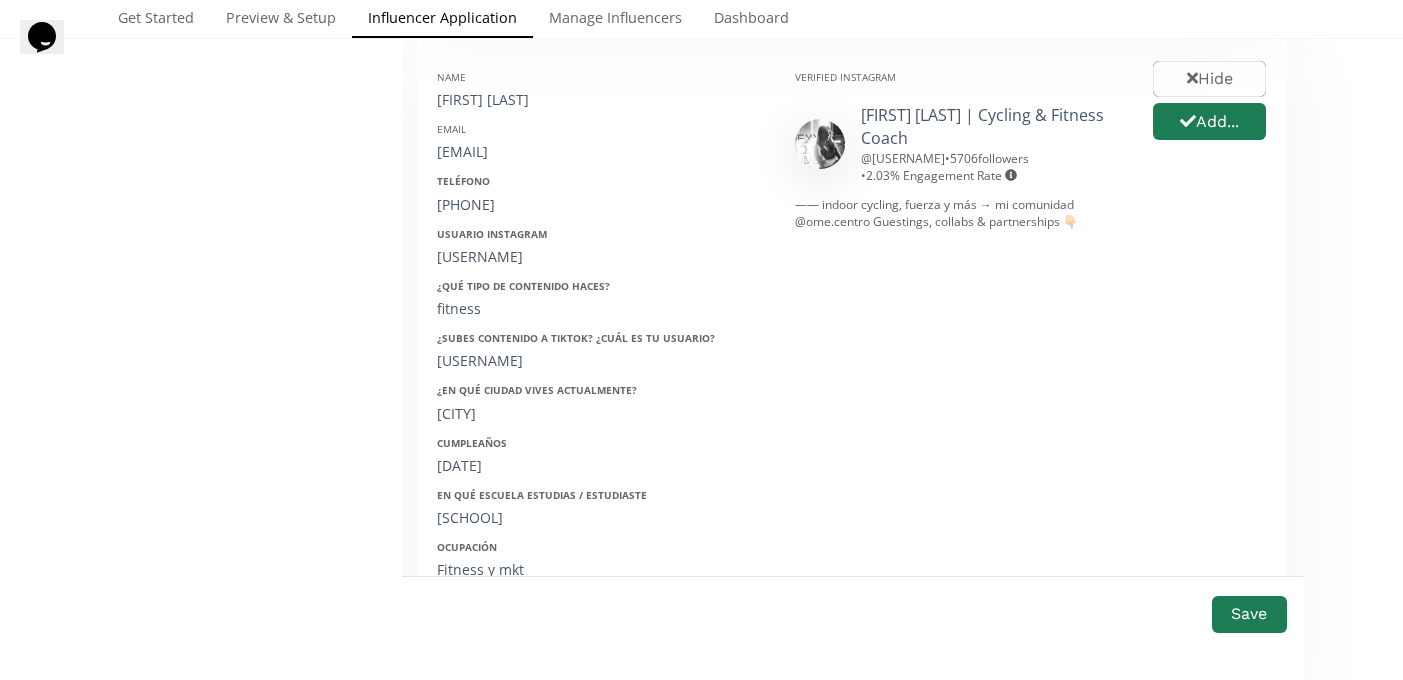 scroll, scrollTop: 4658, scrollLeft: 0, axis: vertical 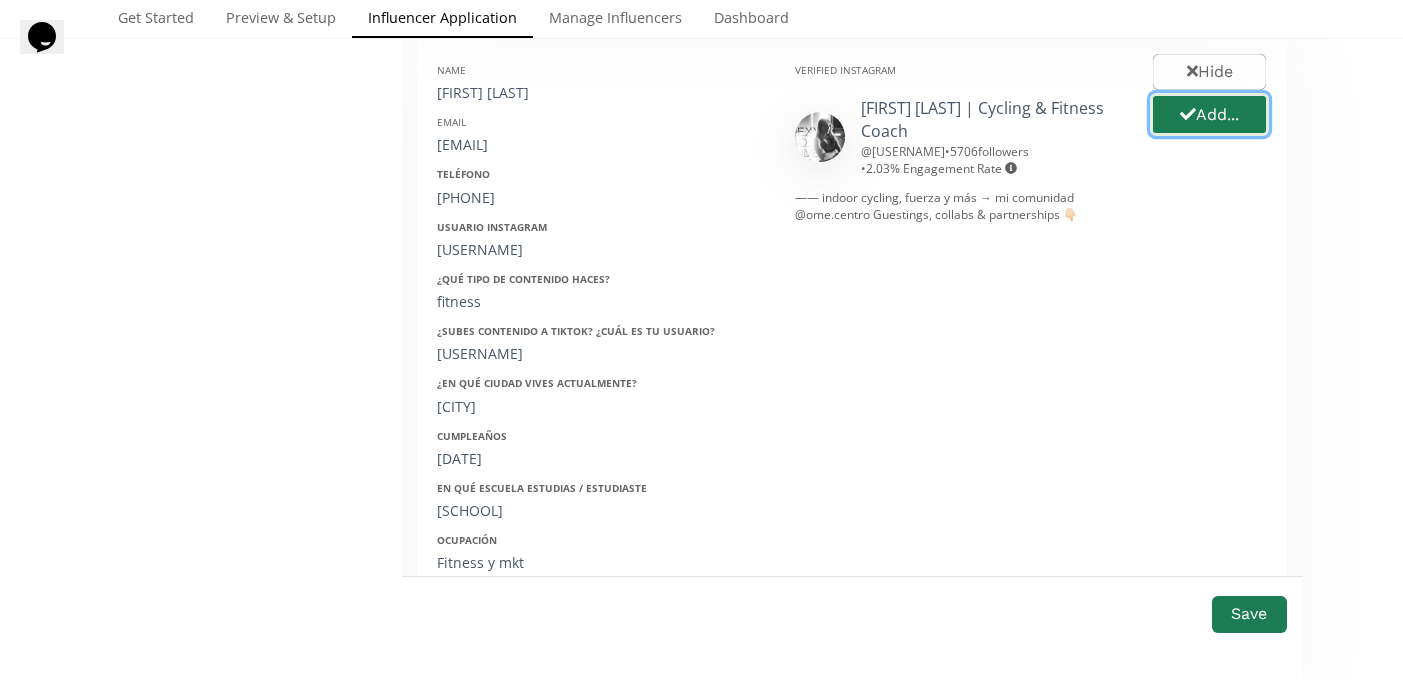 click on "Add..." at bounding box center (1209, 114) 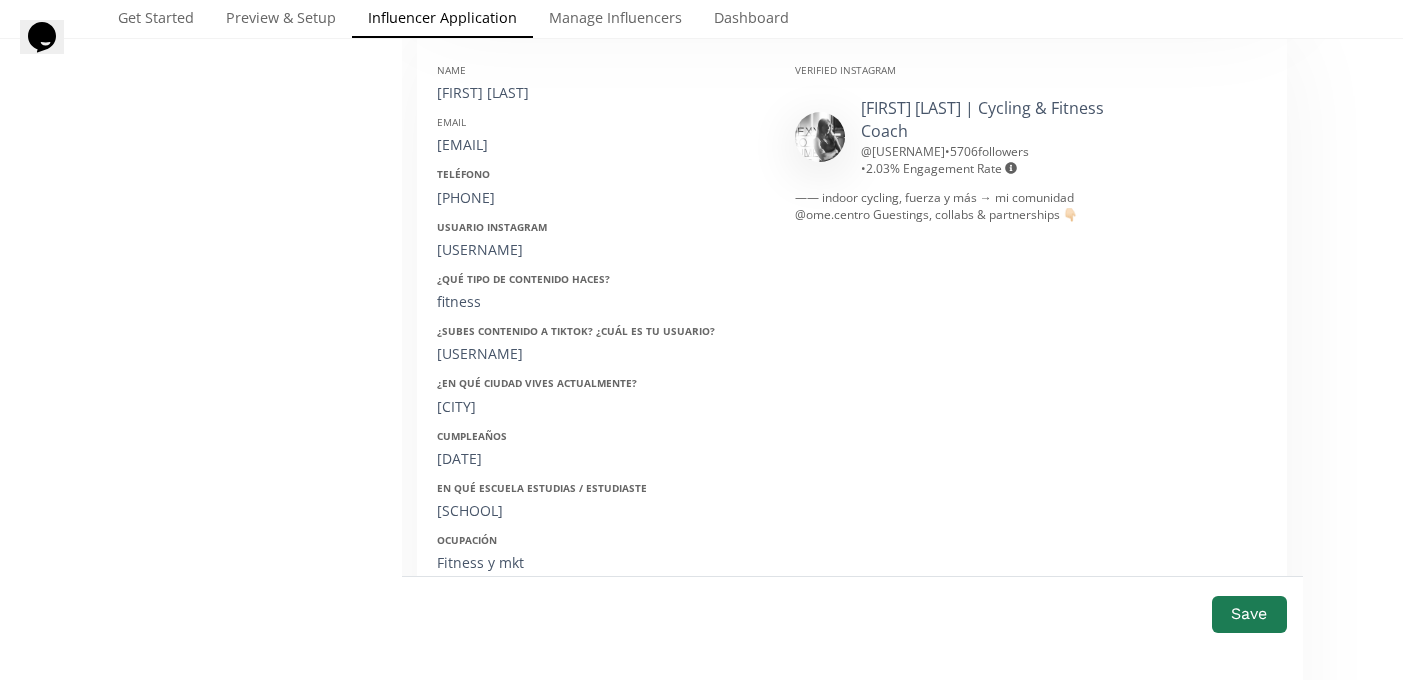 click on "Fernanda Alcantar" at bounding box center [601, 93] 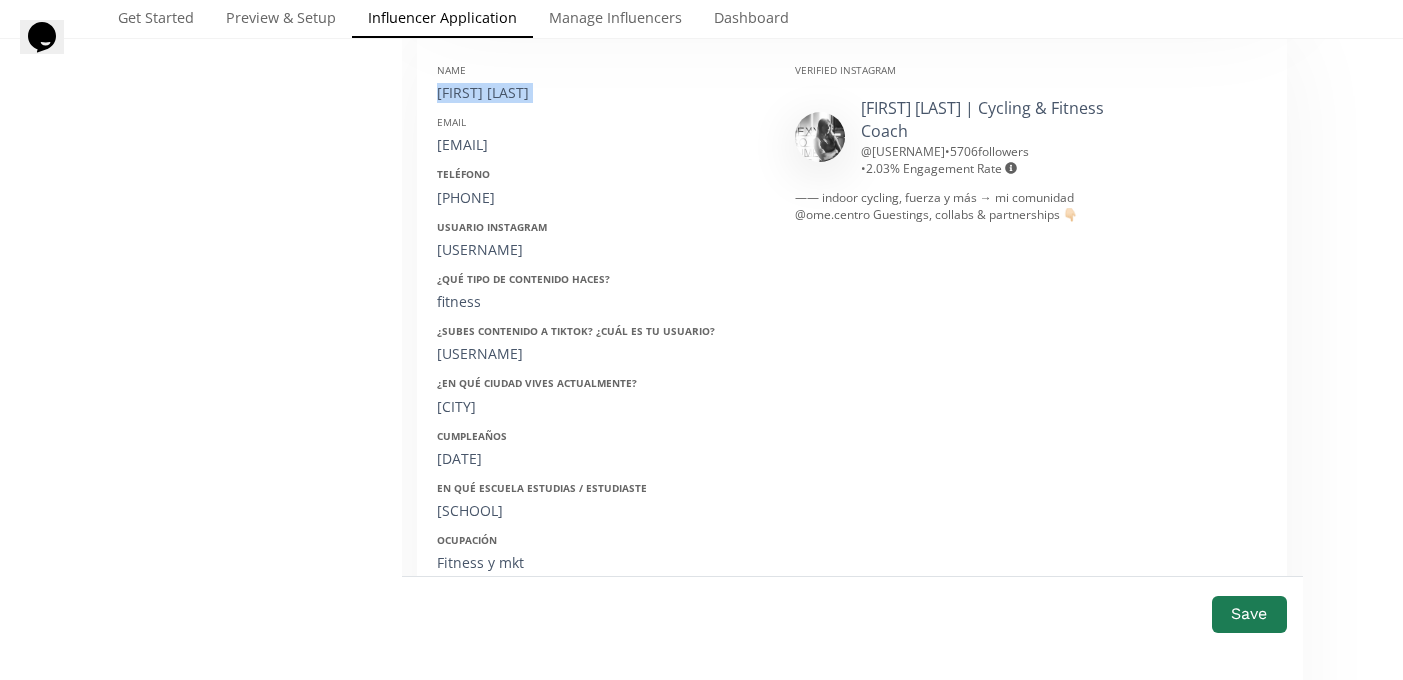 click on "[FIRST] [LAST]" at bounding box center [601, 93] 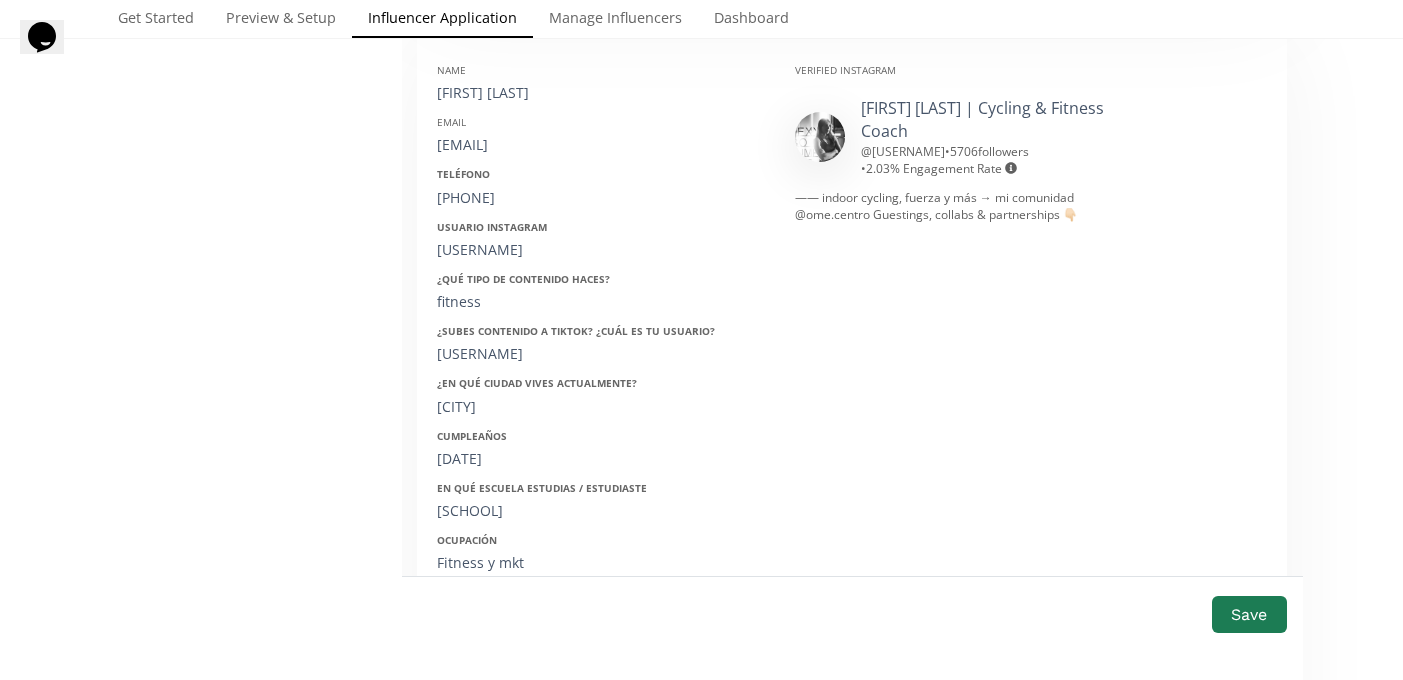 click on "[EMAIL]" at bounding box center [601, 145] 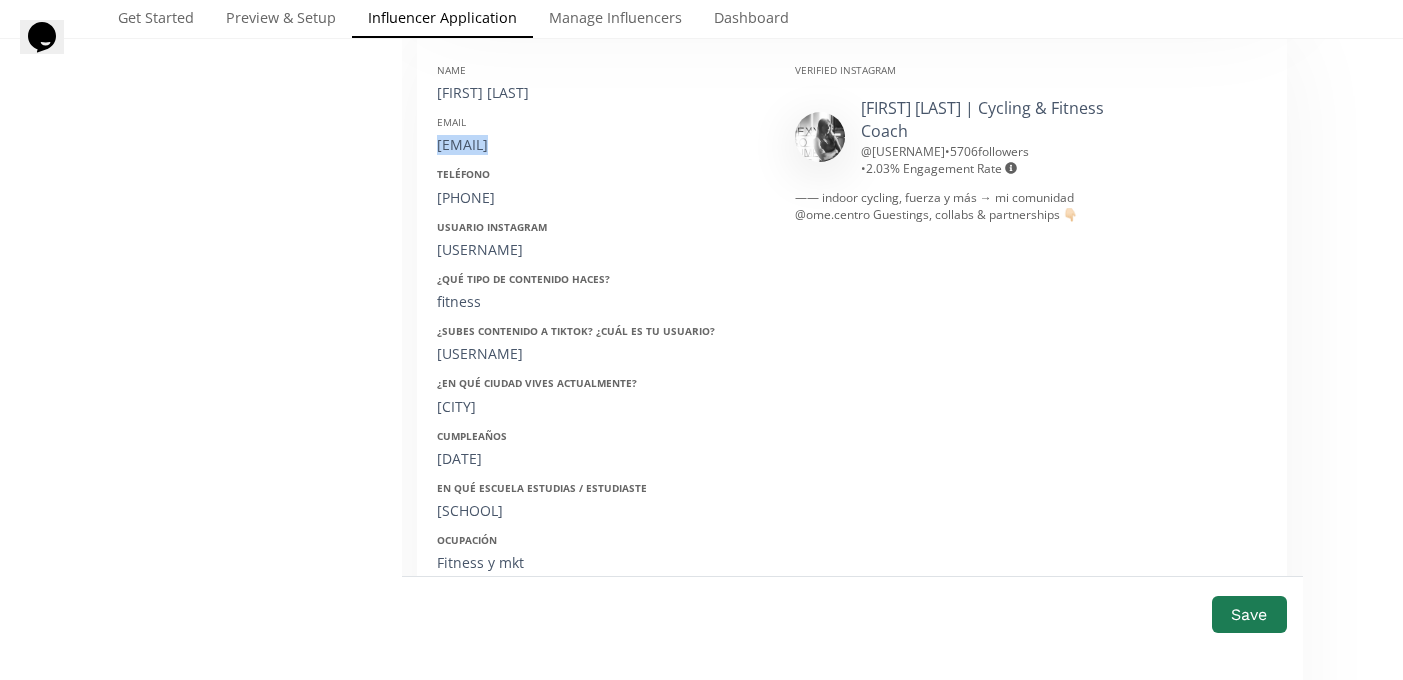 click on "[EMAIL]" at bounding box center [601, 145] 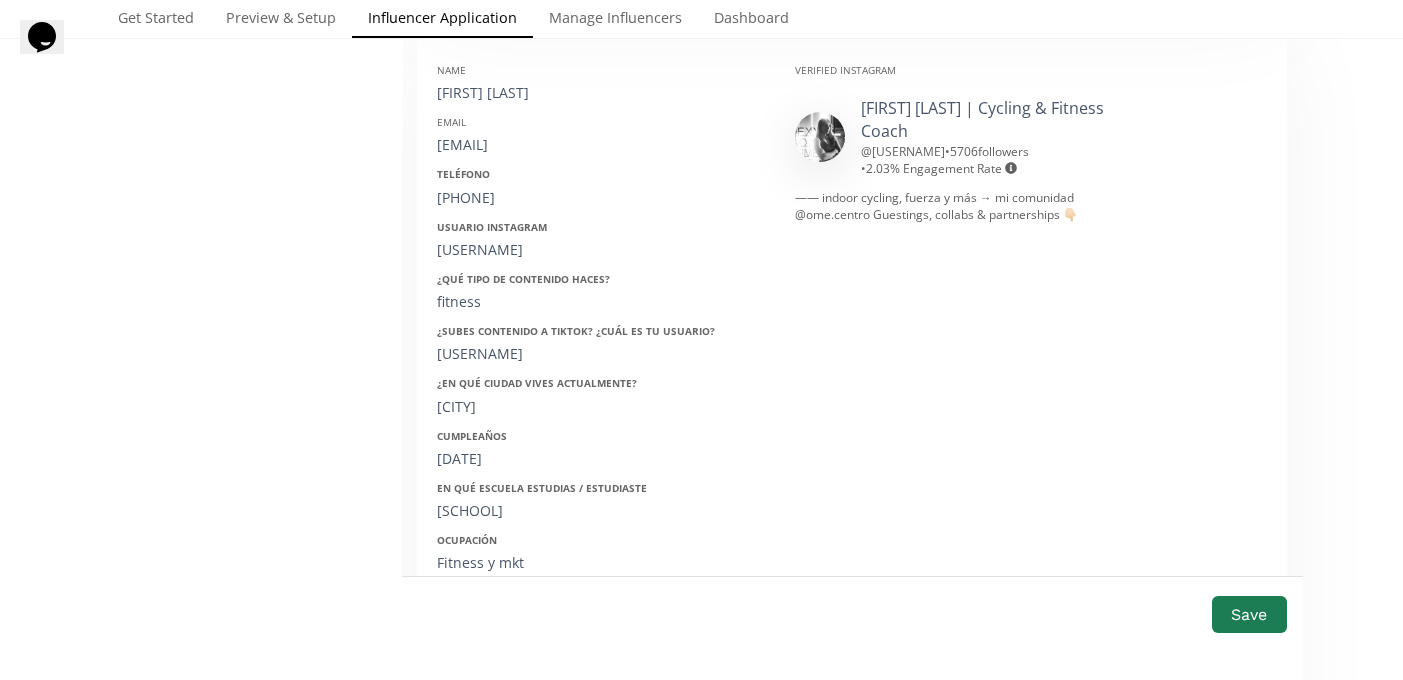 click on "4423463189" at bounding box center [601, 198] 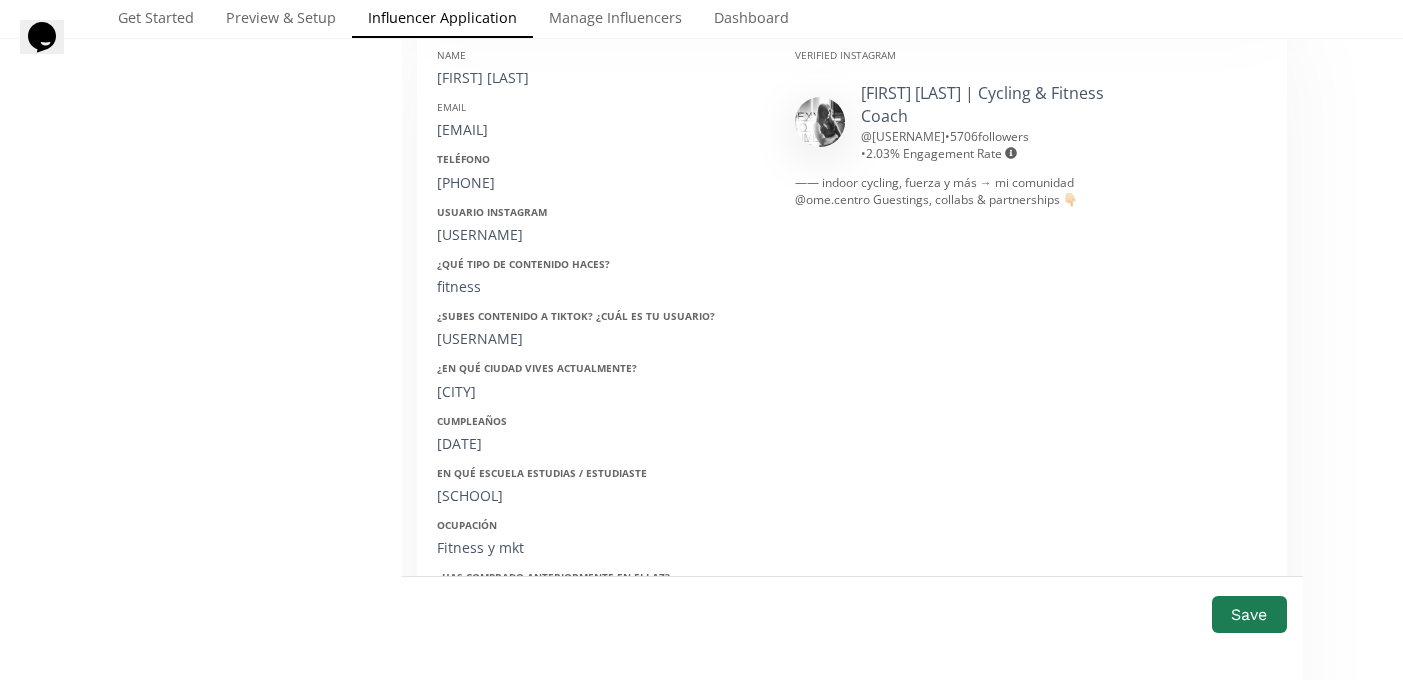 click on "ferialcantar" at bounding box center [601, 235] 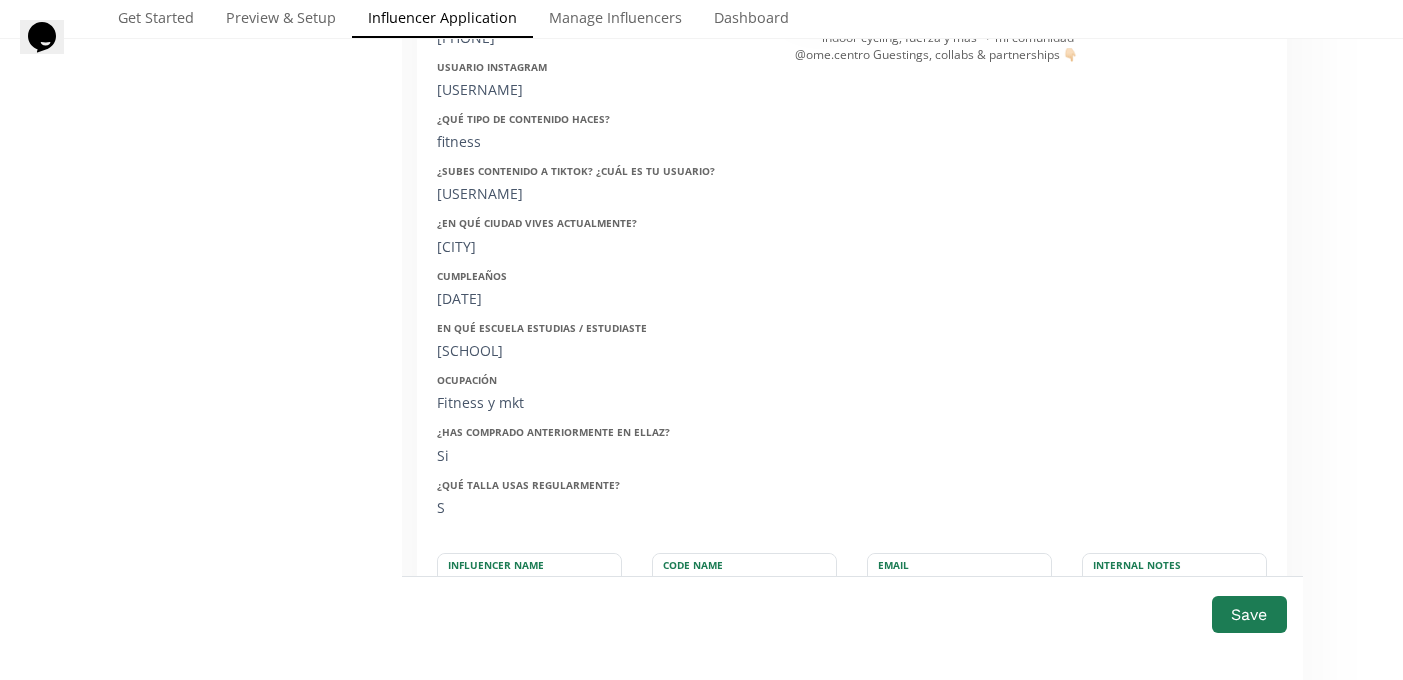 scroll, scrollTop: 4846, scrollLeft: 0, axis: vertical 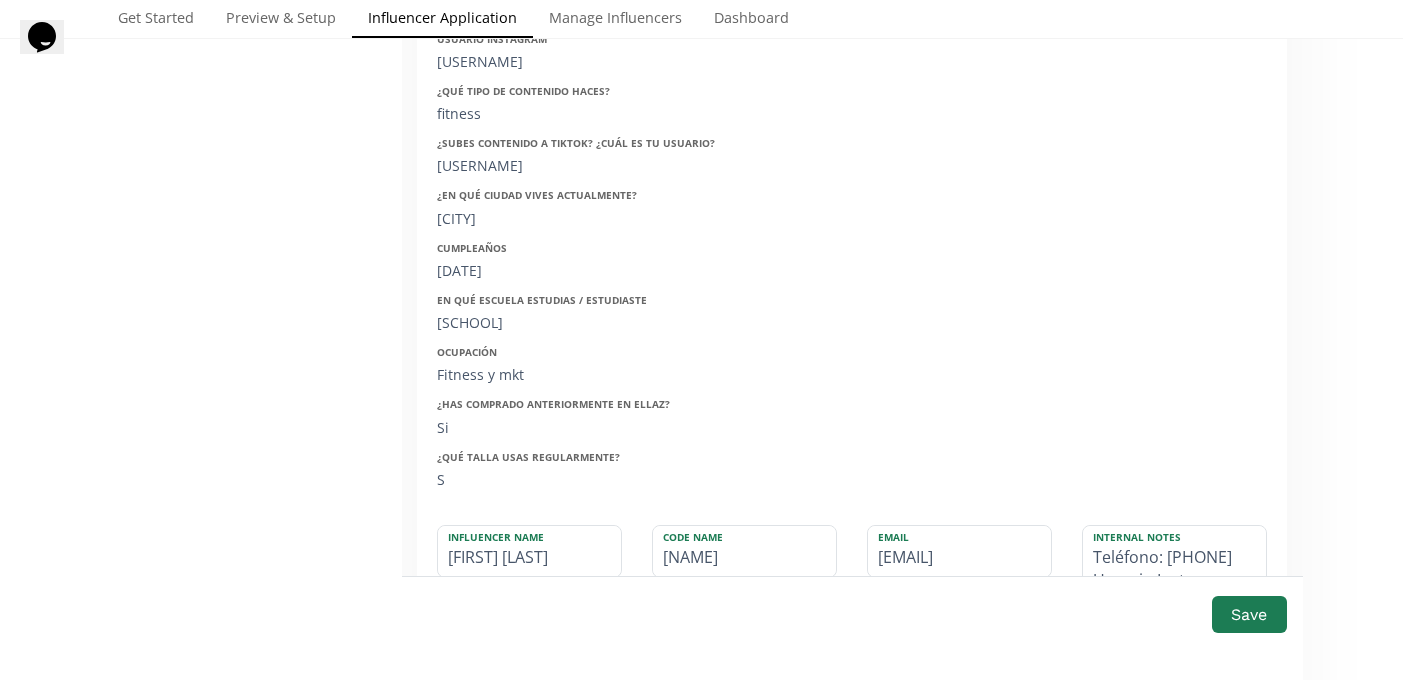 click on "18/02/1999" at bounding box center [601, 271] 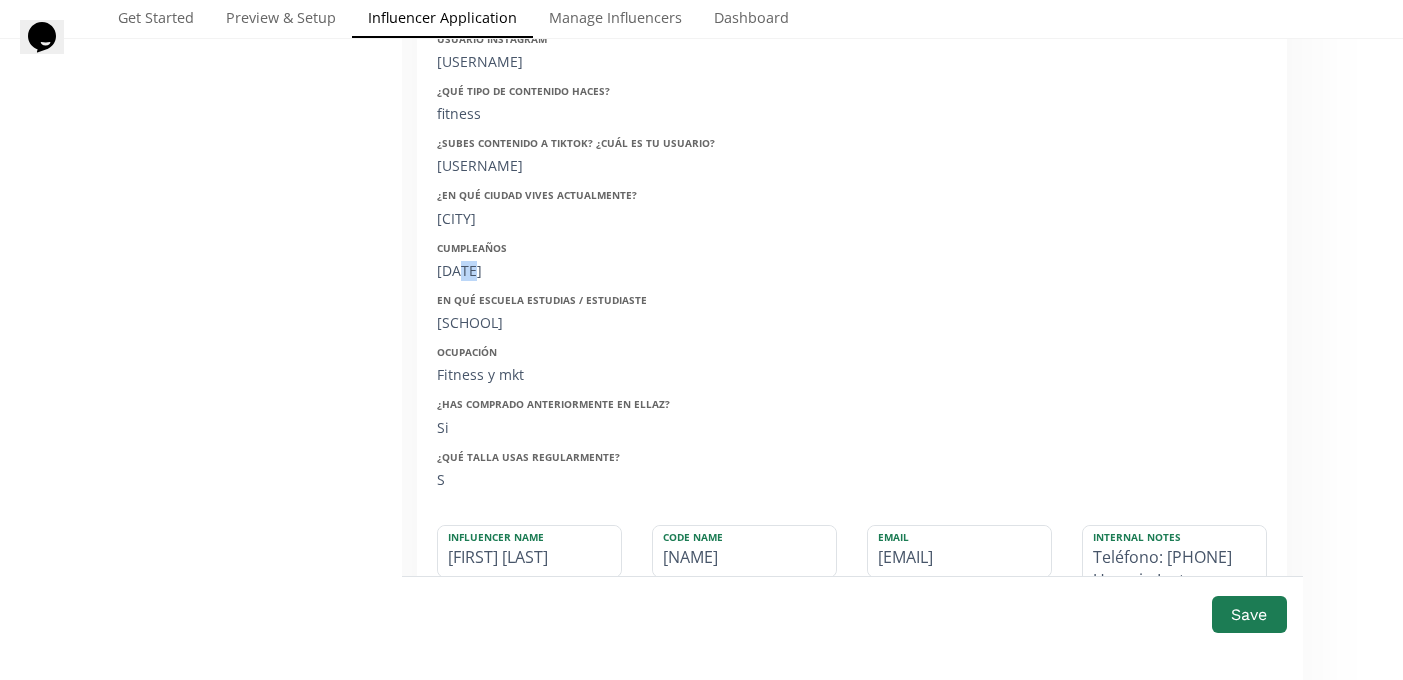 click on "18/02/1999" at bounding box center (601, 271) 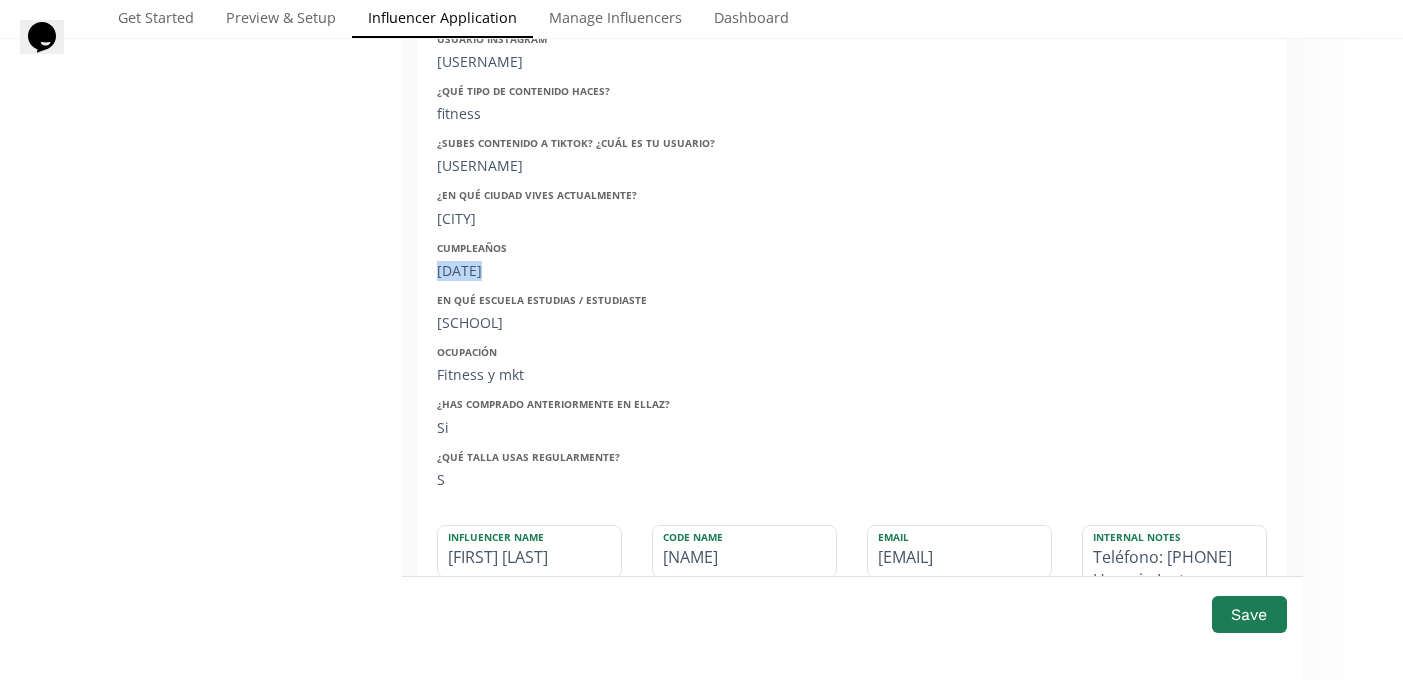click on "18/02/1999" at bounding box center [601, 271] 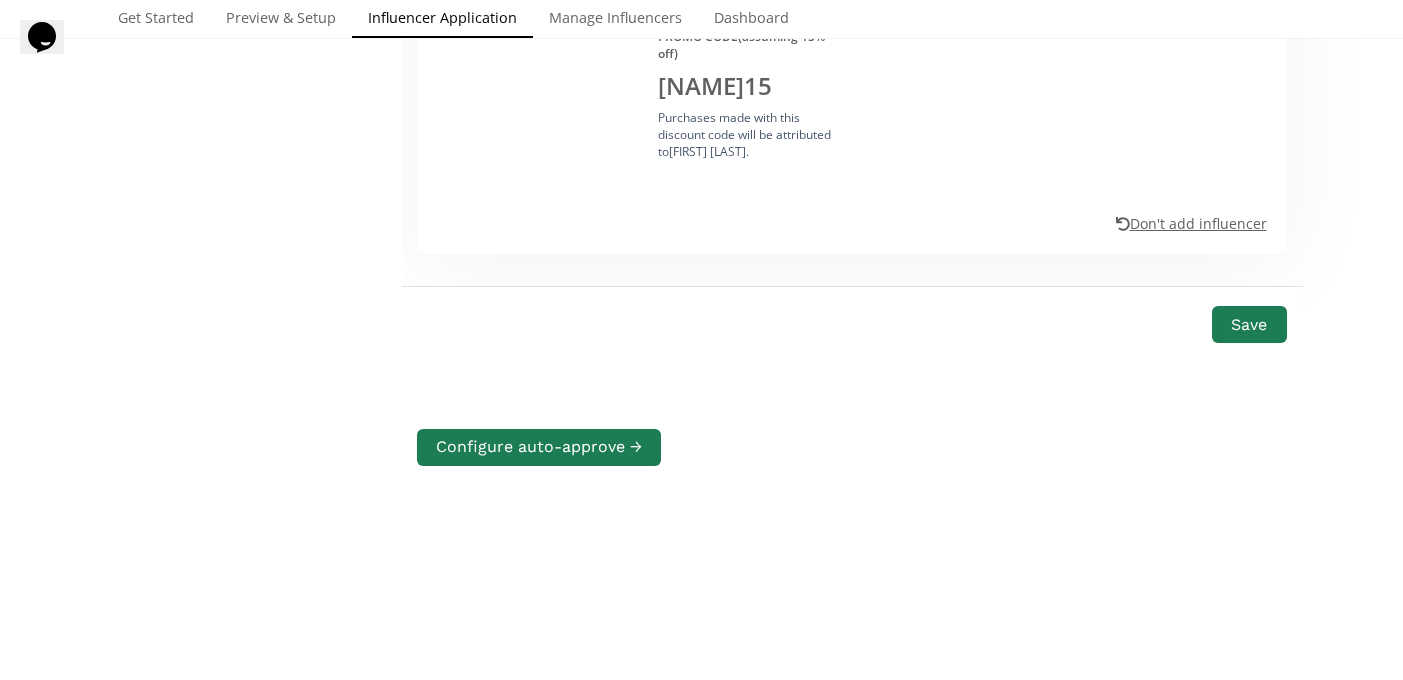 scroll, scrollTop: 5607, scrollLeft: 0, axis: vertical 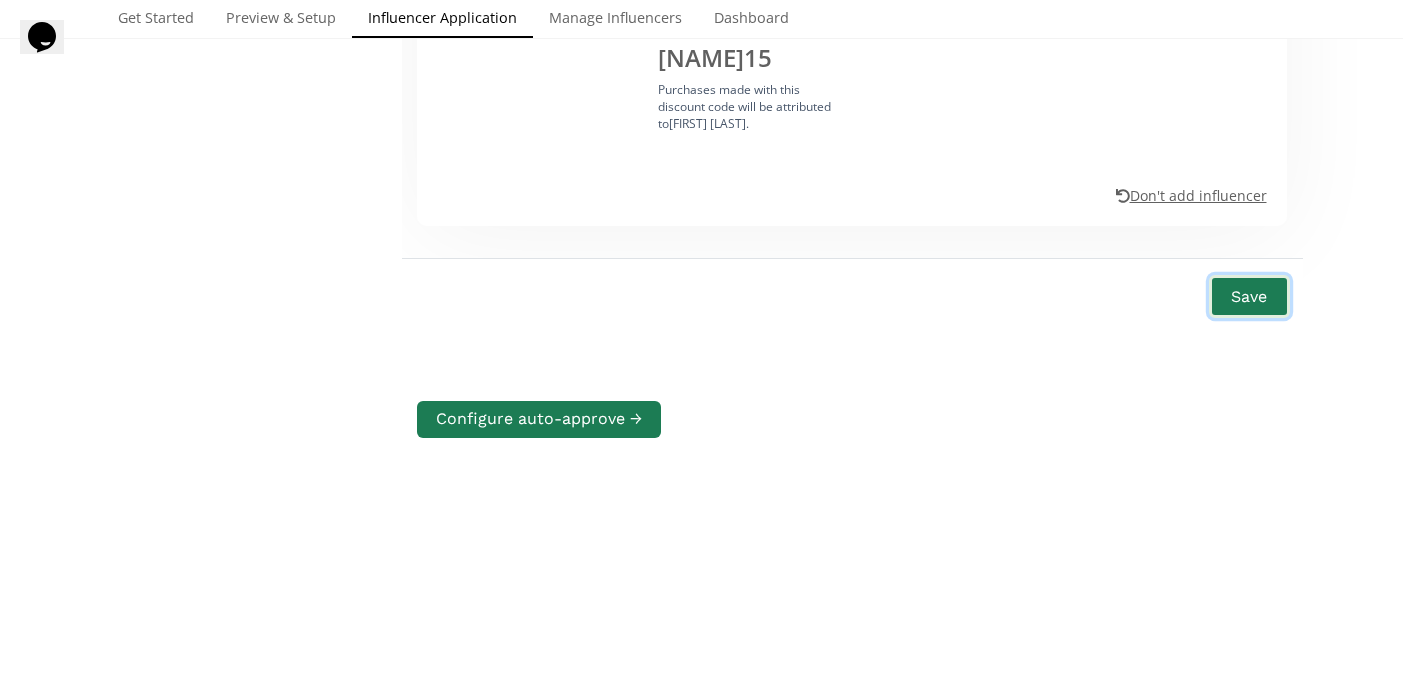 click on "Save" at bounding box center (1249, 296) 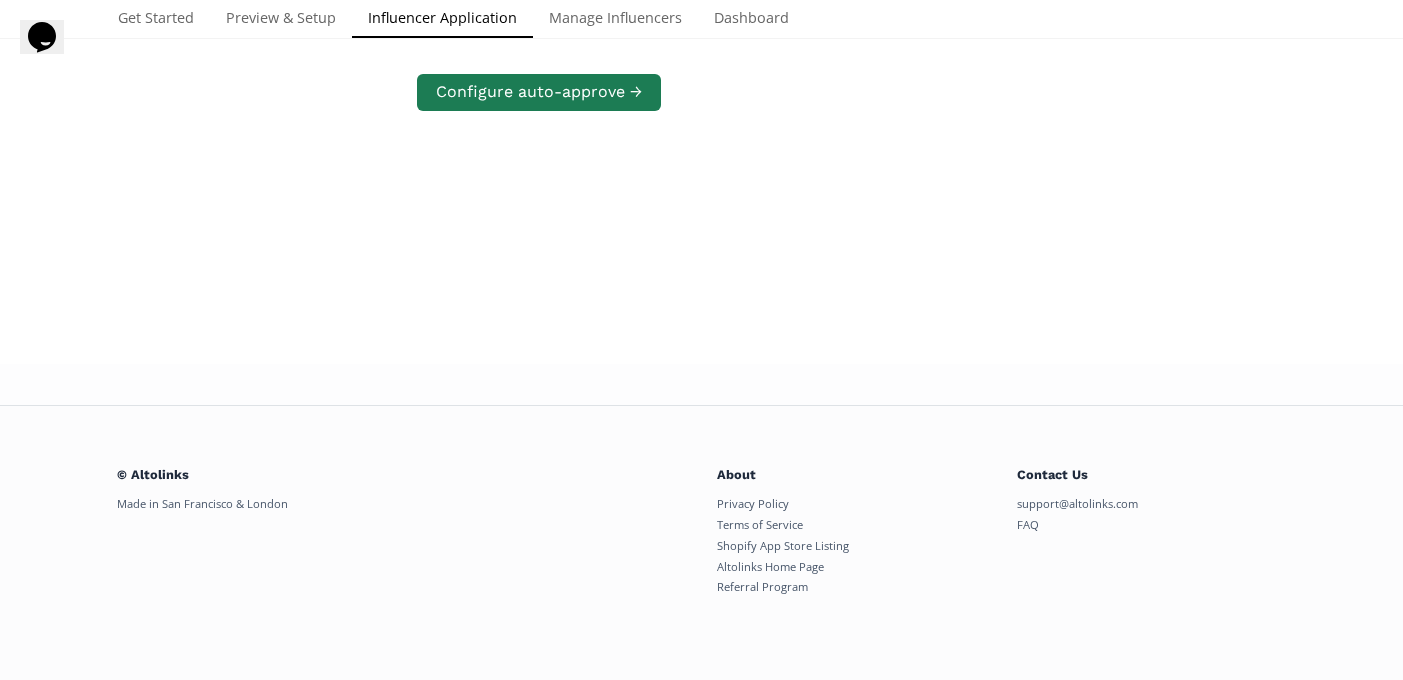 scroll, scrollTop: 402, scrollLeft: 0, axis: vertical 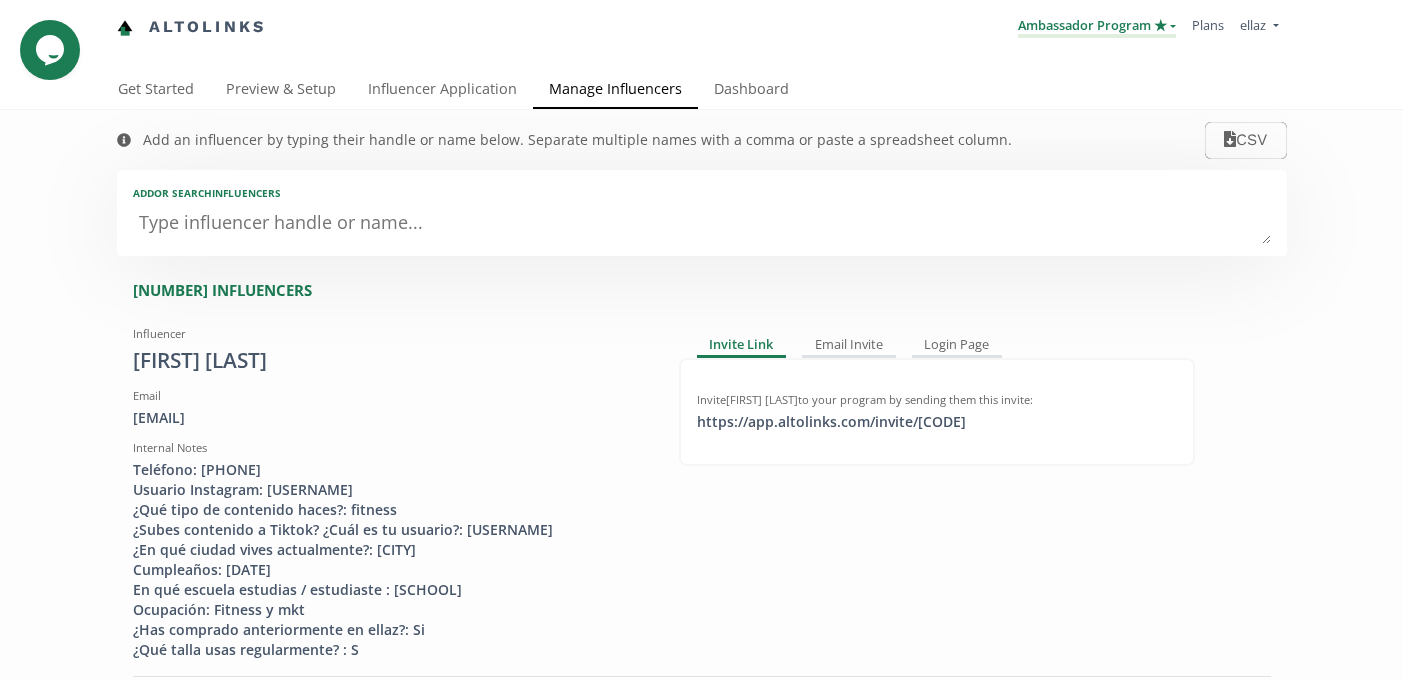 click on "Ambassador Program ★" at bounding box center (1097, 27) 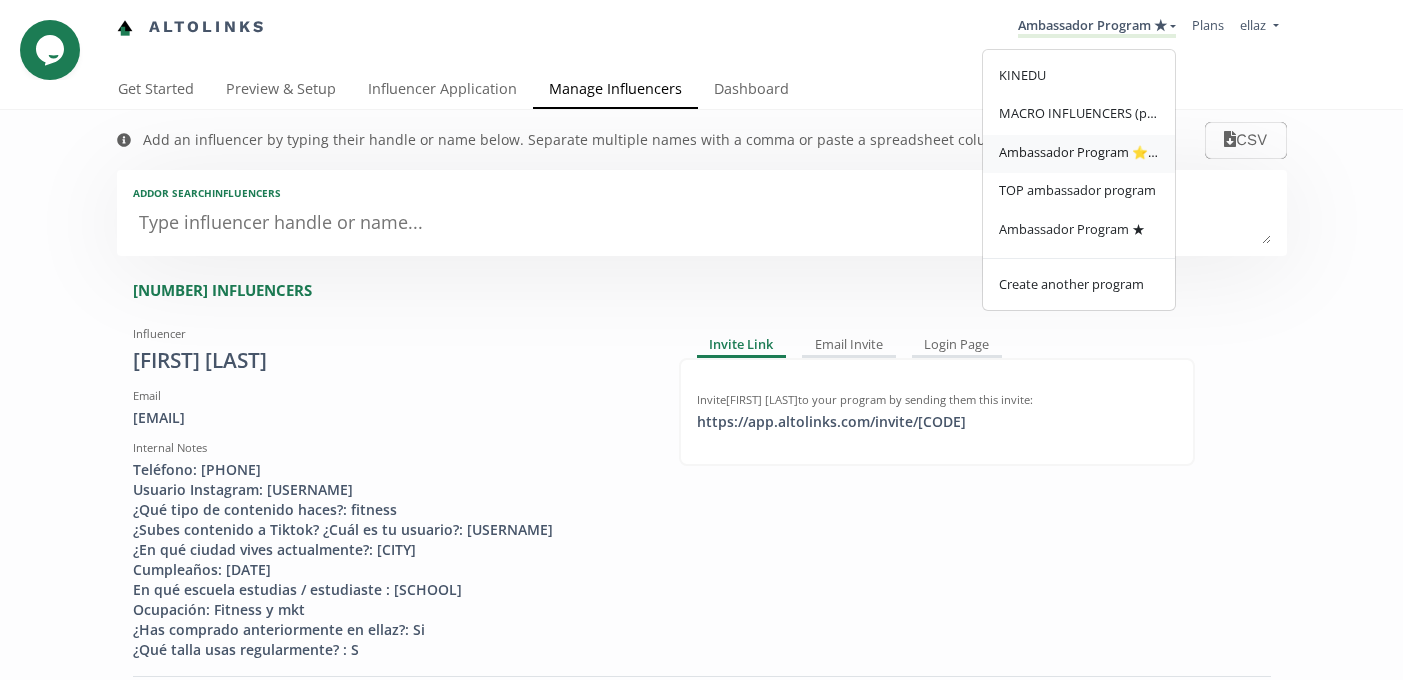 click on "Ambassador Program ⭐️⭐️" at bounding box center [1079, 152] 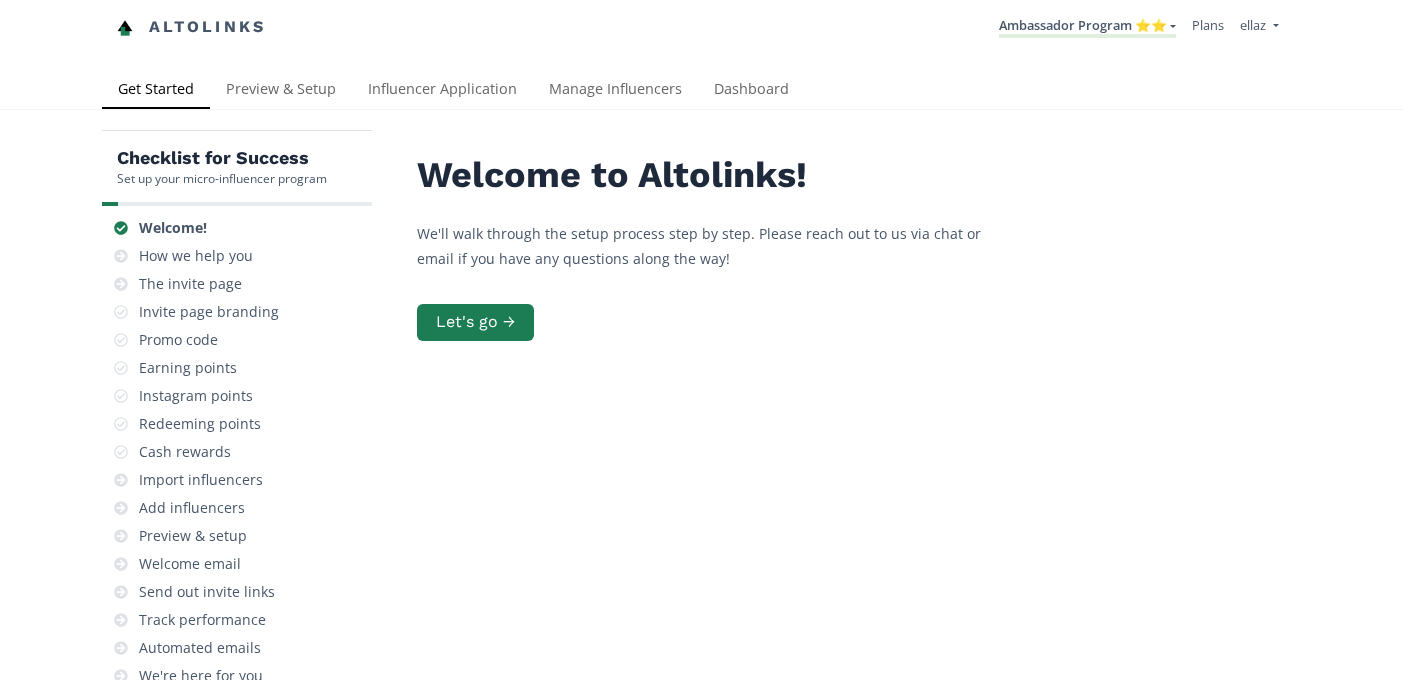 scroll, scrollTop: 0, scrollLeft: 0, axis: both 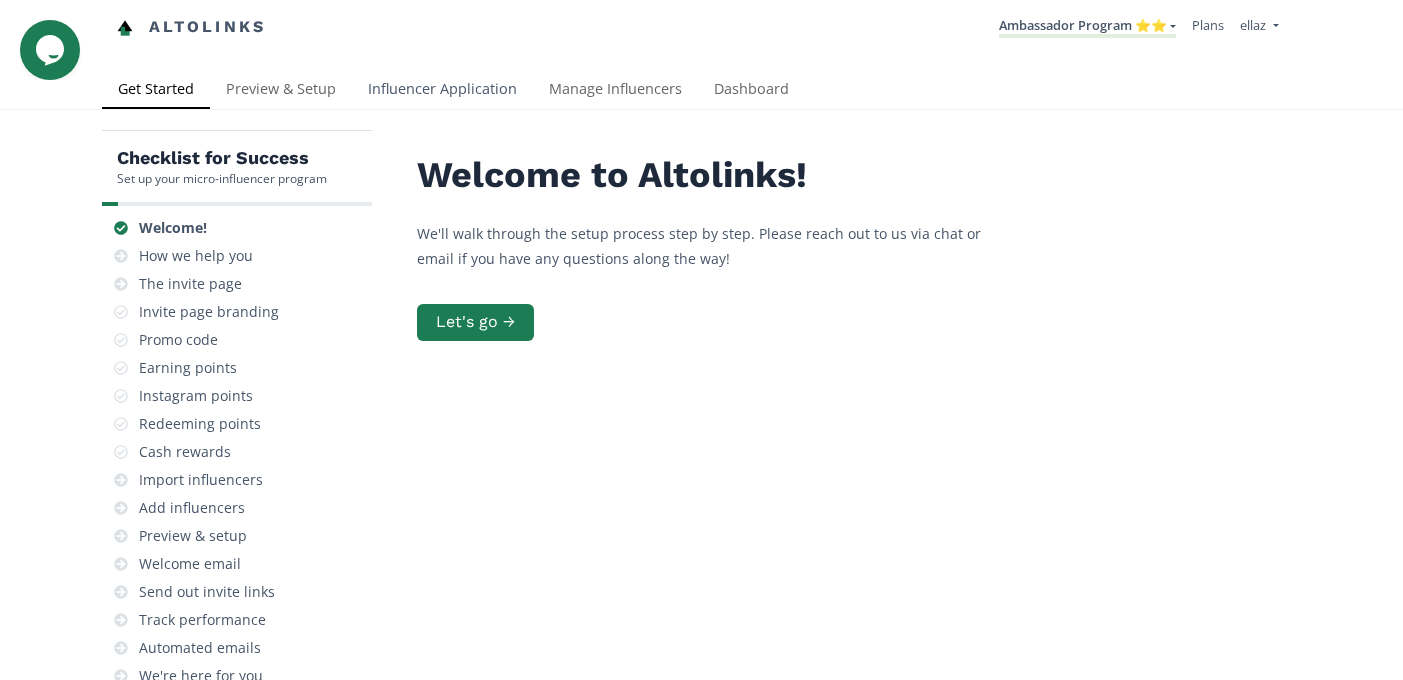 click on "Influencer Application" at bounding box center [442, 91] 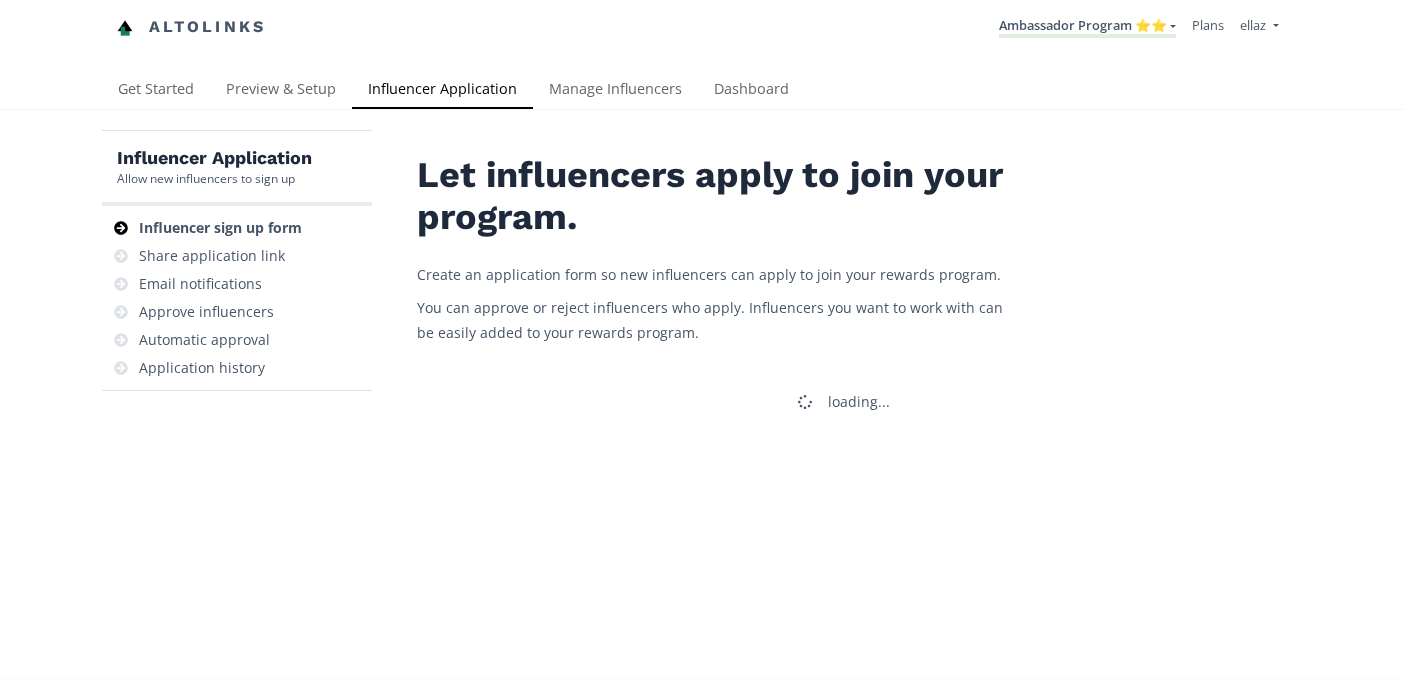scroll, scrollTop: 0, scrollLeft: 0, axis: both 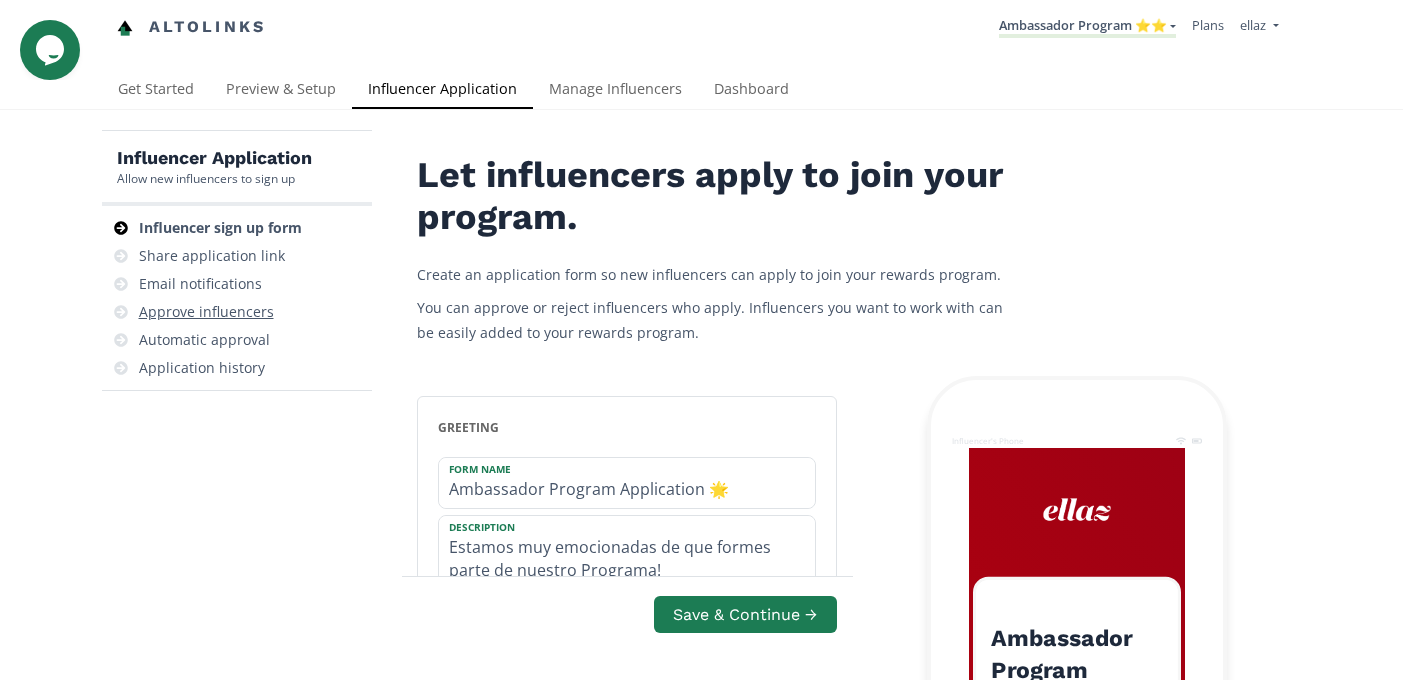 click on "Approve influencers" at bounding box center [237, 312] 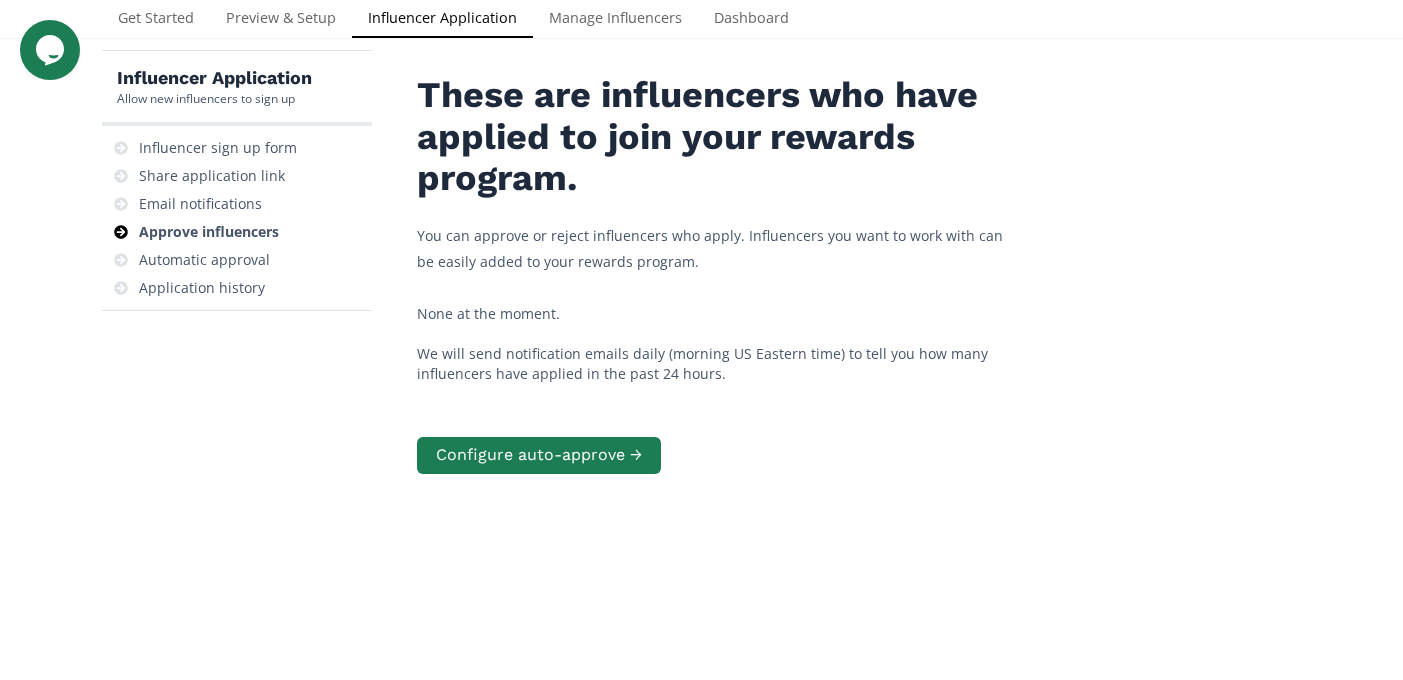 scroll, scrollTop: 0, scrollLeft: 0, axis: both 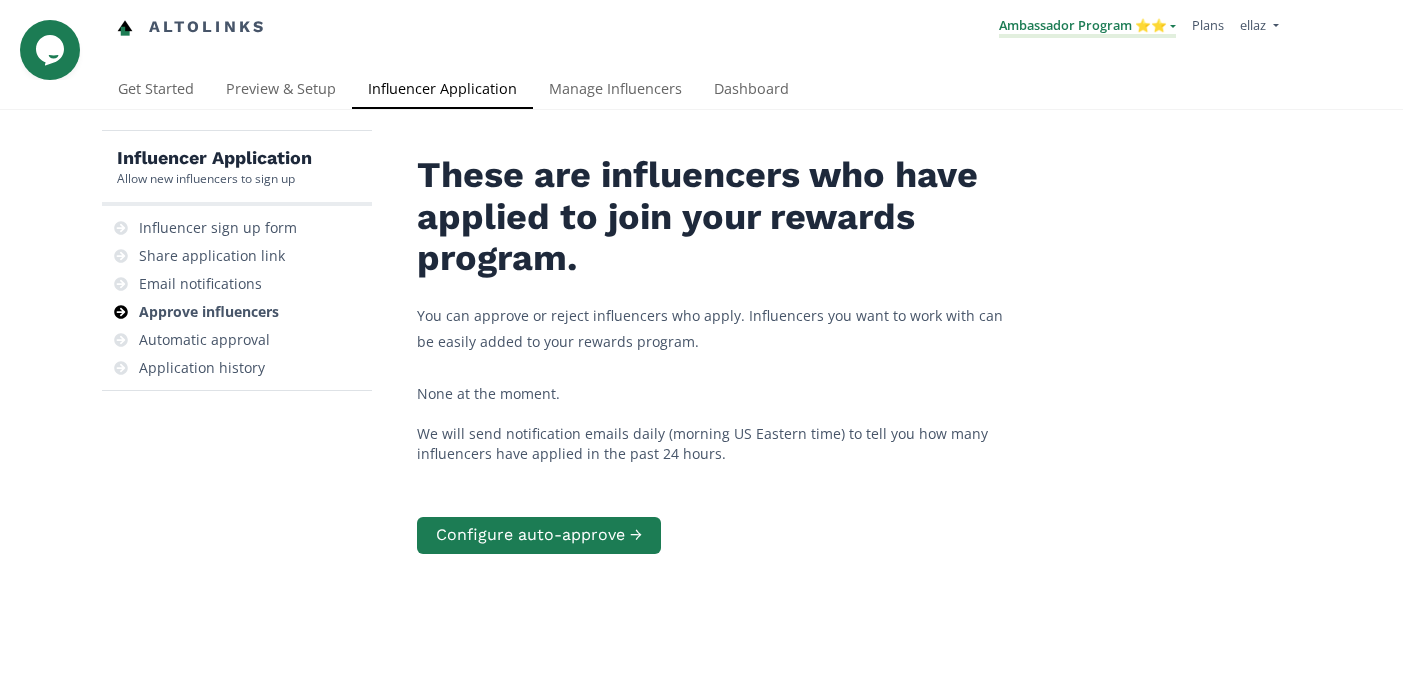 click on "Ambassador Program ⭐️⭐️" at bounding box center (1087, 27) 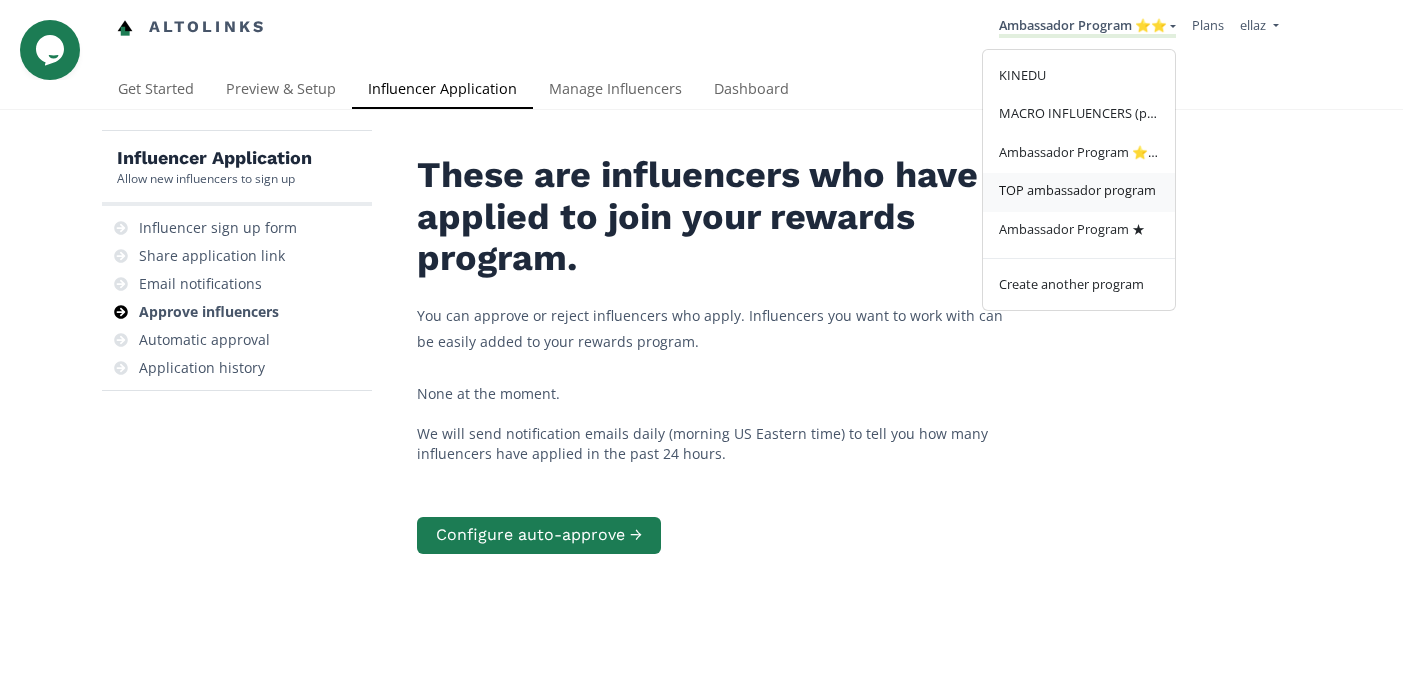 click on "TOP ambassador program" at bounding box center [1079, 192] 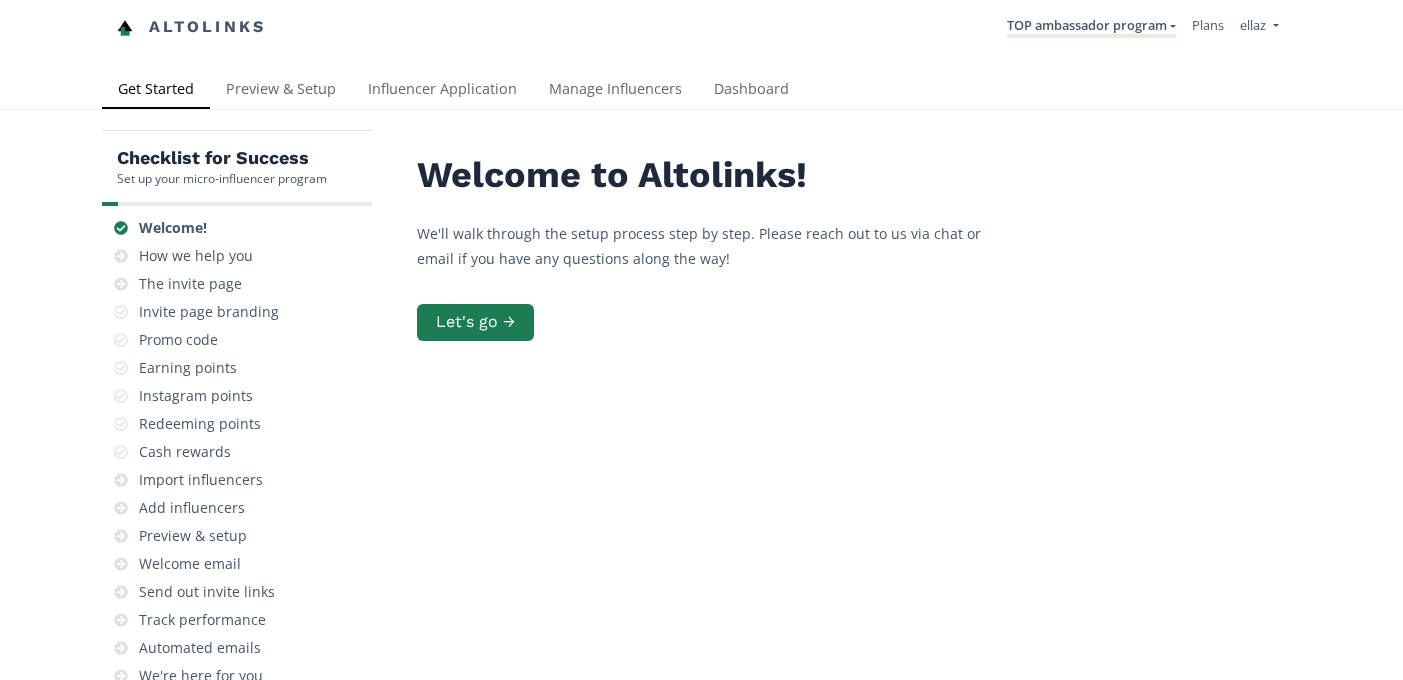 scroll, scrollTop: 0, scrollLeft: 0, axis: both 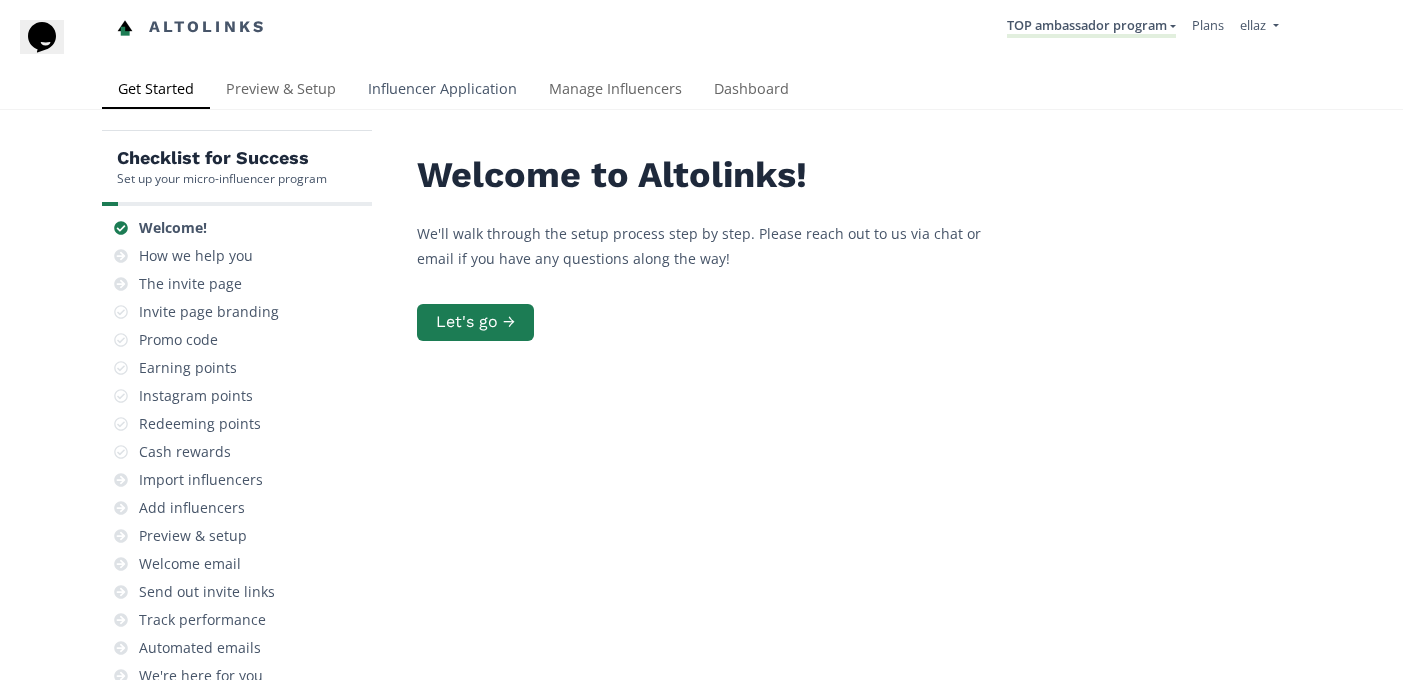 click on "Influencer Application" at bounding box center [442, 91] 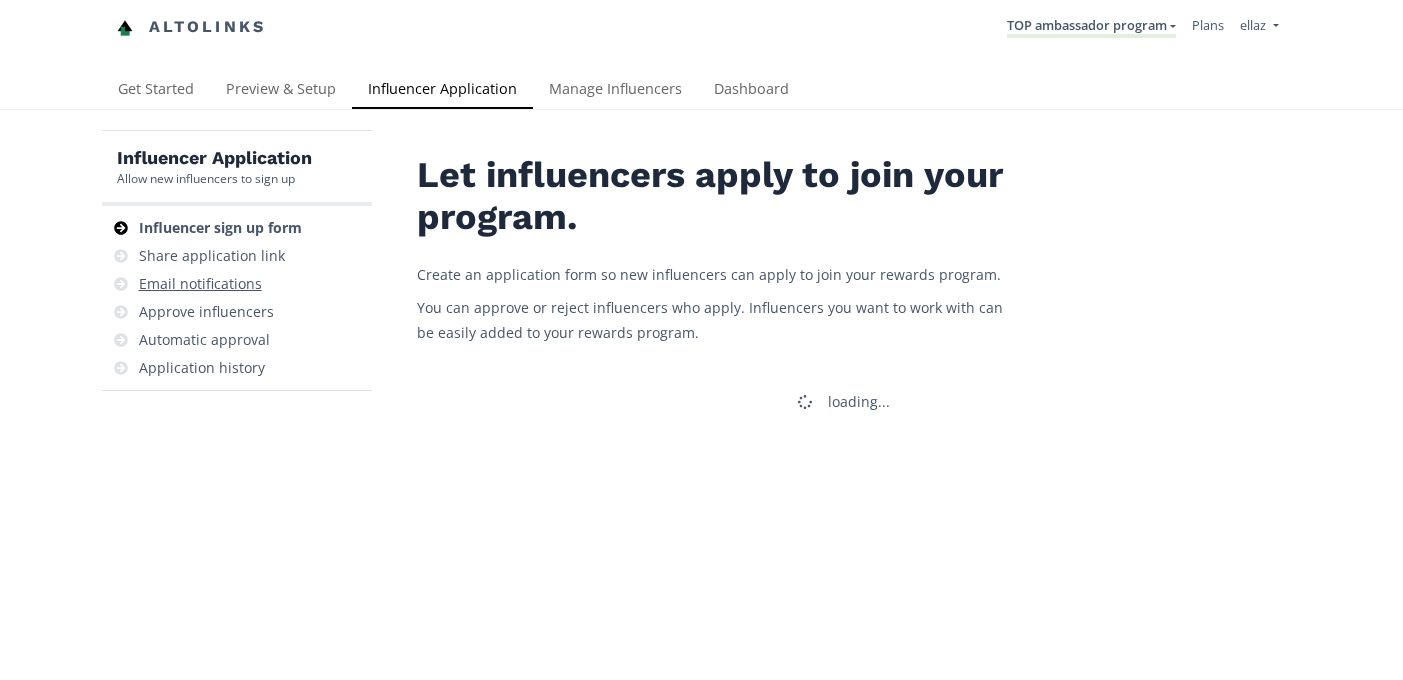 scroll, scrollTop: 0, scrollLeft: 0, axis: both 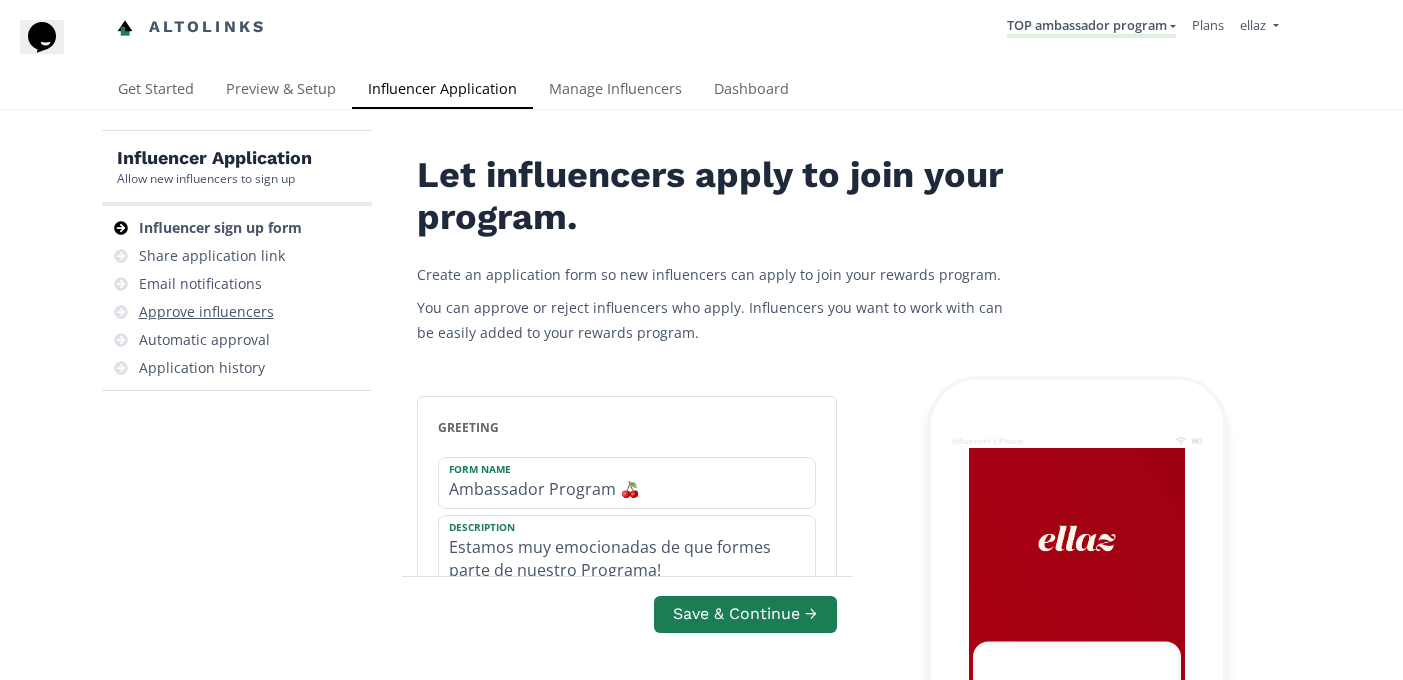 click on "Approve influencers" at bounding box center [237, 312] 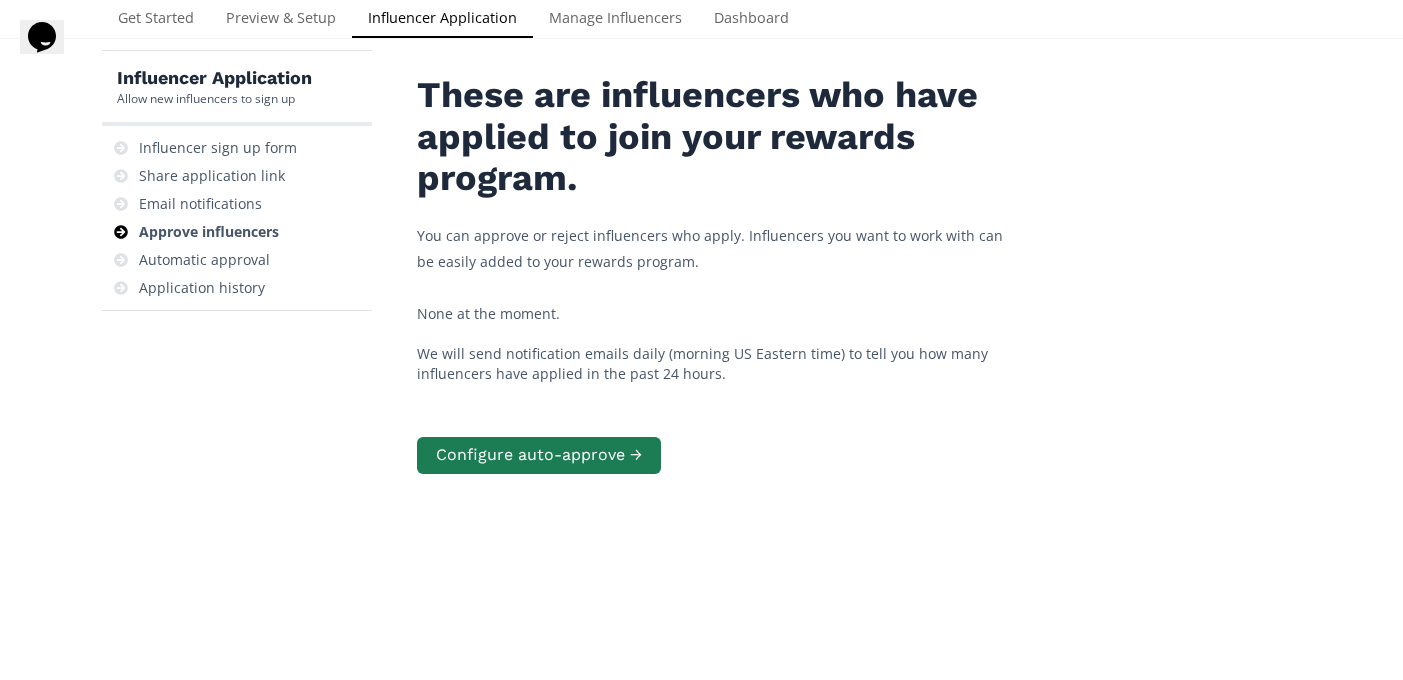 scroll, scrollTop: 0, scrollLeft: 0, axis: both 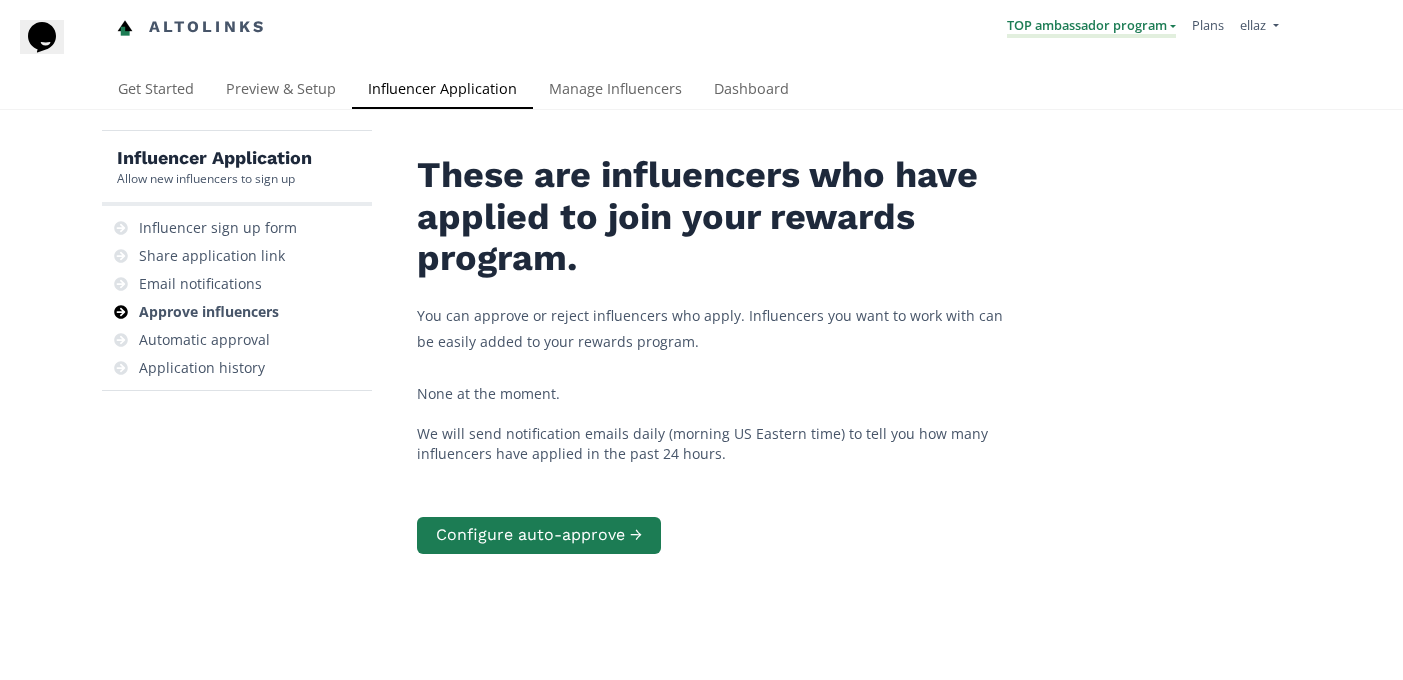 click on "TOP ambassador program" at bounding box center (1091, 27) 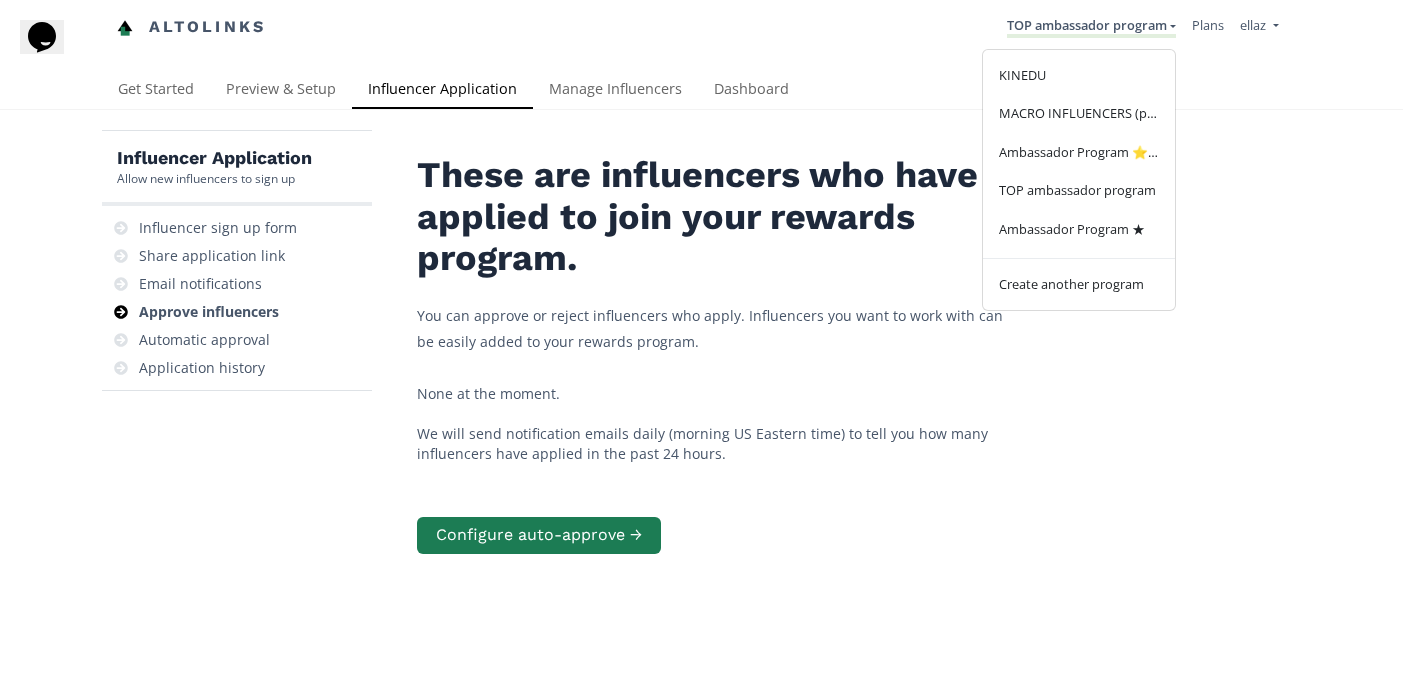click on "KINEDU
MACRO INFLUENCERS (prog ventas)
Ambassador Program ⭐️⭐️
TOP ambassador program
Ambassador Program ★
Create another program" at bounding box center (1079, 180) 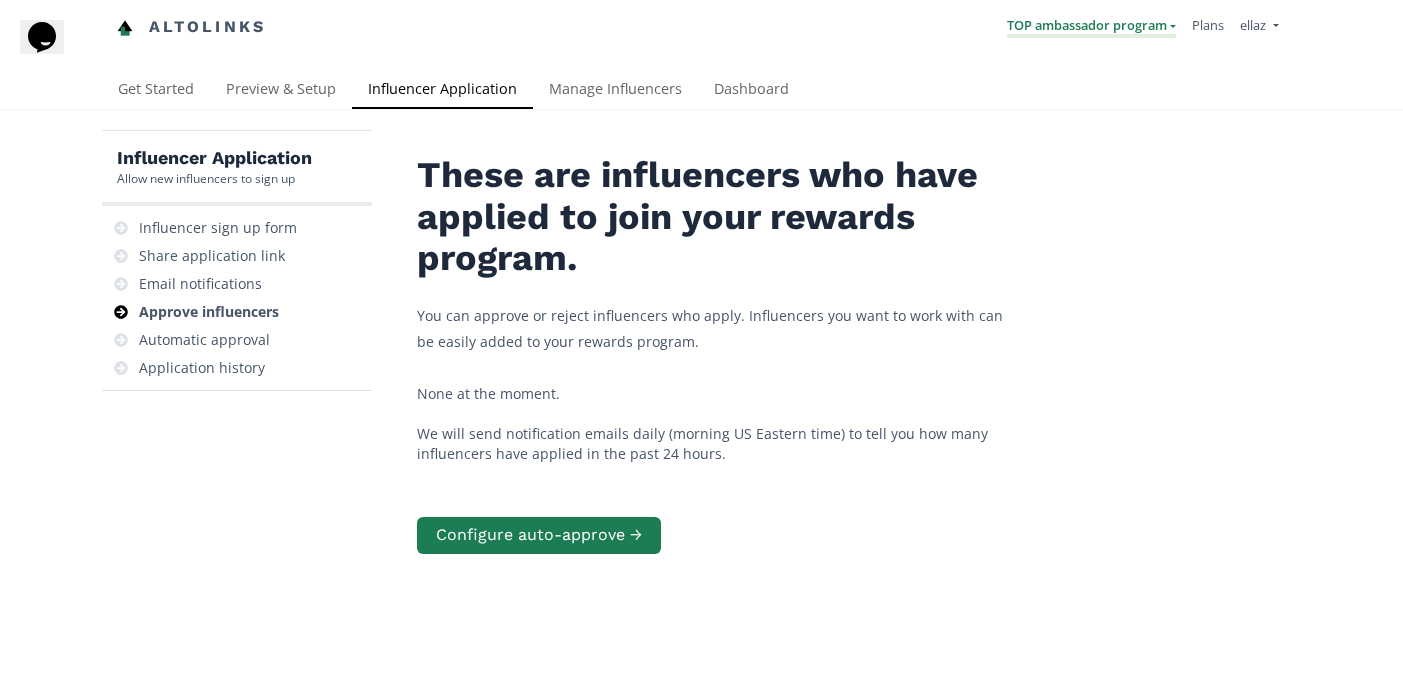 click on "TOP ambassador program" at bounding box center [1091, 27] 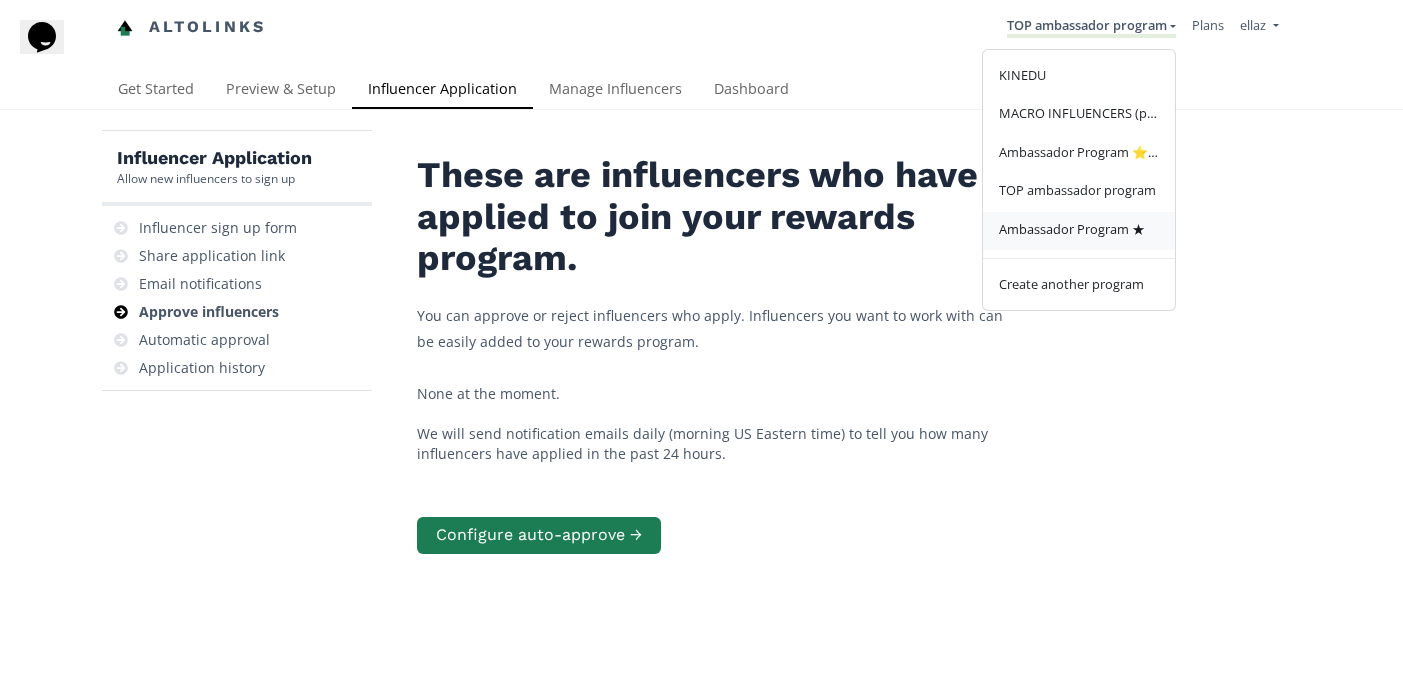 click on "Ambassador Program ★" at bounding box center [1079, 231] 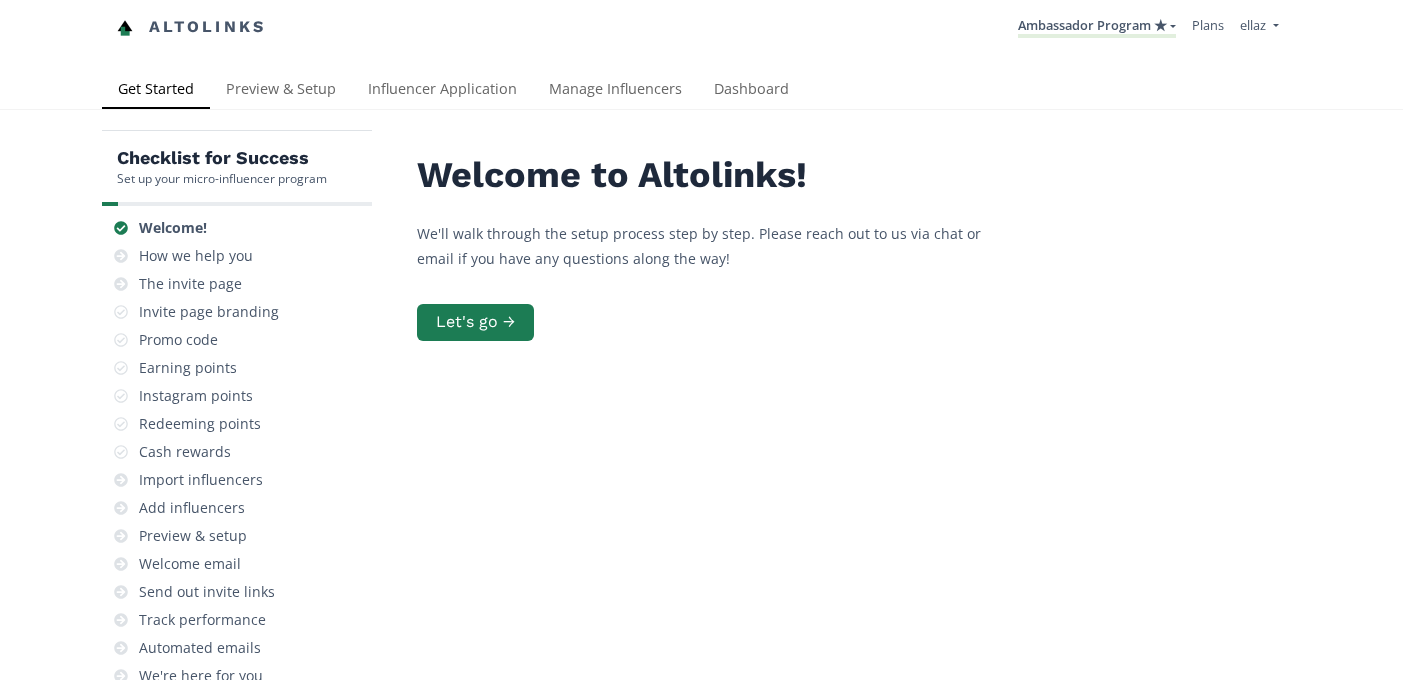 scroll, scrollTop: 0, scrollLeft: 0, axis: both 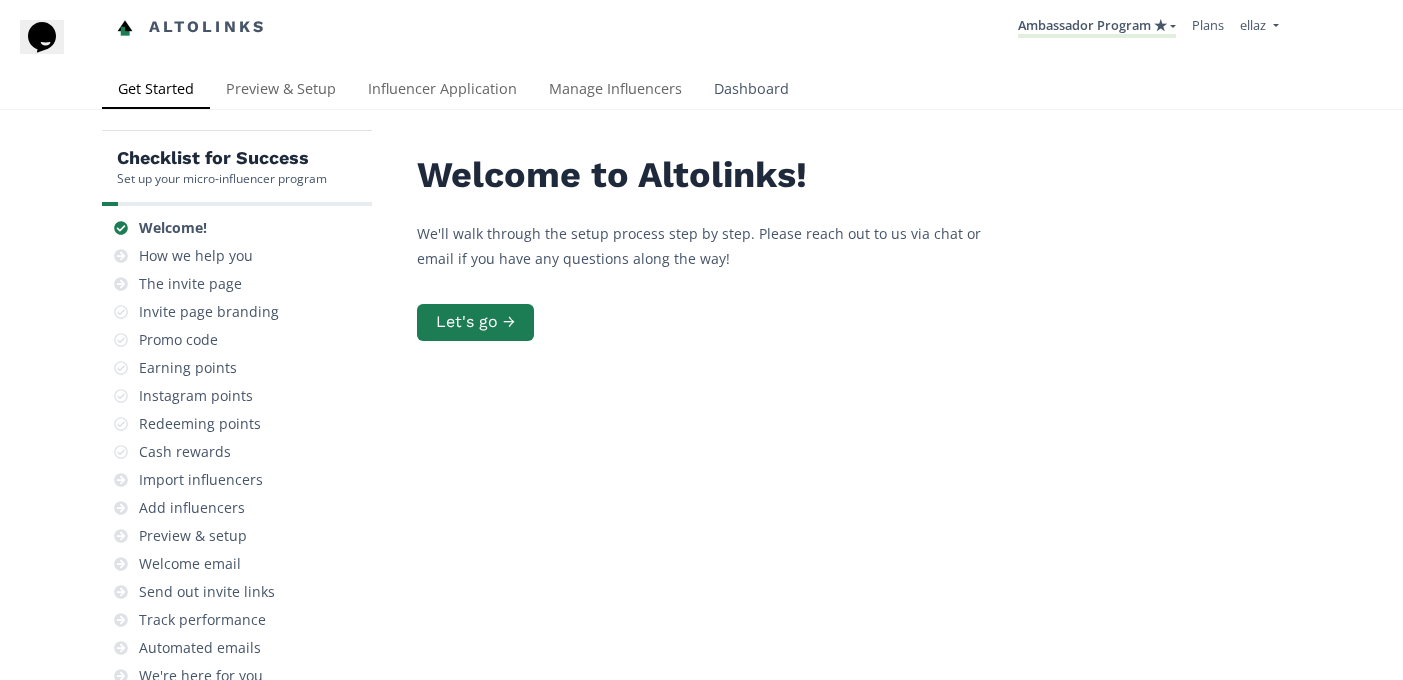 click on "Dashboard" at bounding box center (751, 91) 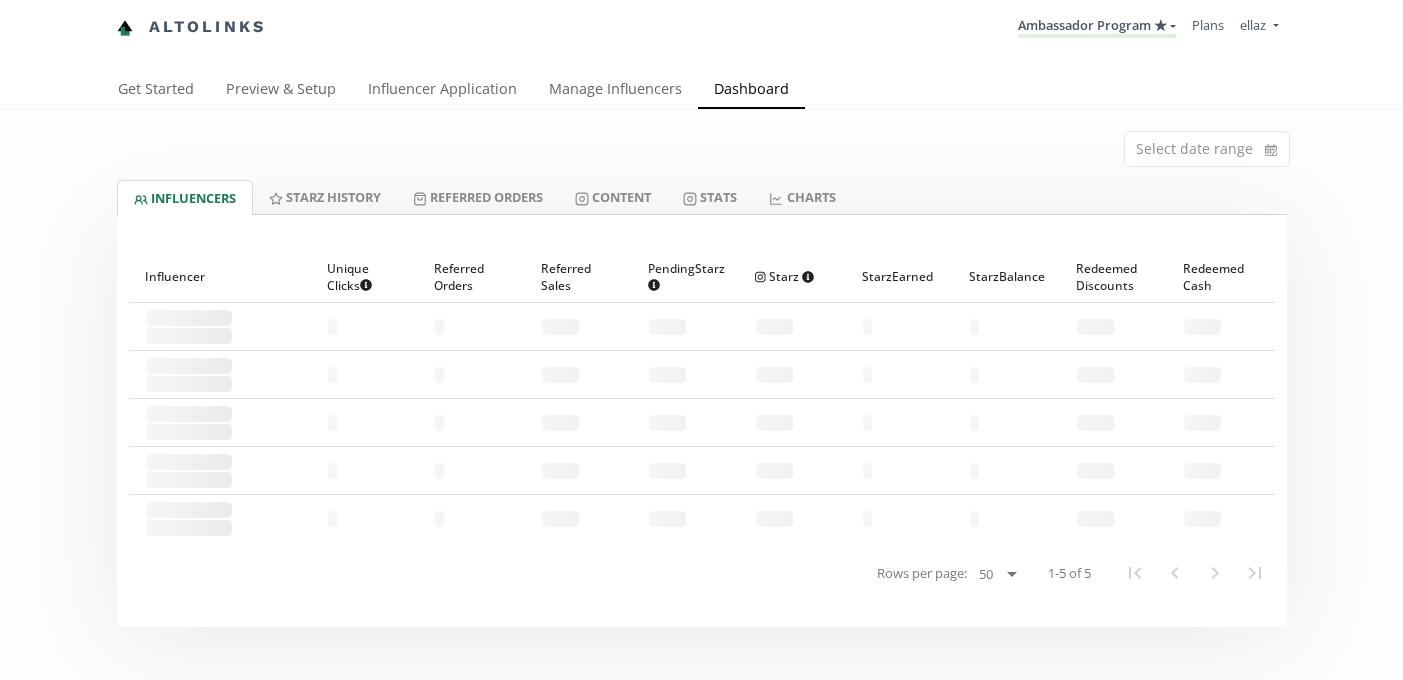 scroll, scrollTop: 0, scrollLeft: 0, axis: both 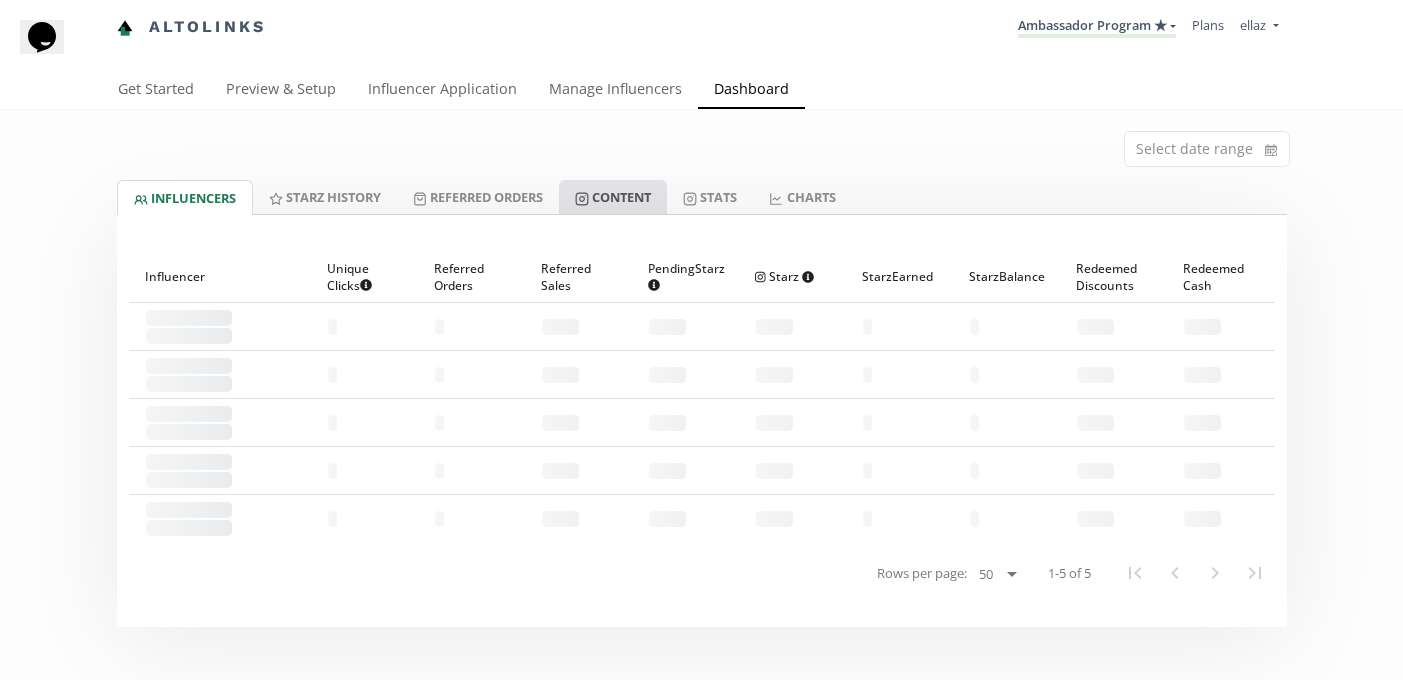 click on "Content" at bounding box center [613, 197] 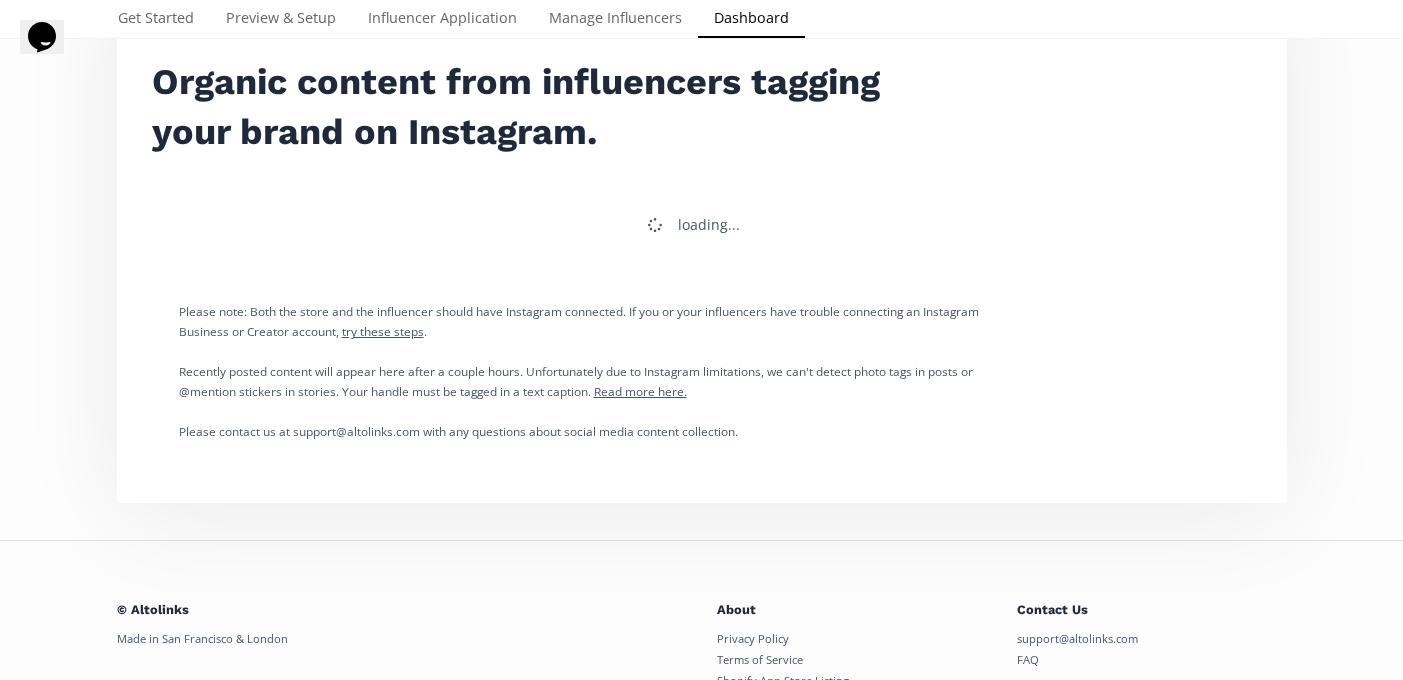 scroll, scrollTop: 248, scrollLeft: 0, axis: vertical 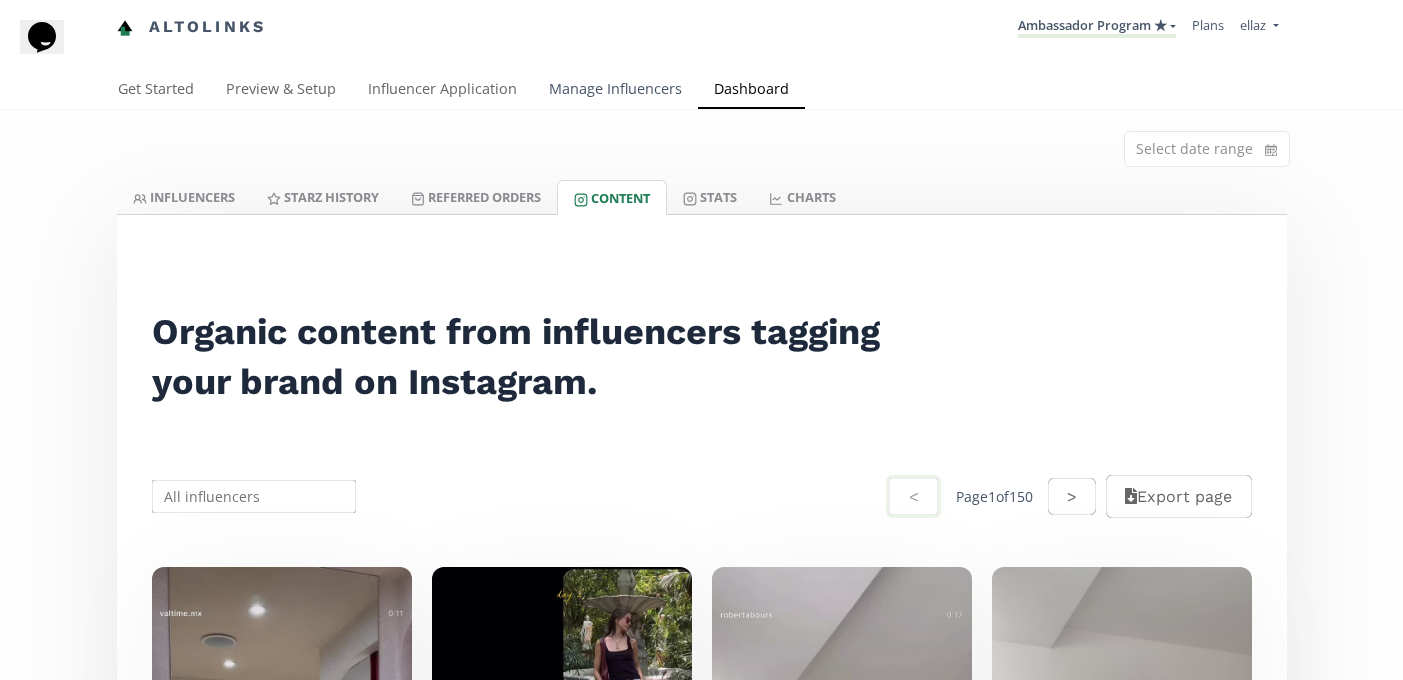 click on "Manage Influencers" at bounding box center (615, 91) 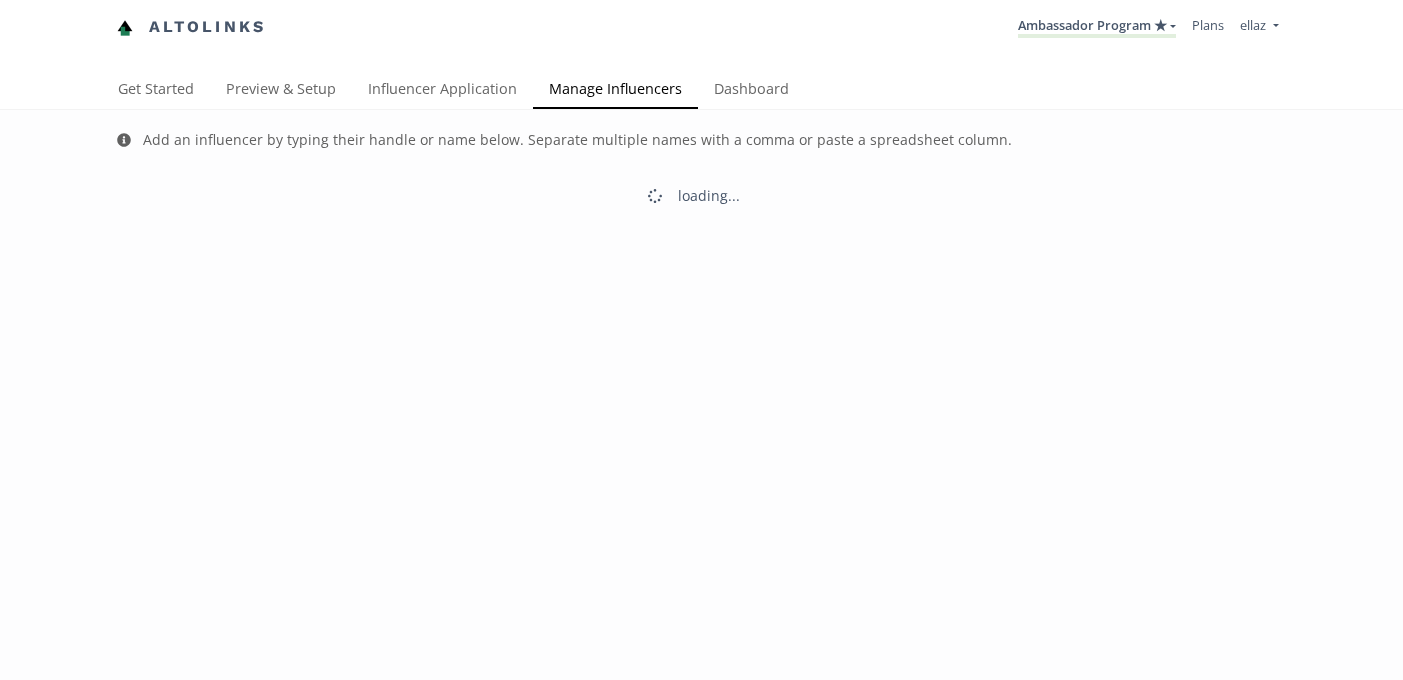 scroll, scrollTop: 0, scrollLeft: 0, axis: both 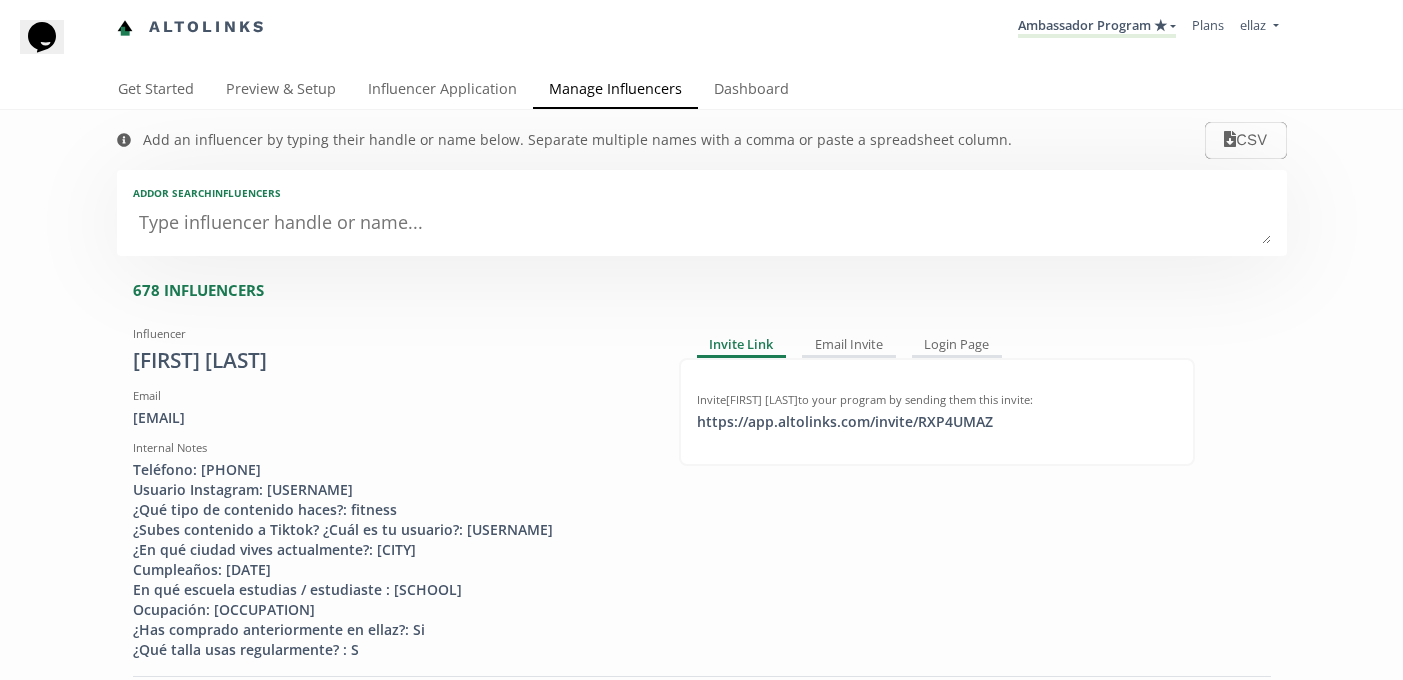 click at bounding box center (702, 224) 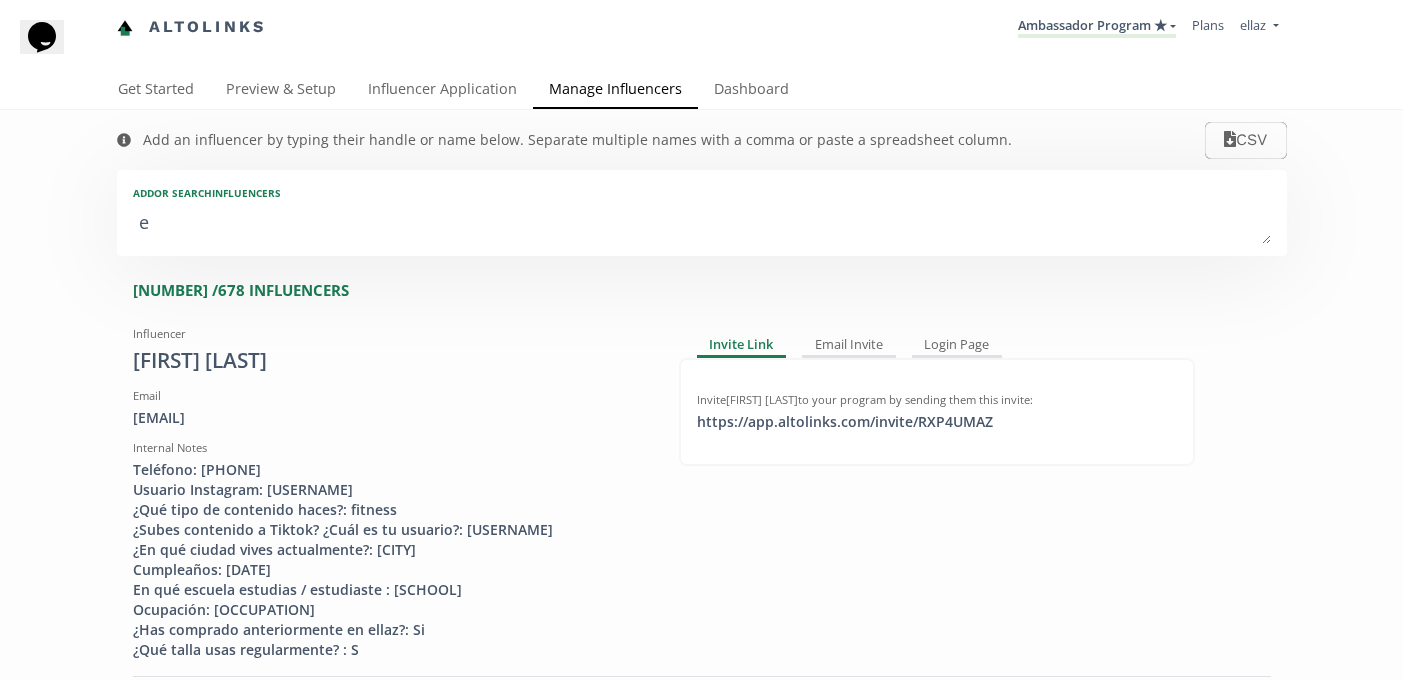 type on "es" 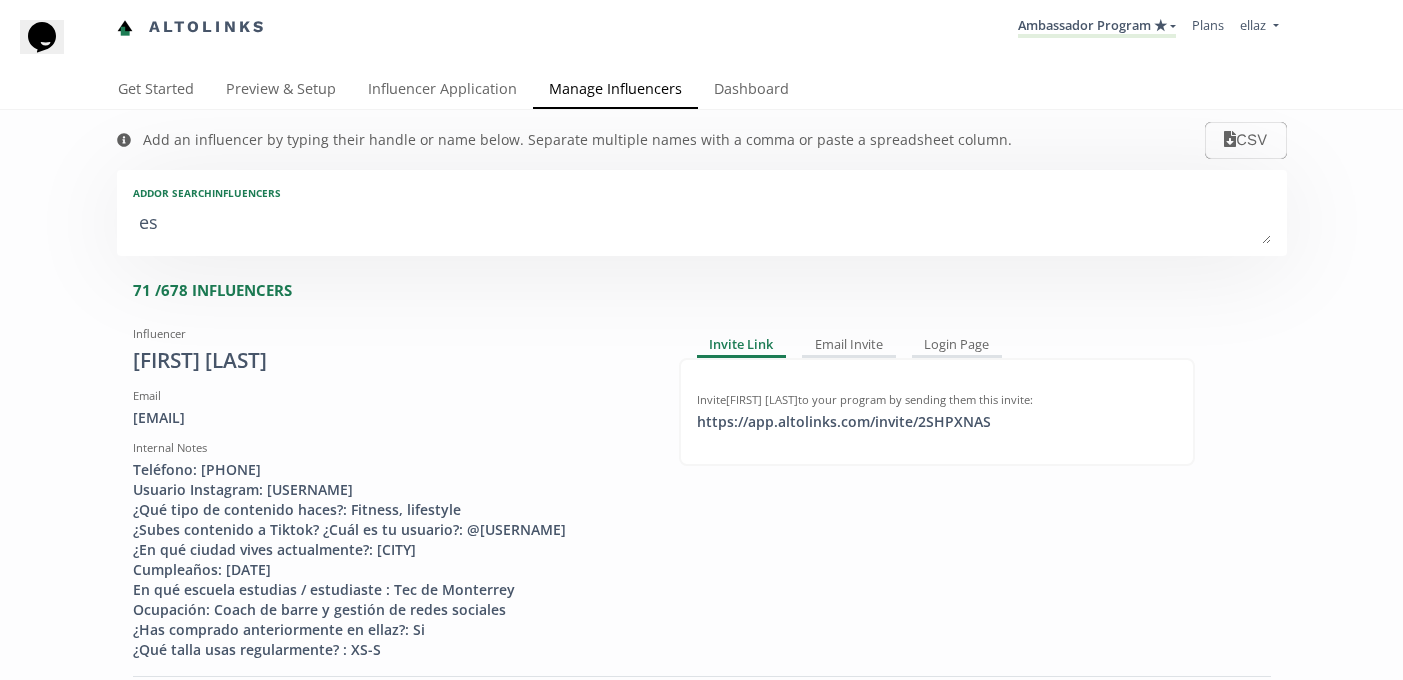 type on "esc" 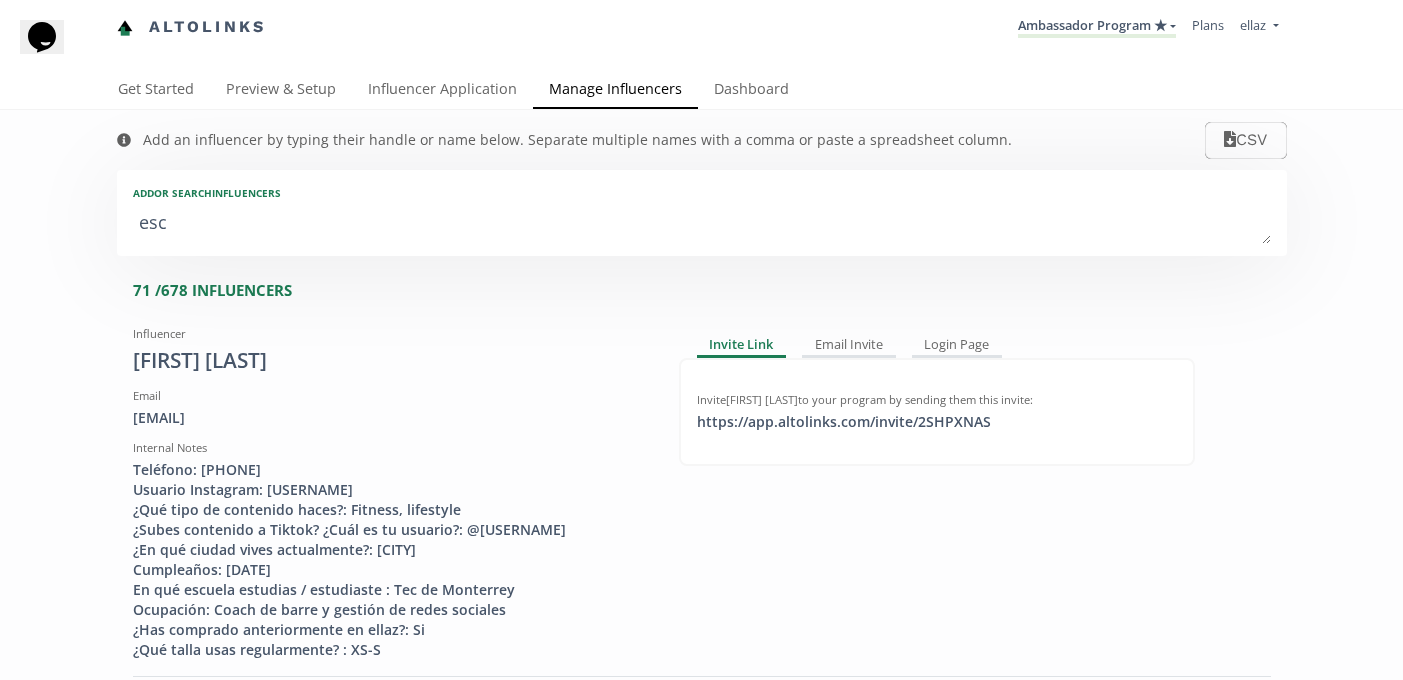 type on "escu" 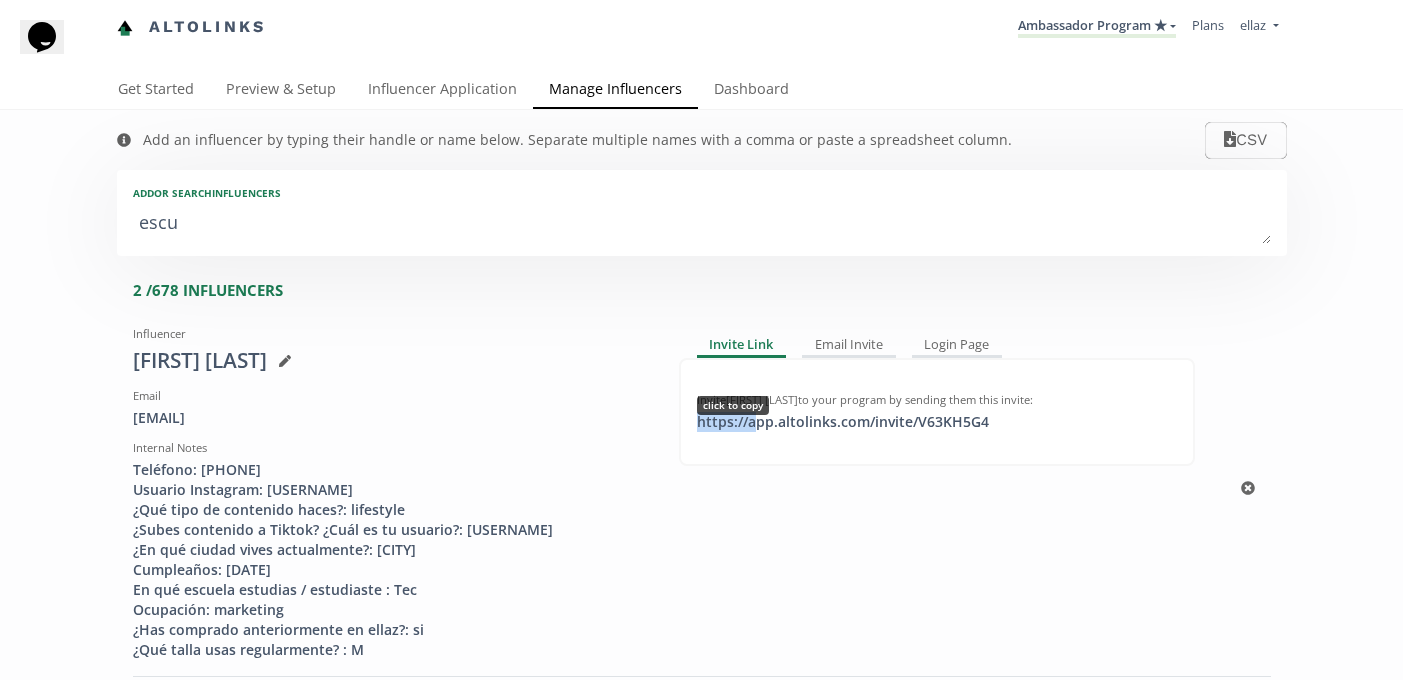 click on "[URL] click to copy" at bounding box center (843, 422) 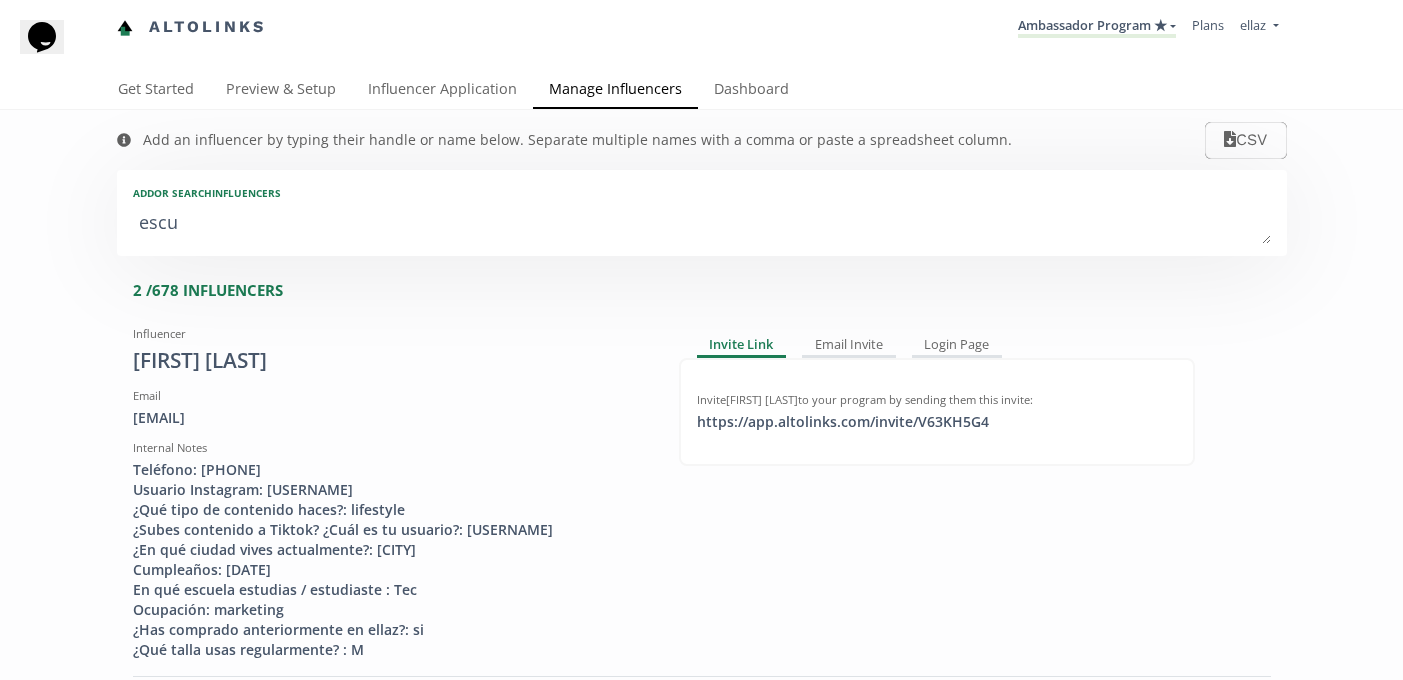 click on "escu" at bounding box center [702, 224] 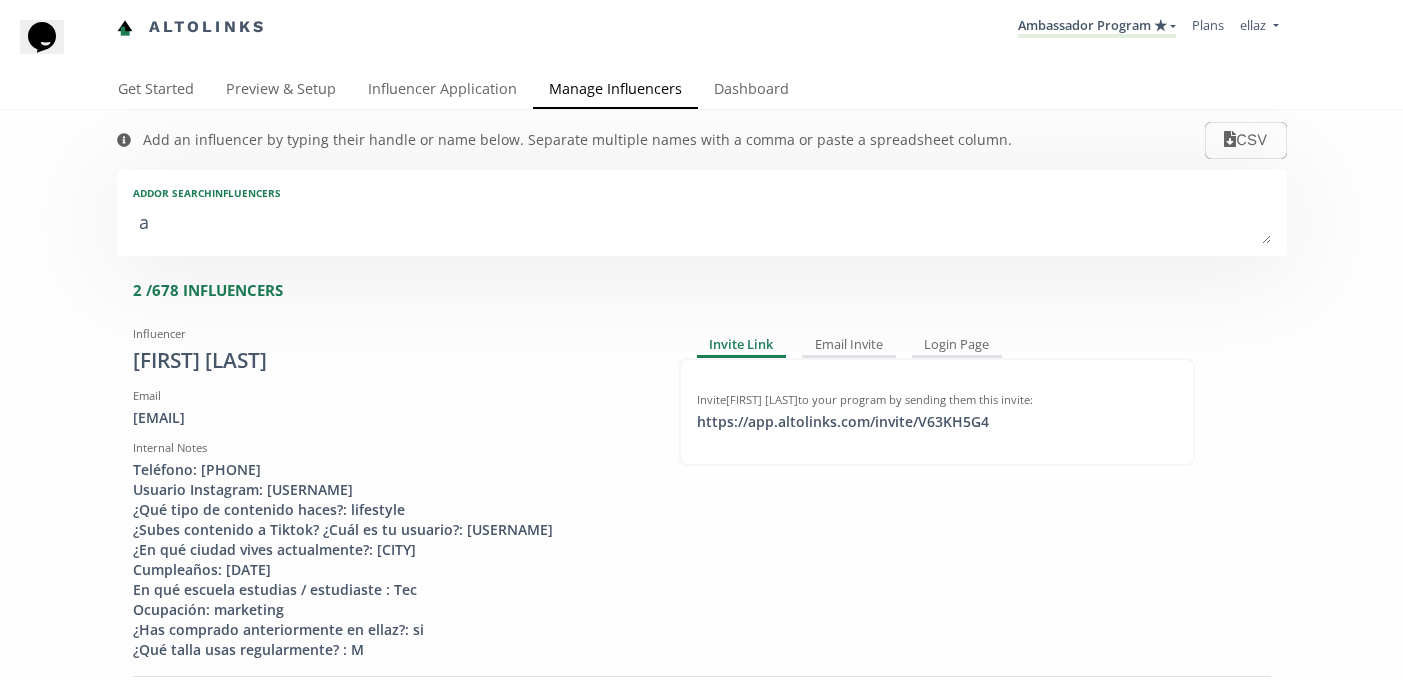 type on "a" 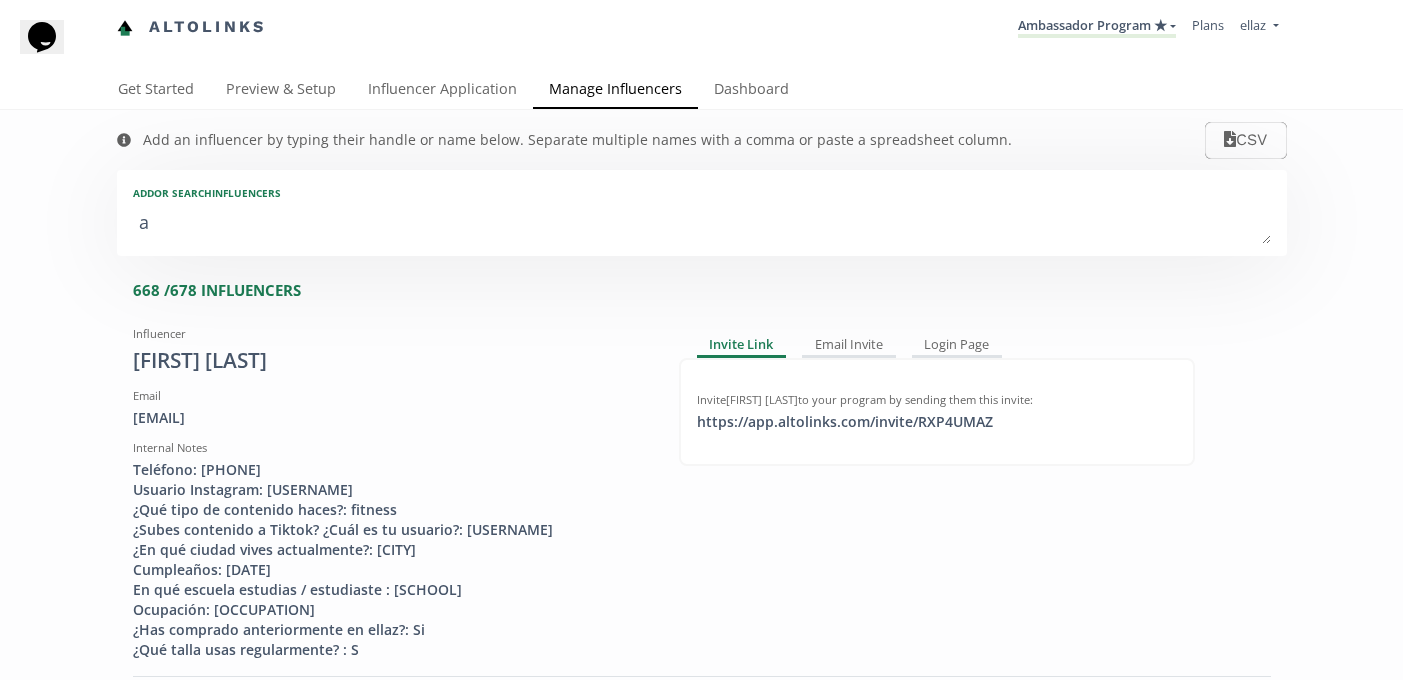 type on "[INITIALS]" 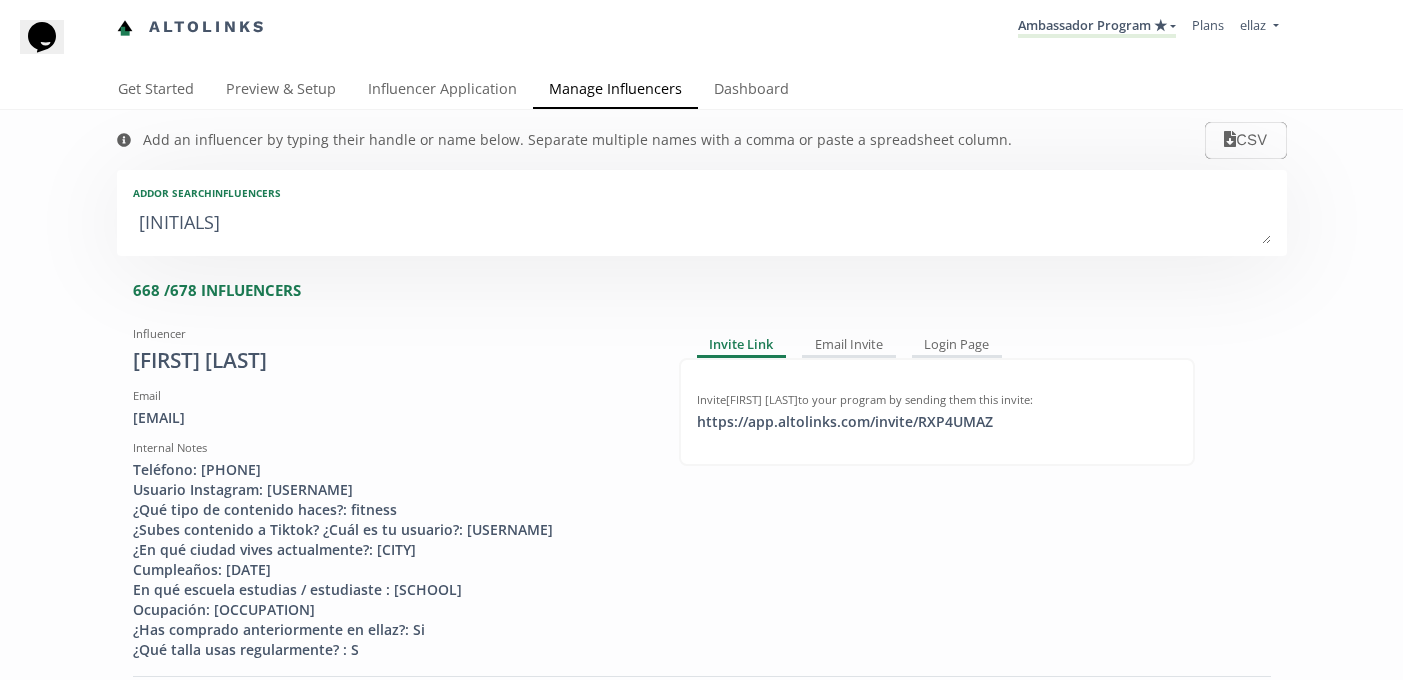 type on "acu" 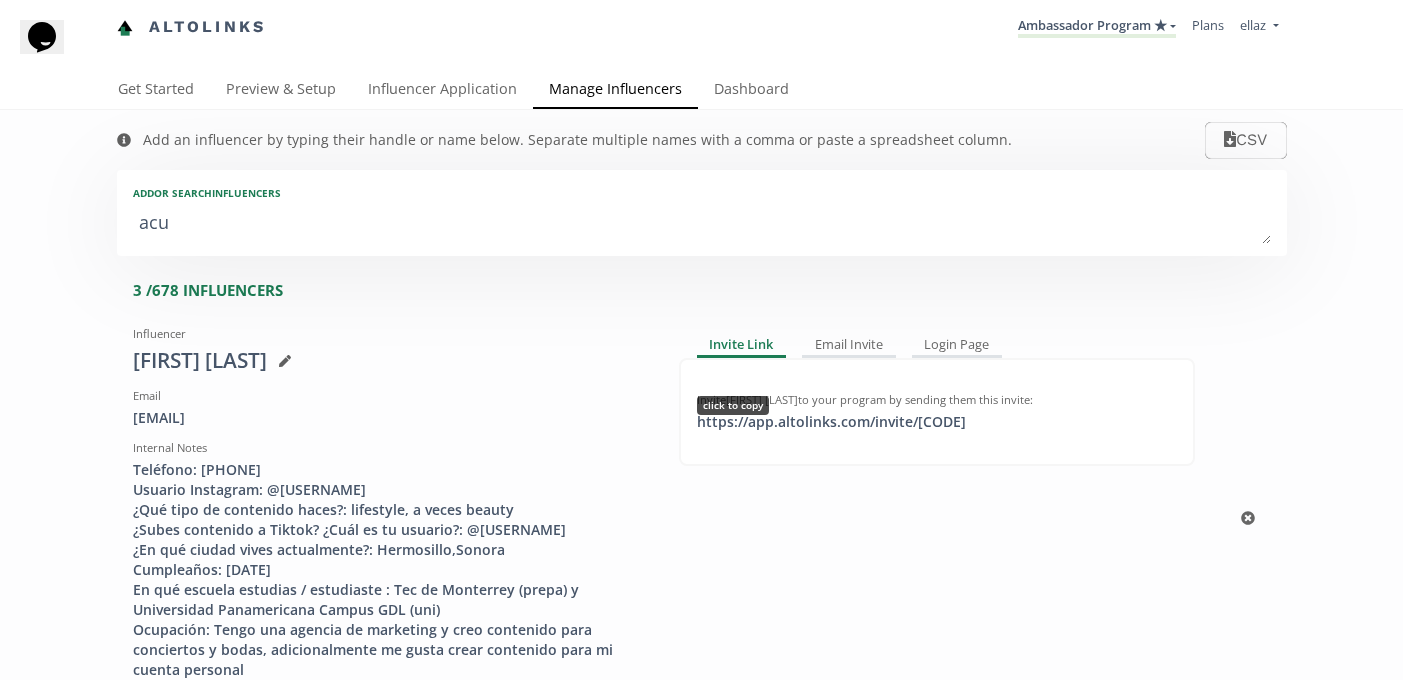 click on "https://app.altolinks.com/invite/ BK2FJVXP click to copy" at bounding box center (831, 422) 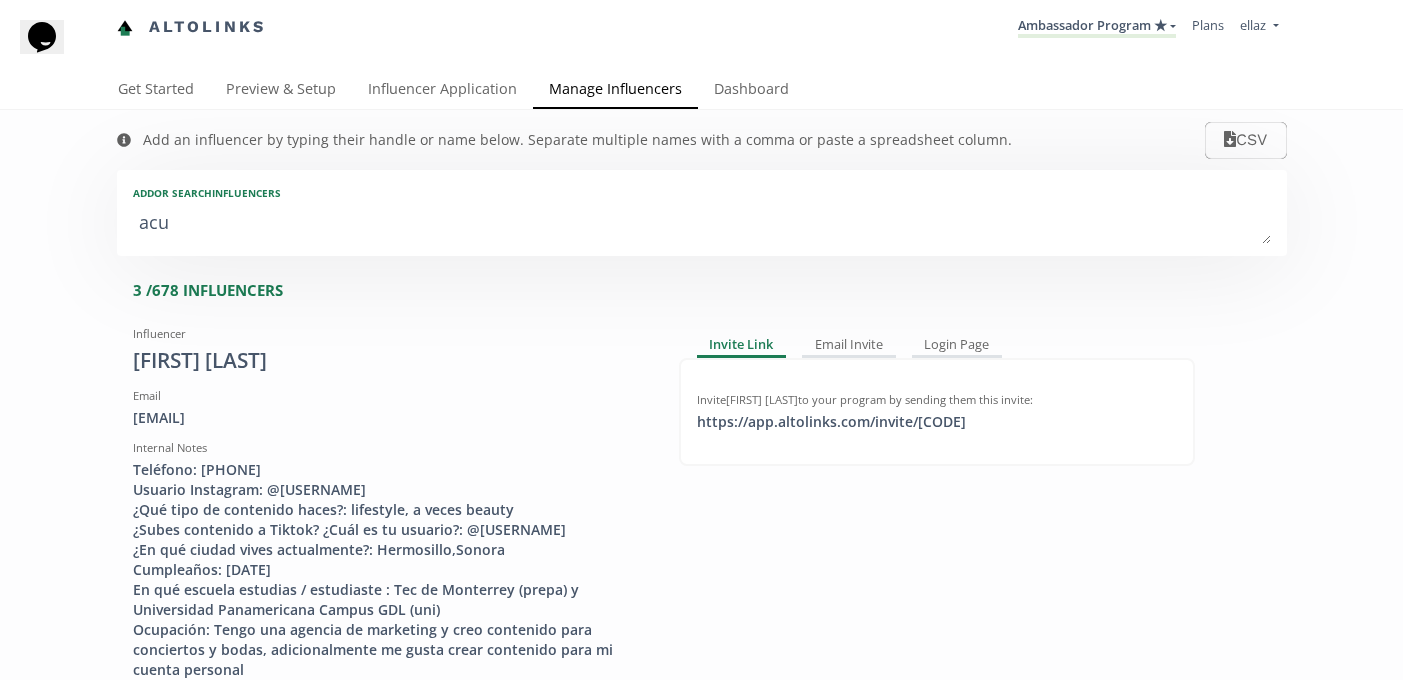 click on "acu" at bounding box center (702, 224) 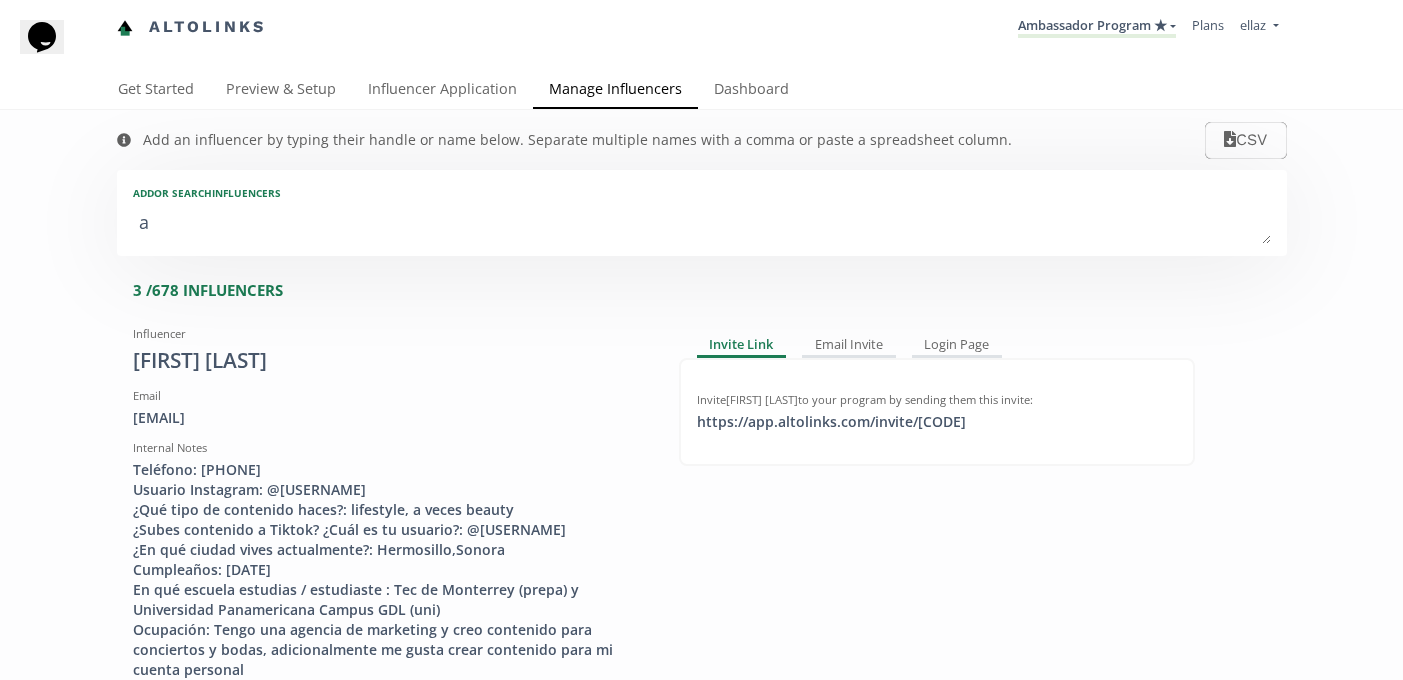 type on "[INITIALS]" 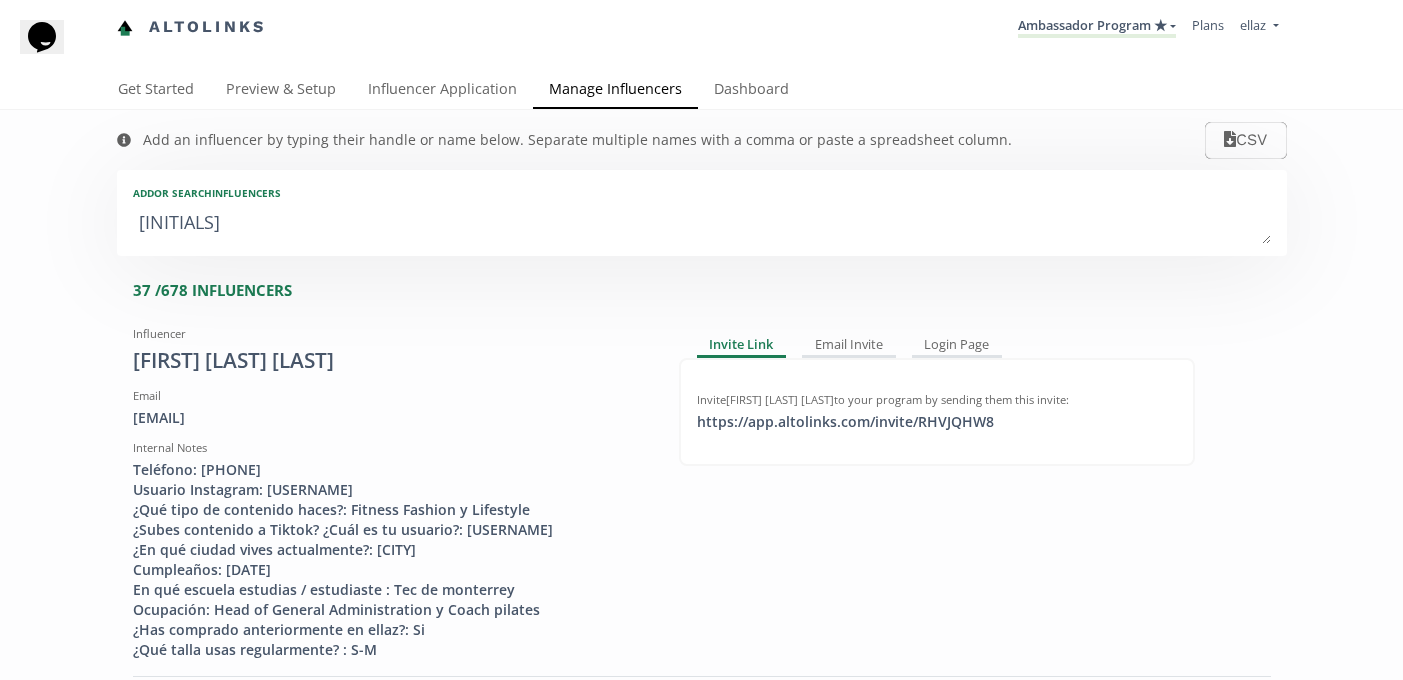 type on "azu" 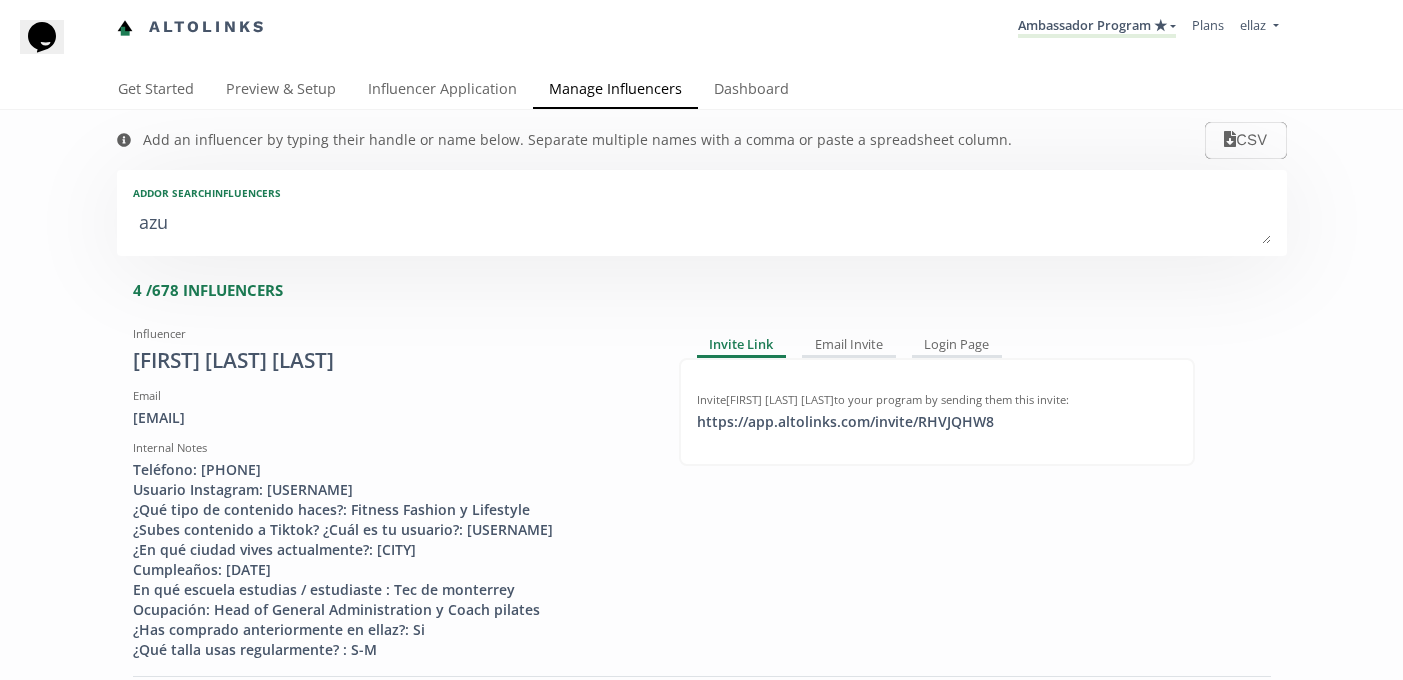 type on "[FIRST]" 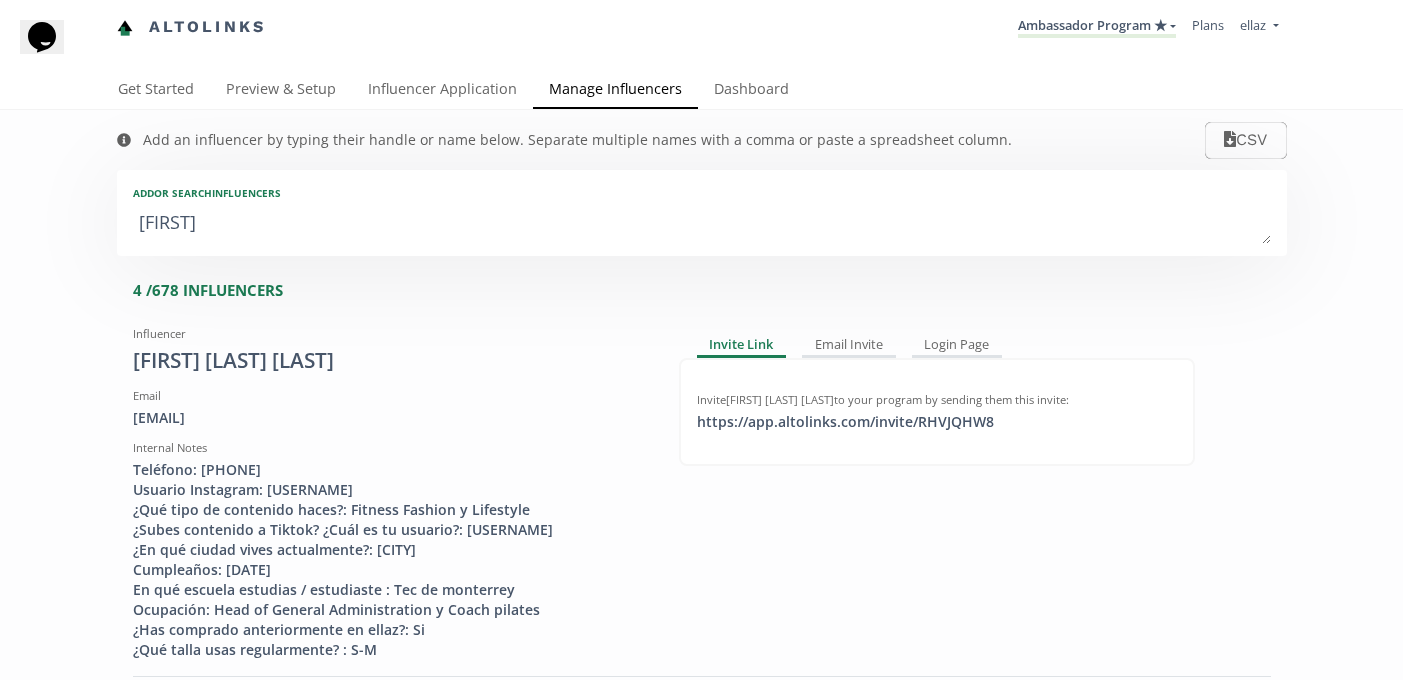 type on "[USERNAME]" 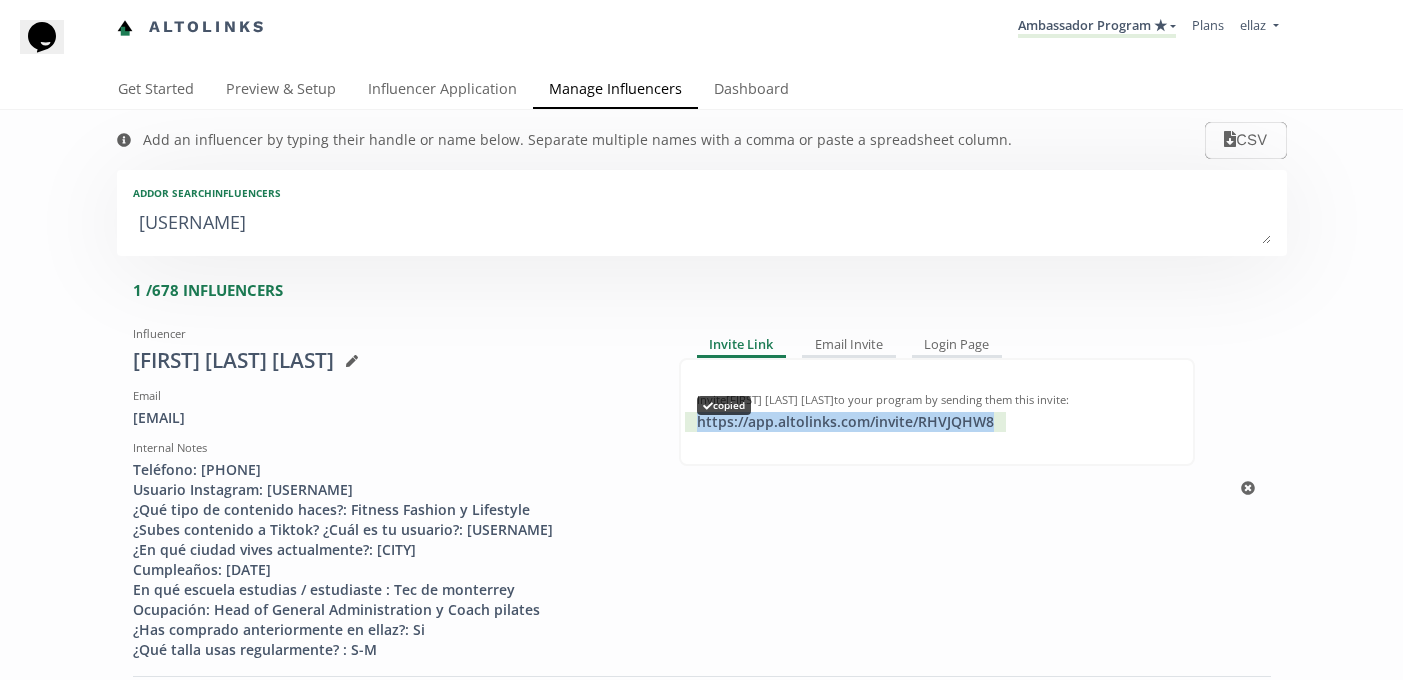 click on "https://app.altolinks.com/invite/ [INVITE_CODE]  copied" at bounding box center [845, 422] 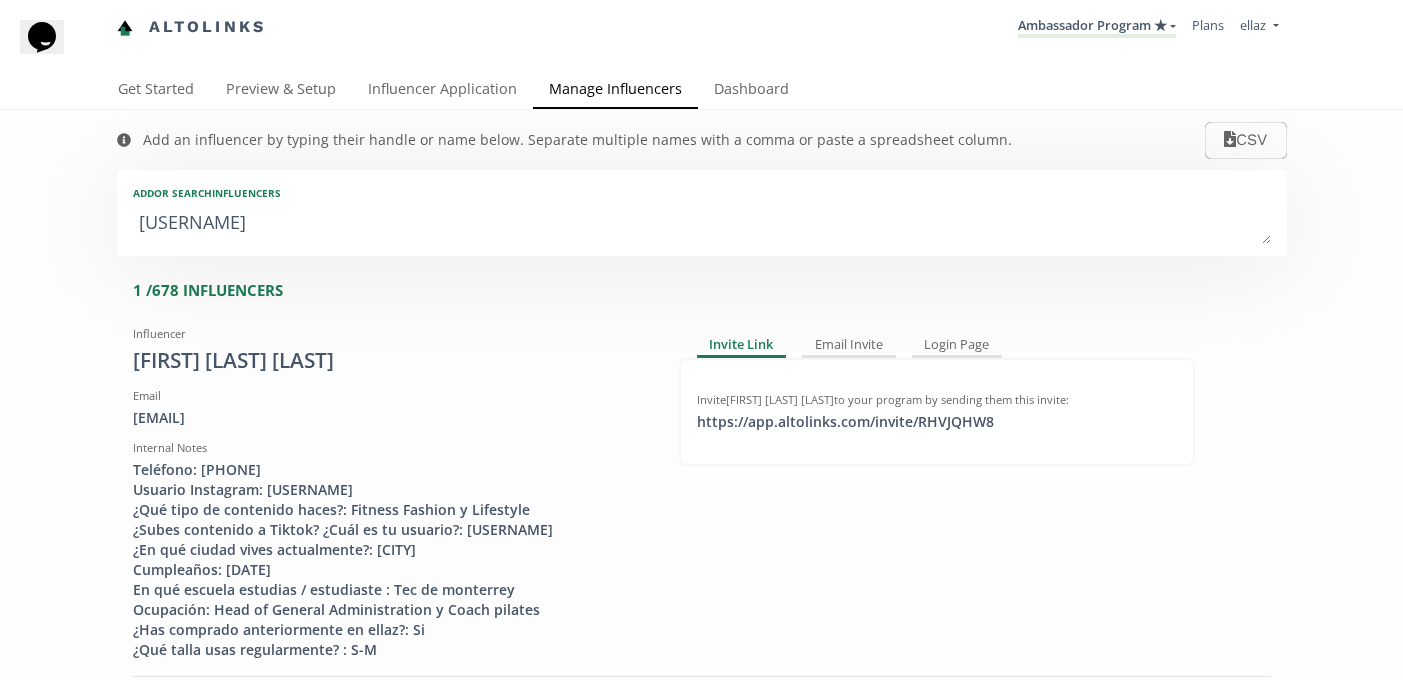 click on "[USERNAME]" at bounding box center [702, 224] 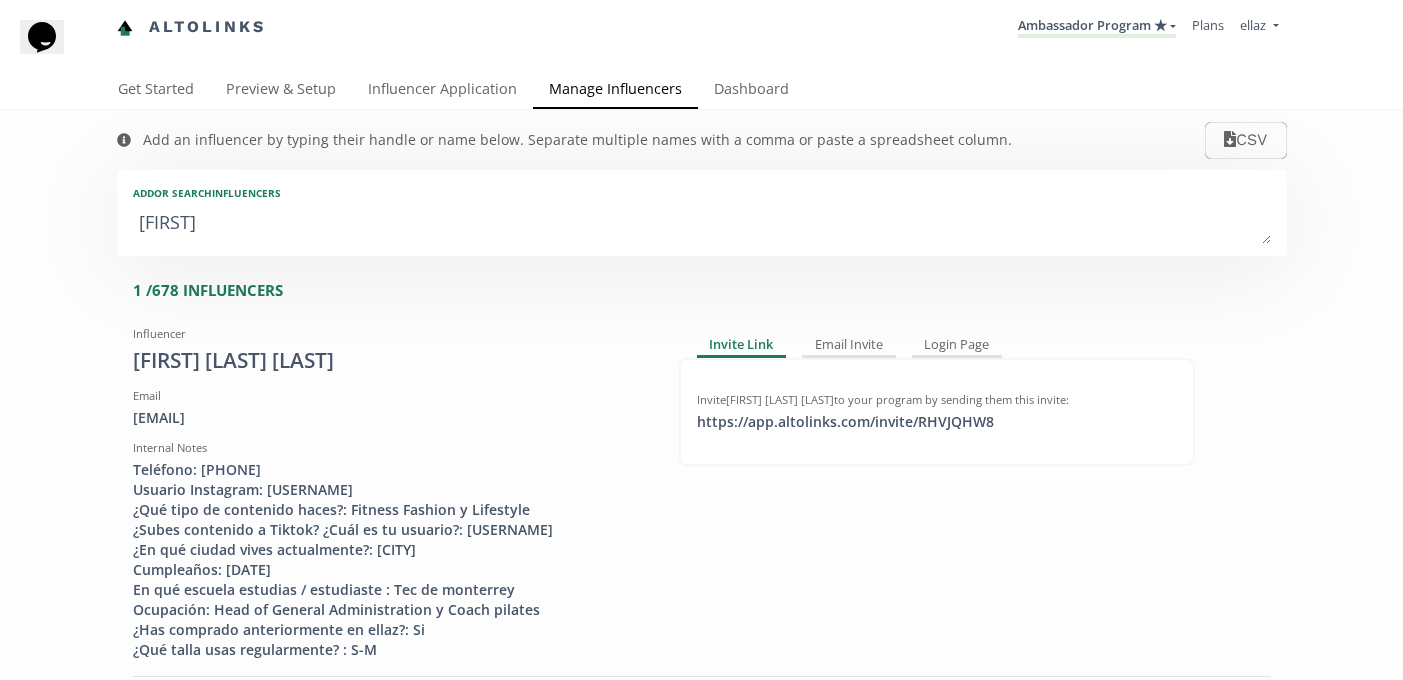 type on "azu" 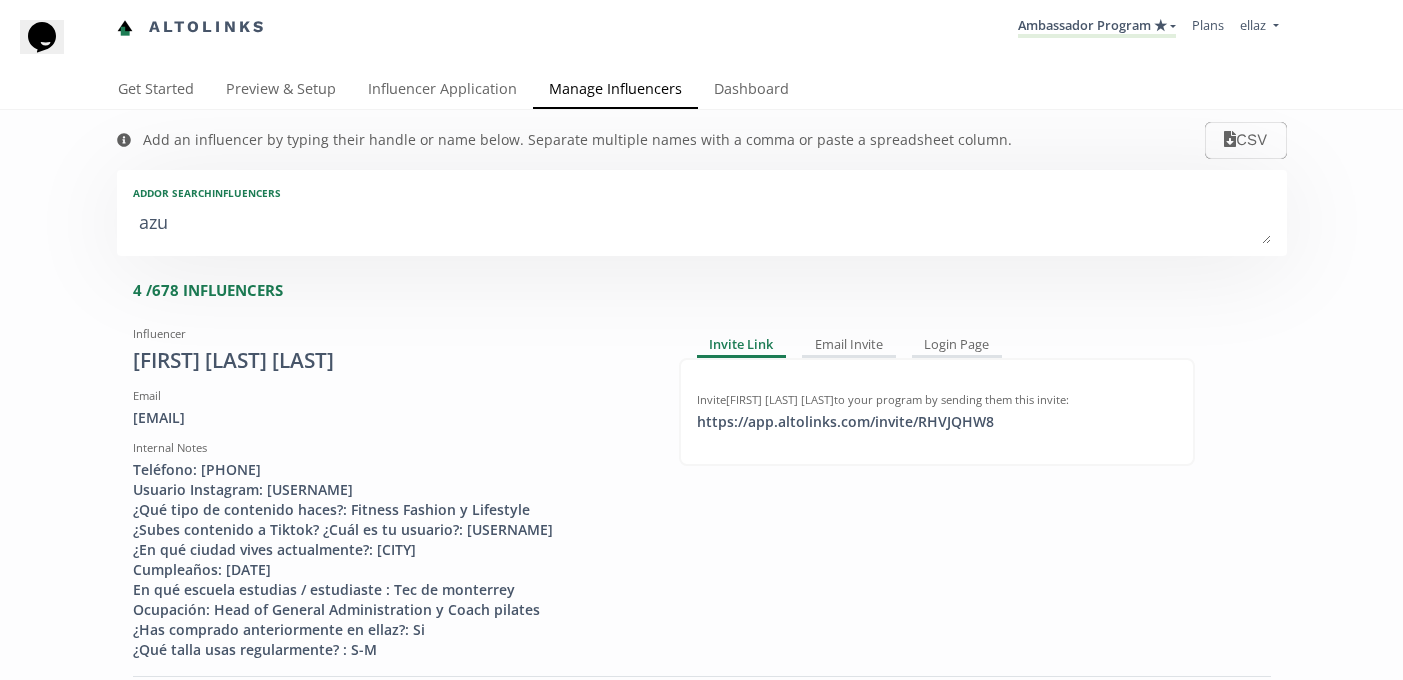 type on "[INITIALS]" 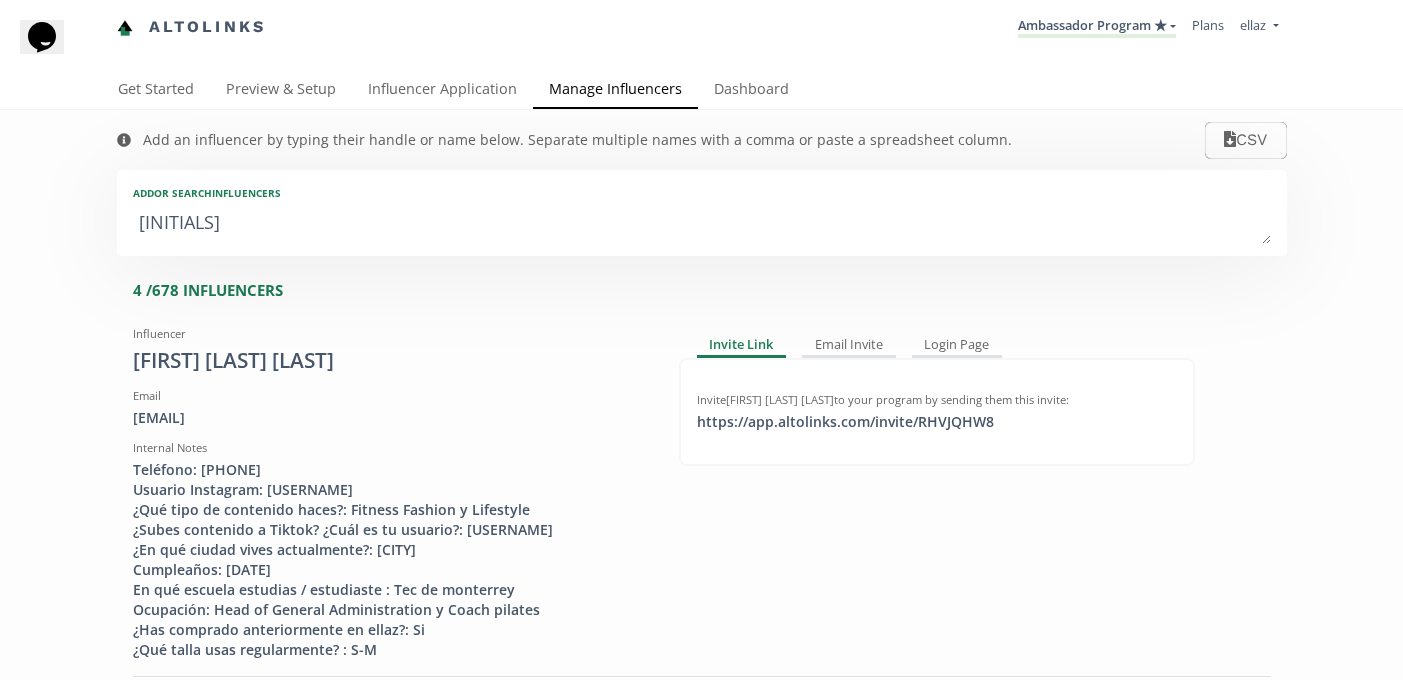 type on "a" 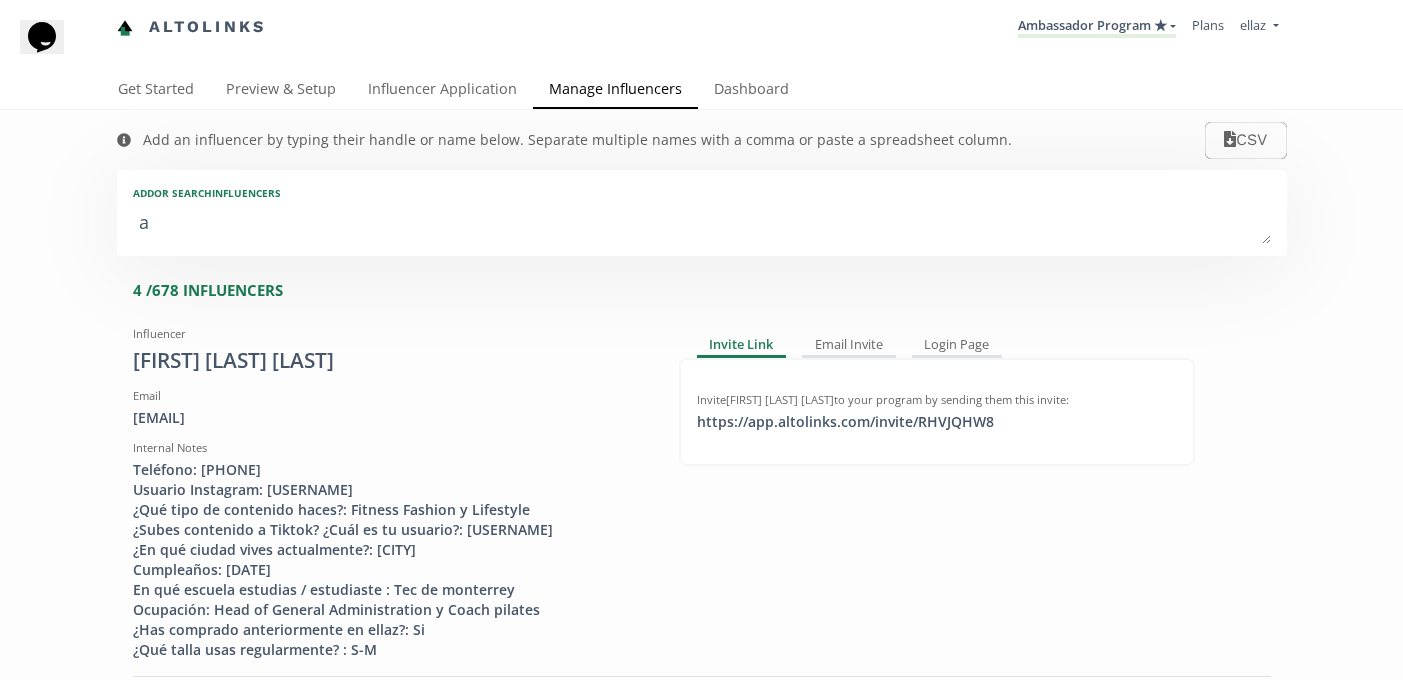 type on "a" 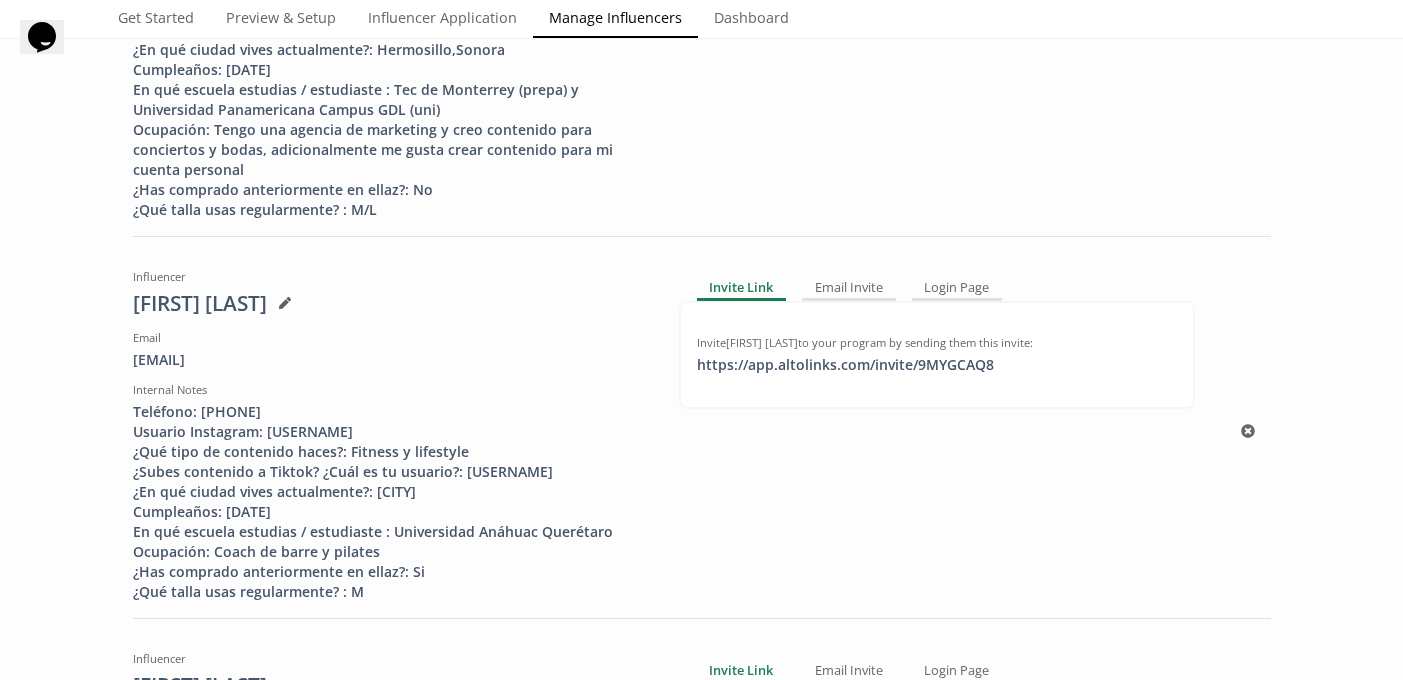 scroll, scrollTop: 1739, scrollLeft: 0, axis: vertical 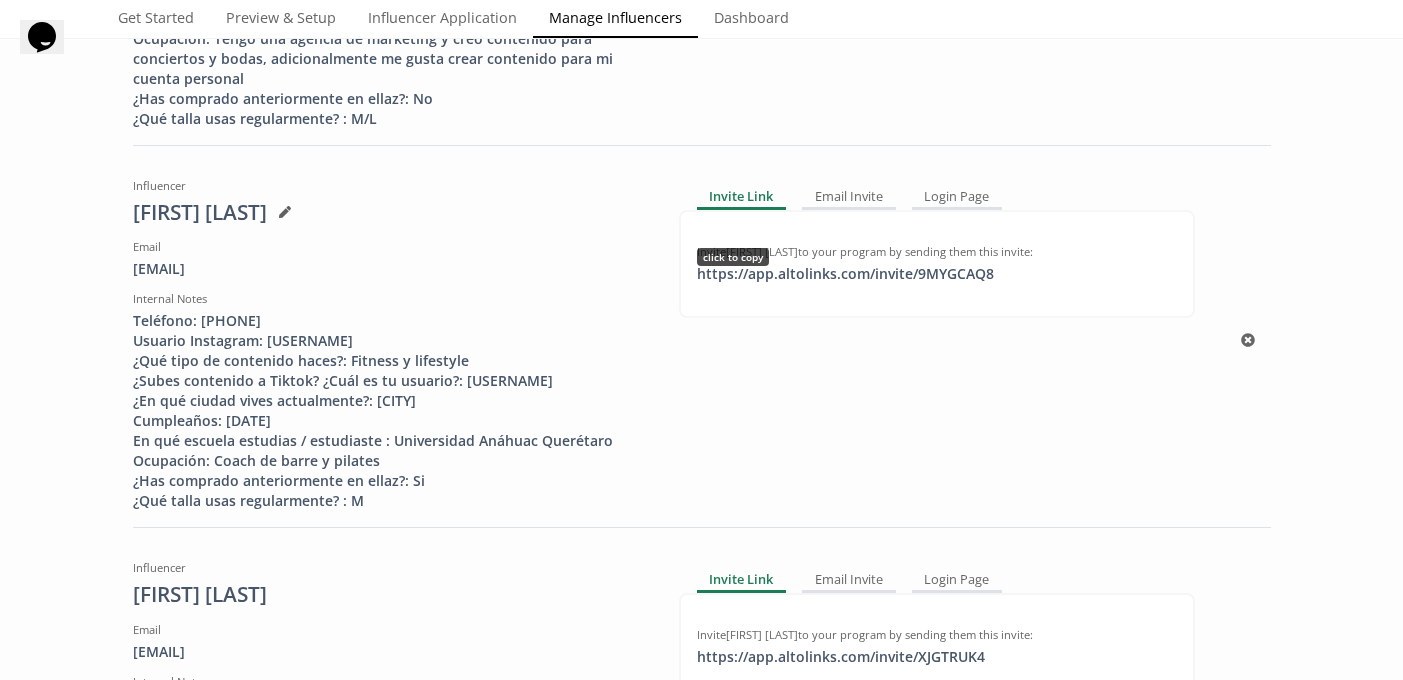 type 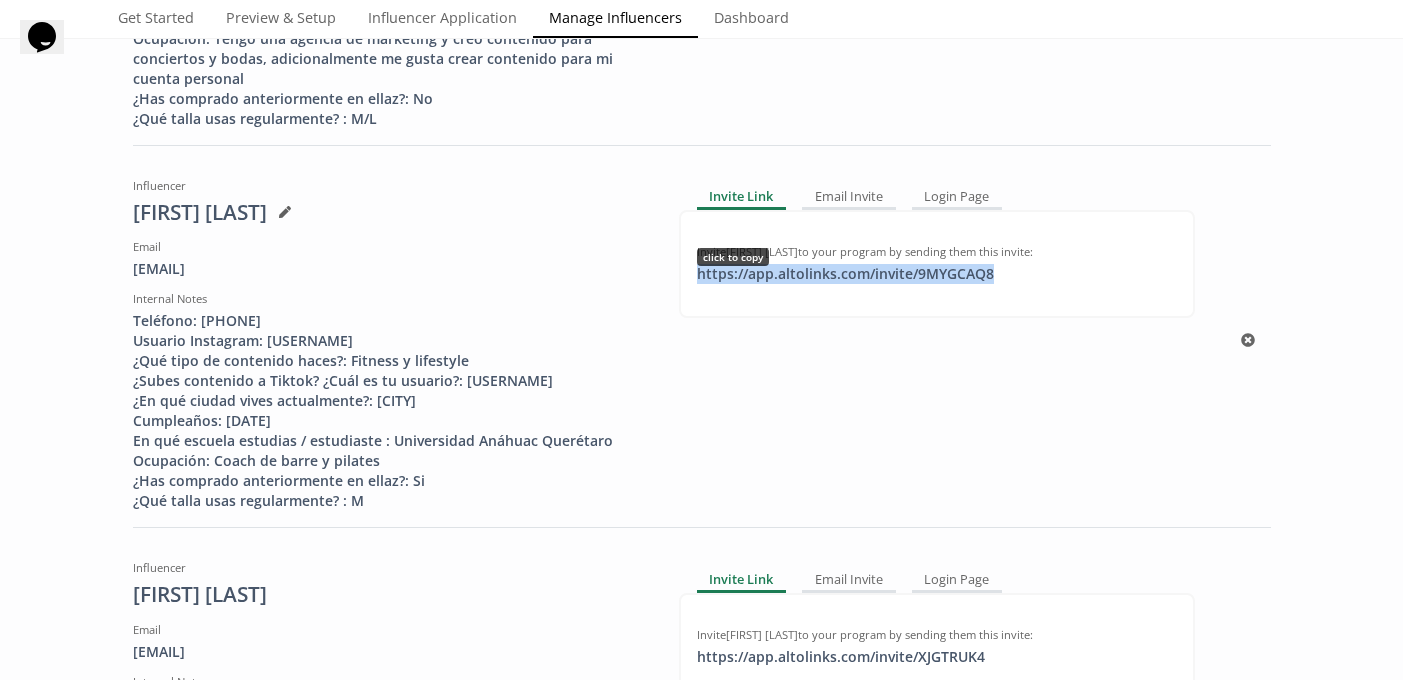 click on "https://app.altolinks.com/invite/ [INVITE_CODE] click to copy" at bounding box center (845, 274) 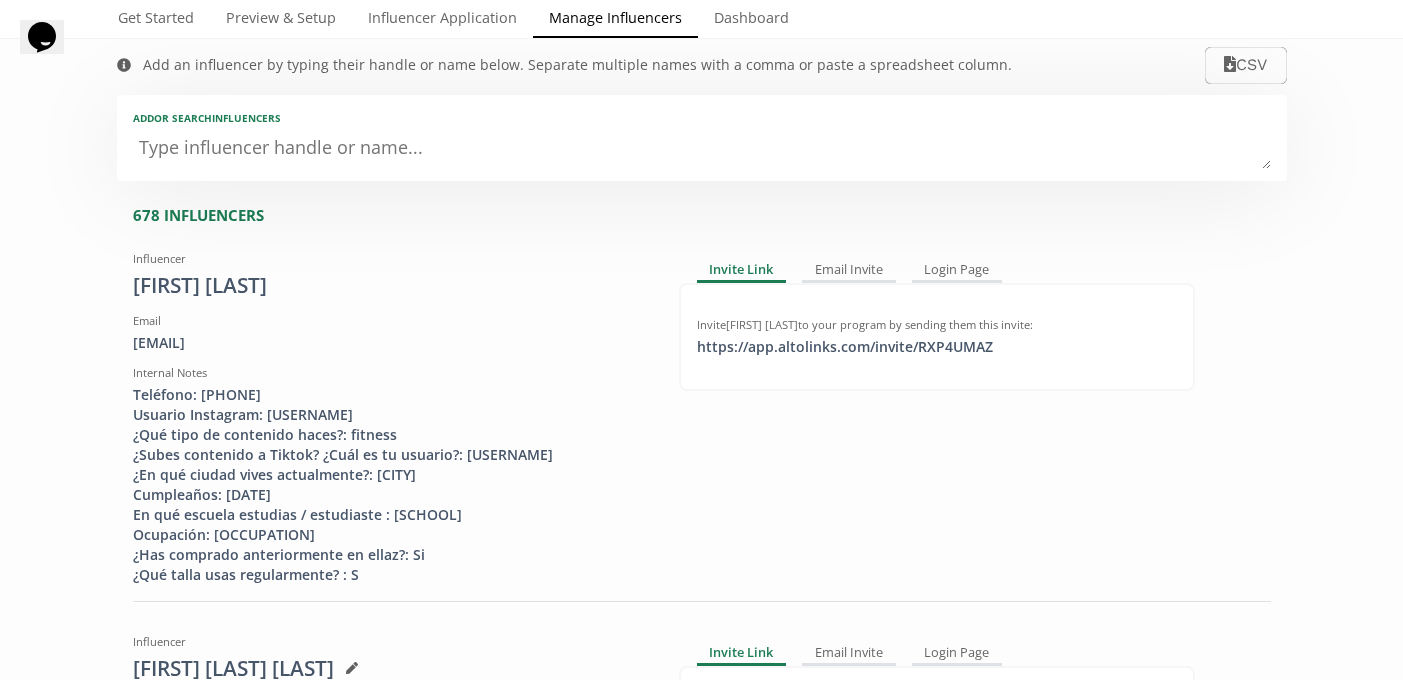 scroll, scrollTop: 0, scrollLeft: 0, axis: both 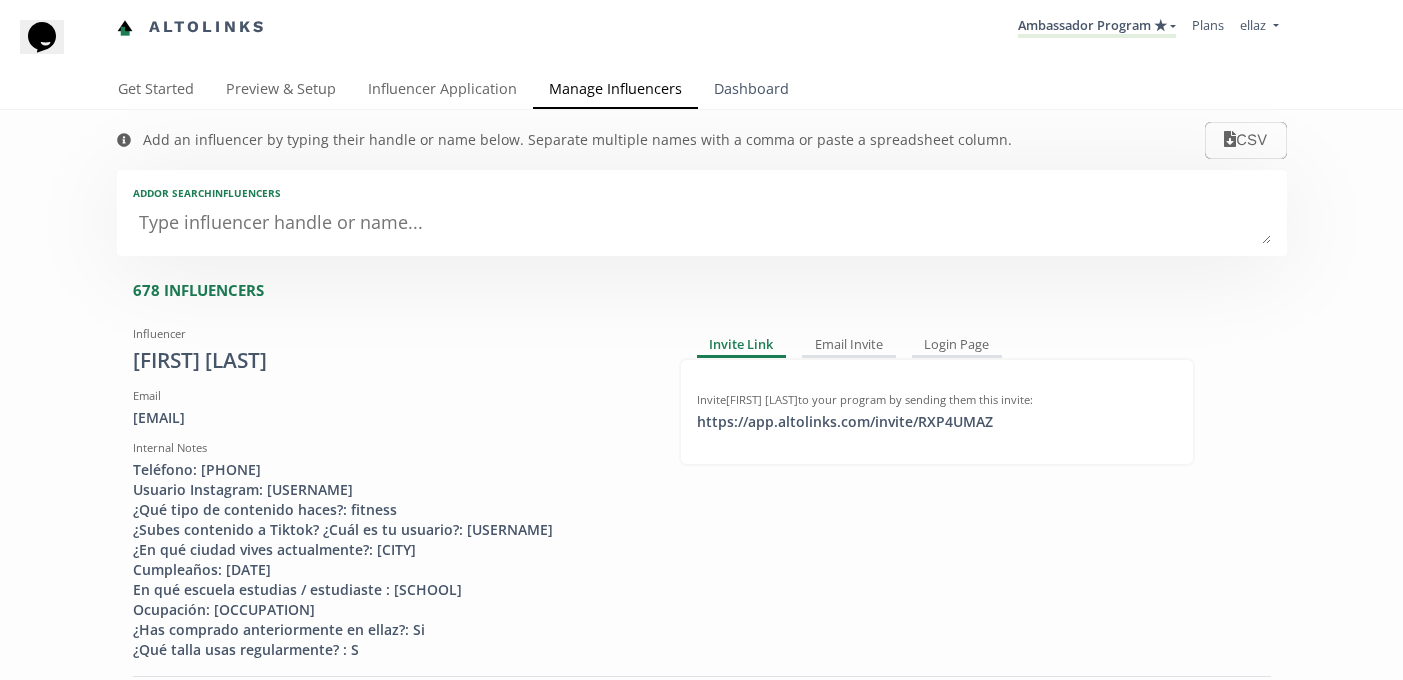 click on "Dashboard" at bounding box center (751, 91) 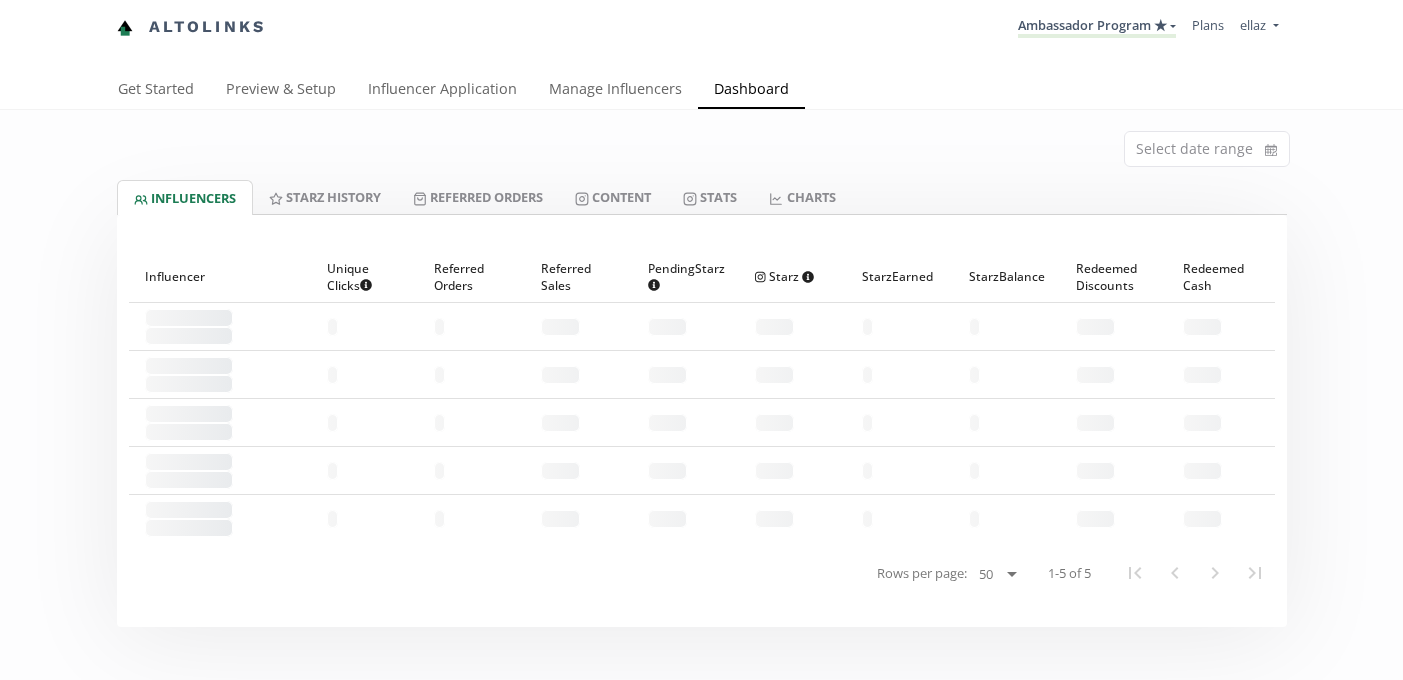 scroll, scrollTop: 0, scrollLeft: 0, axis: both 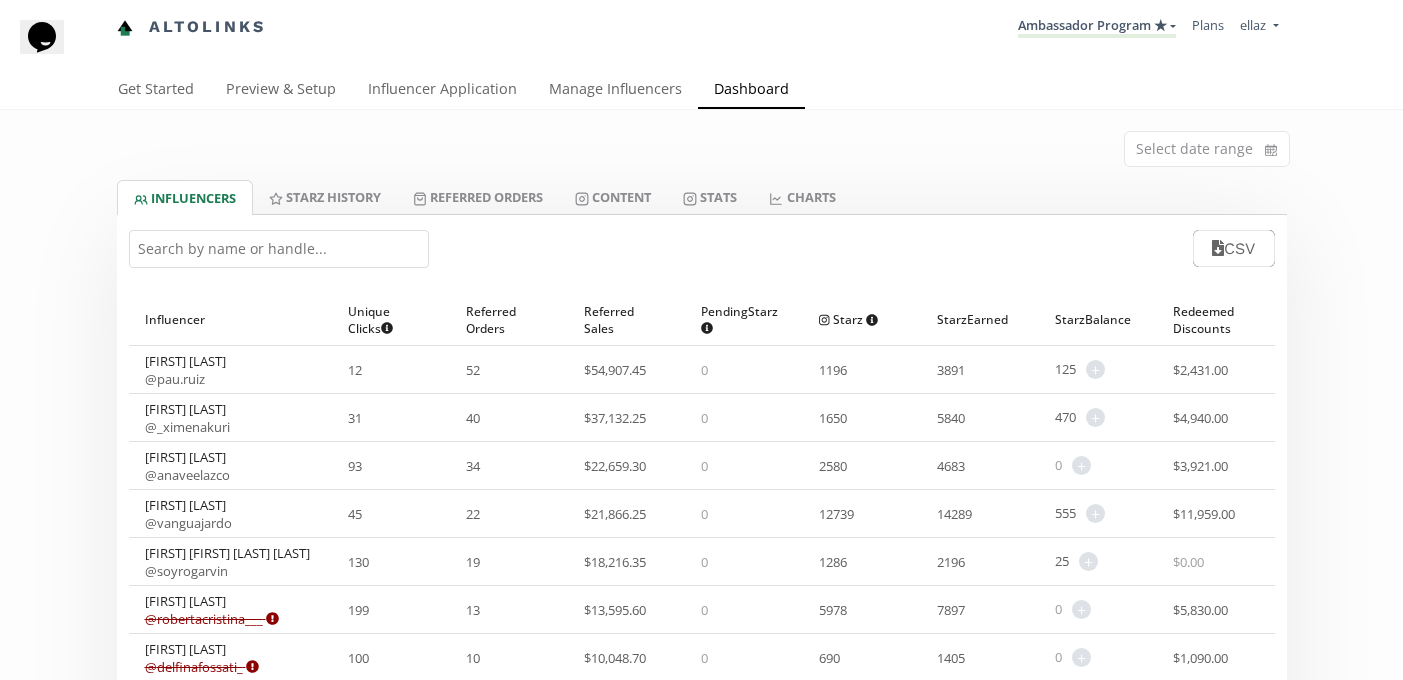 click at bounding box center [279, 249] 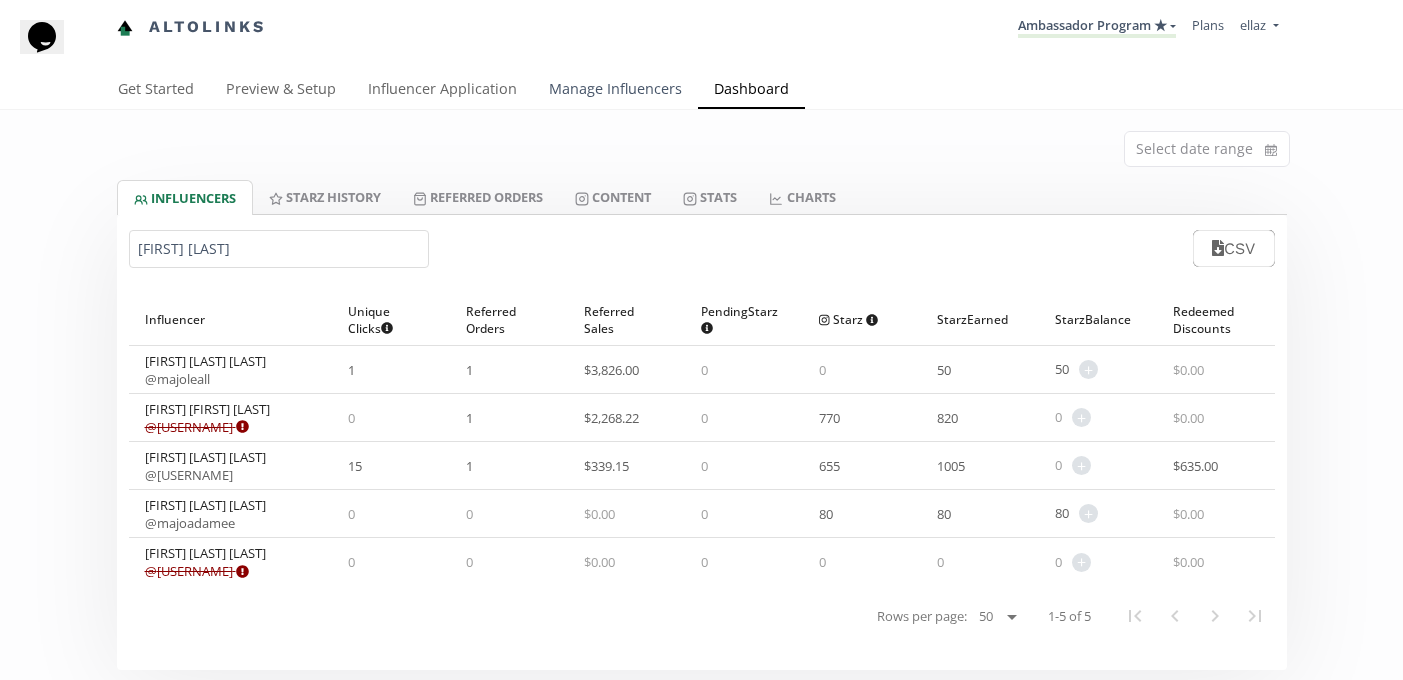 type on "[FIRST] [LAST]" 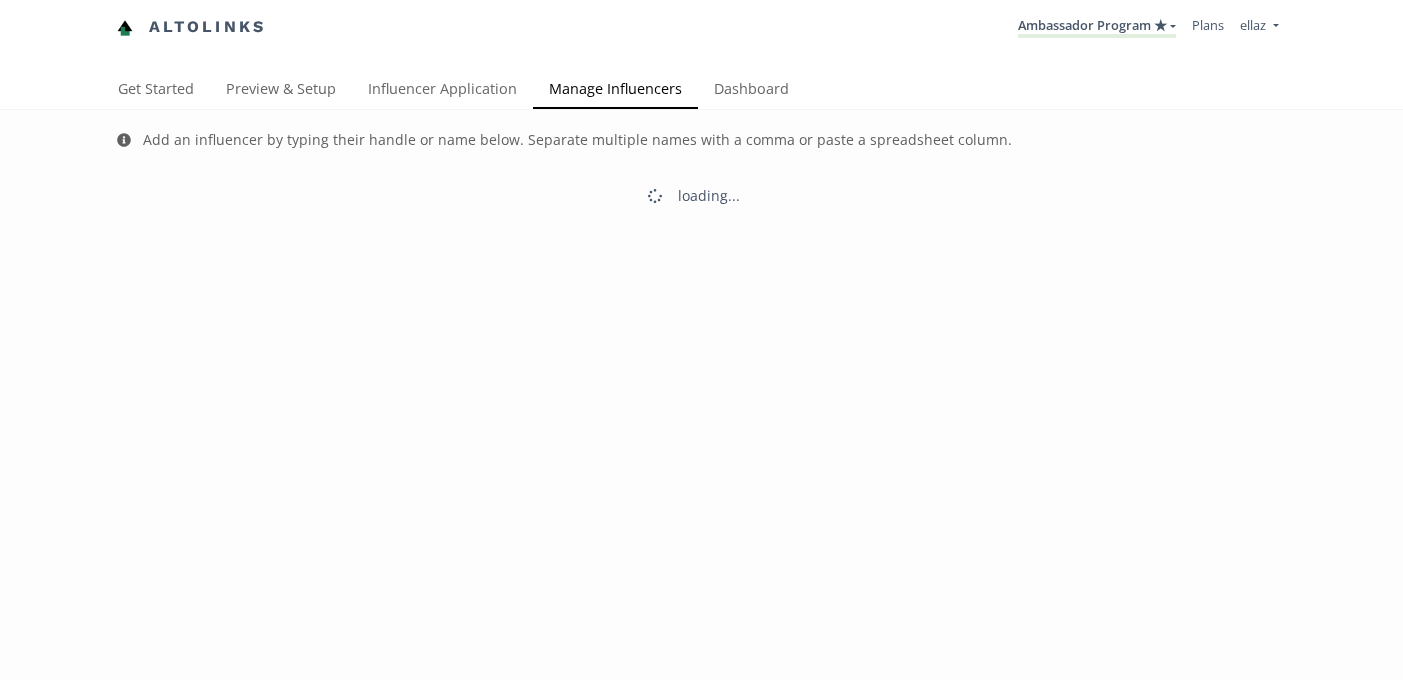 scroll, scrollTop: 0, scrollLeft: 0, axis: both 